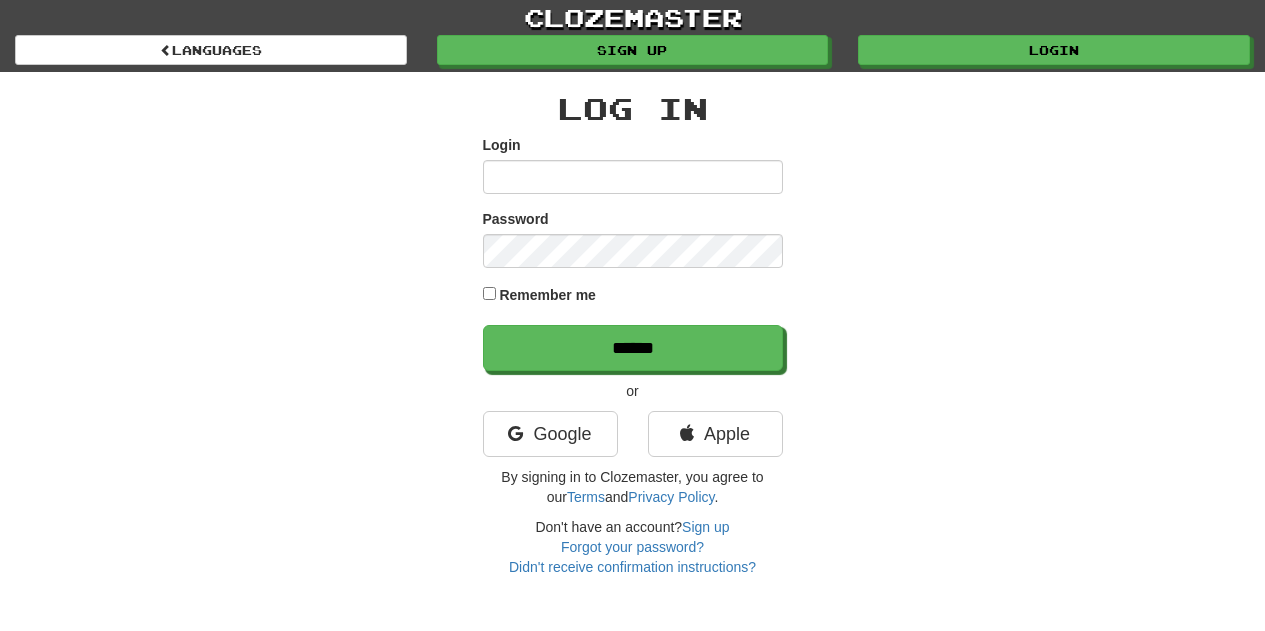scroll, scrollTop: 0, scrollLeft: 0, axis: both 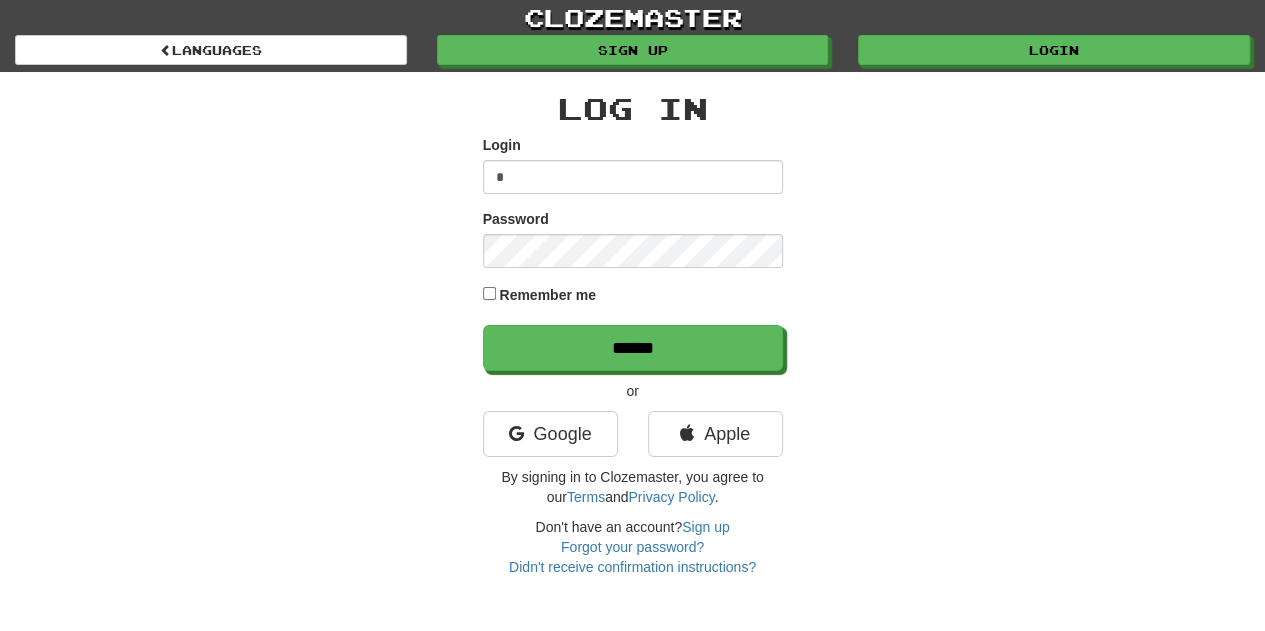 type on "**********" 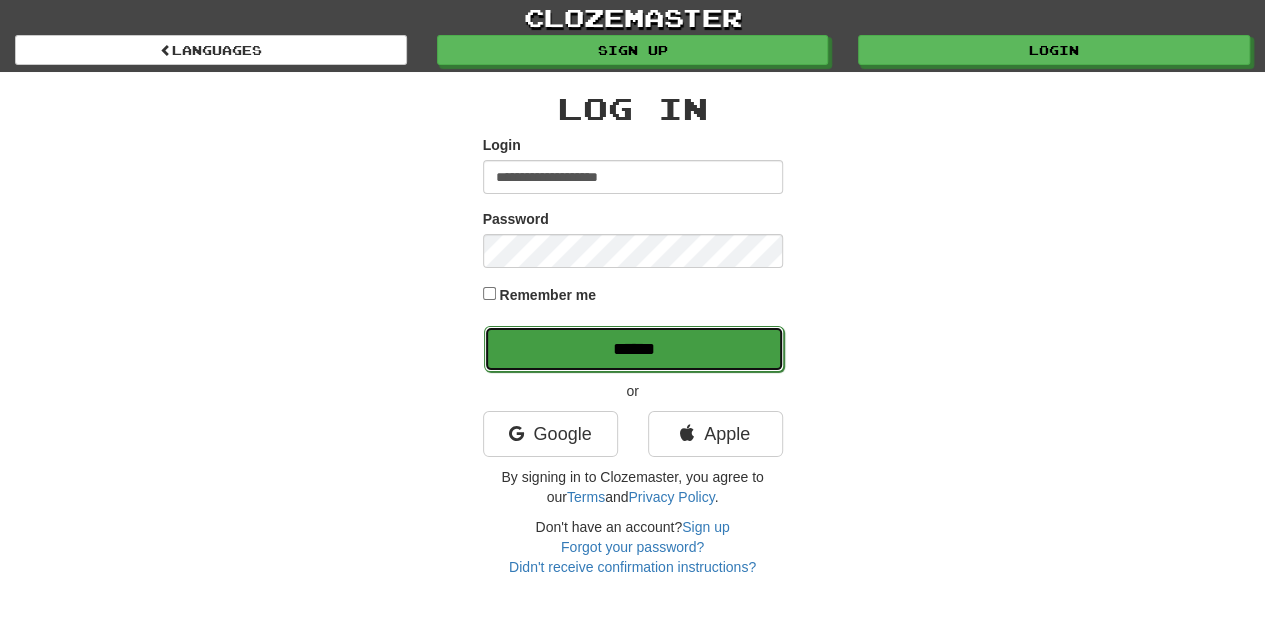 click on "******" at bounding box center [634, 349] 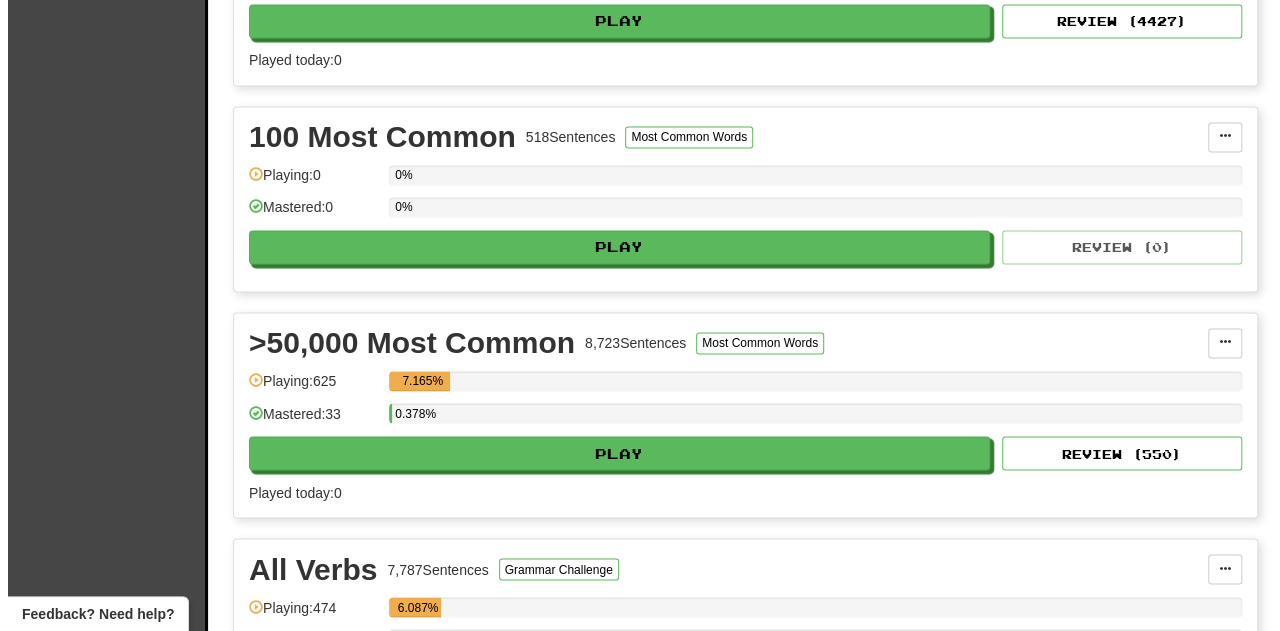 scroll, scrollTop: 1504, scrollLeft: 0, axis: vertical 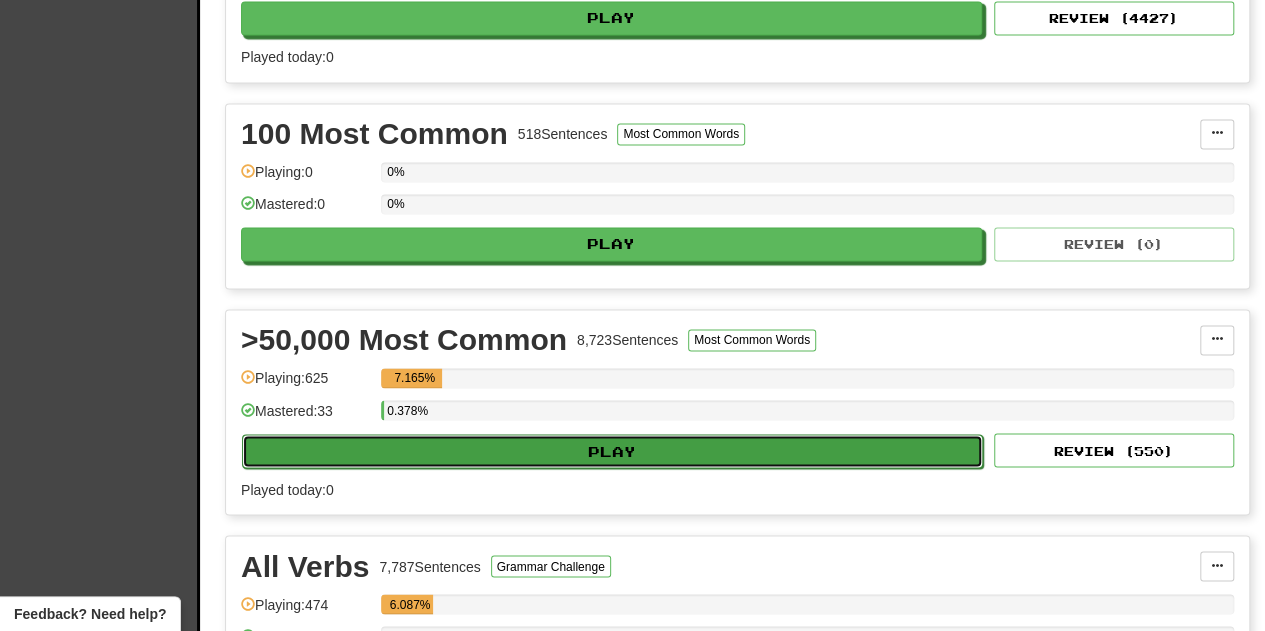 click on "Play" at bounding box center [612, 451] 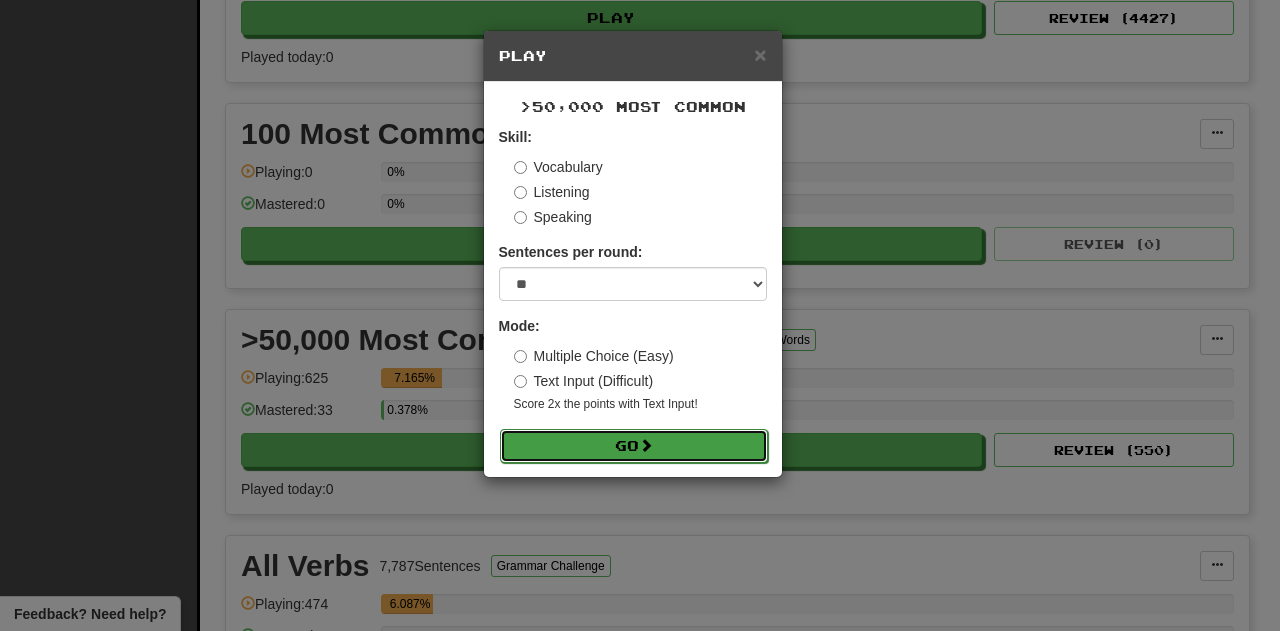 click on "Go" at bounding box center [634, 446] 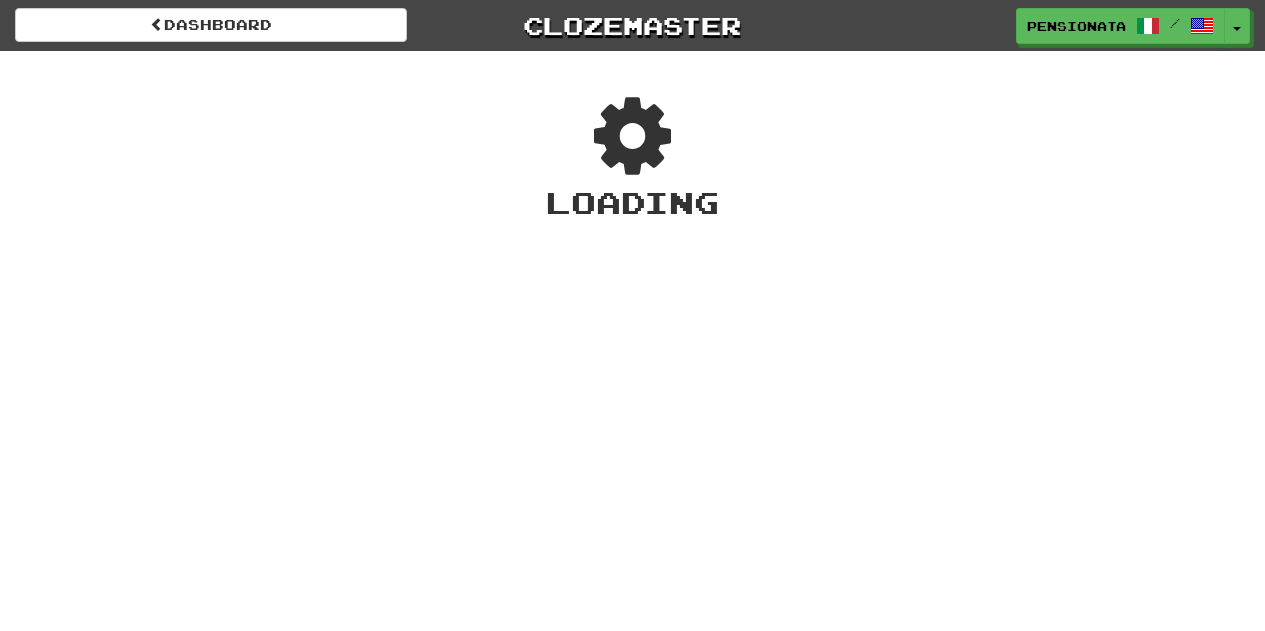 scroll, scrollTop: 0, scrollLeft: 0, axis: both 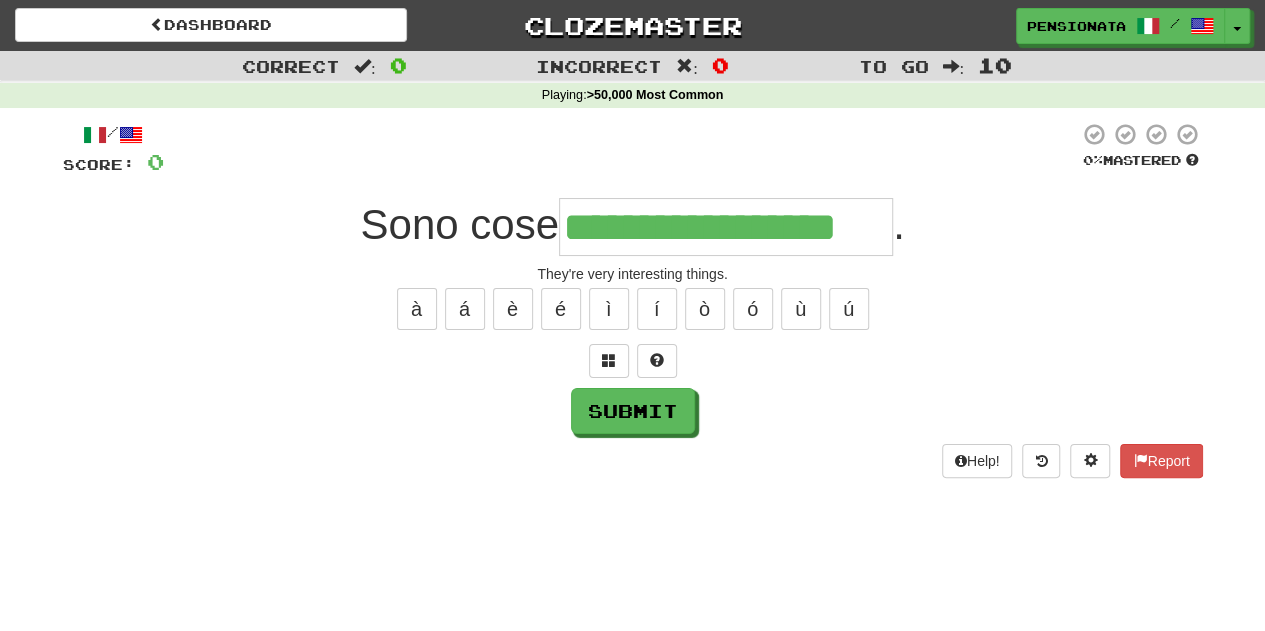type on "**********" 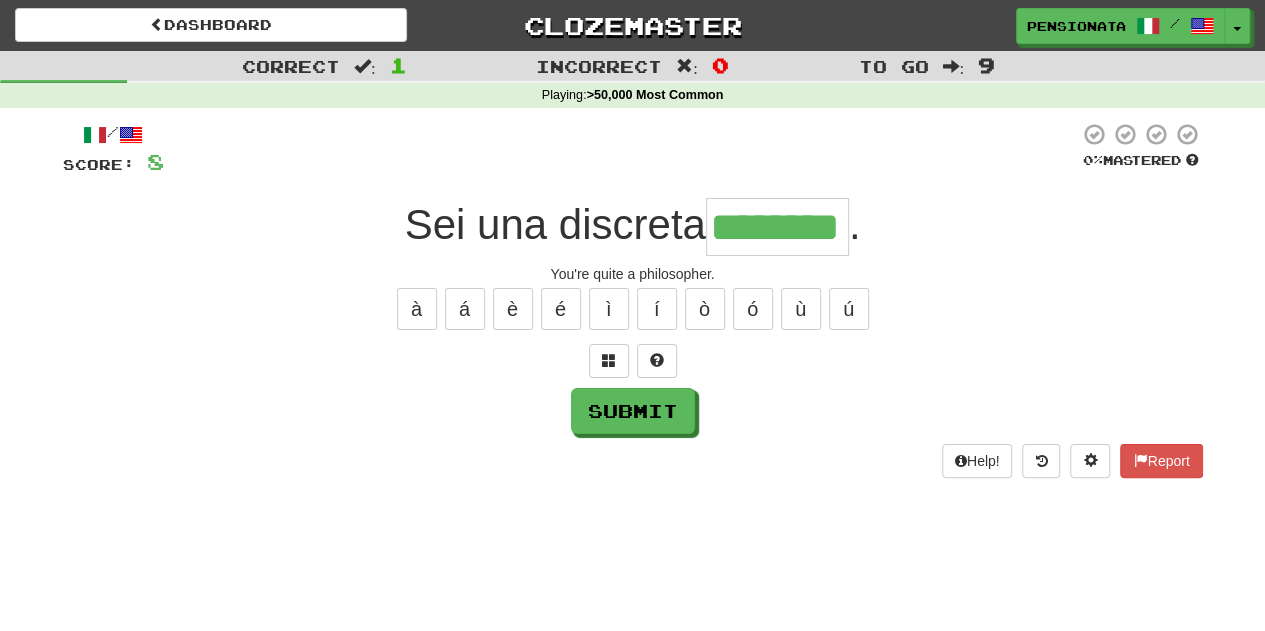 type on "********" 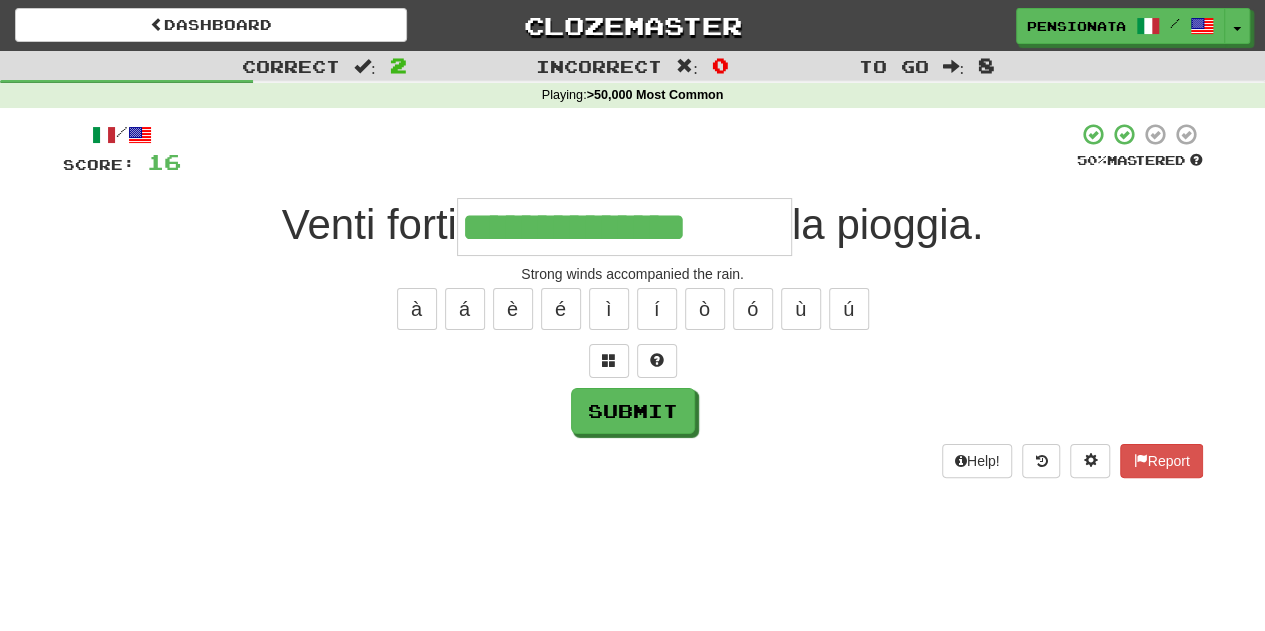 type on "**********" 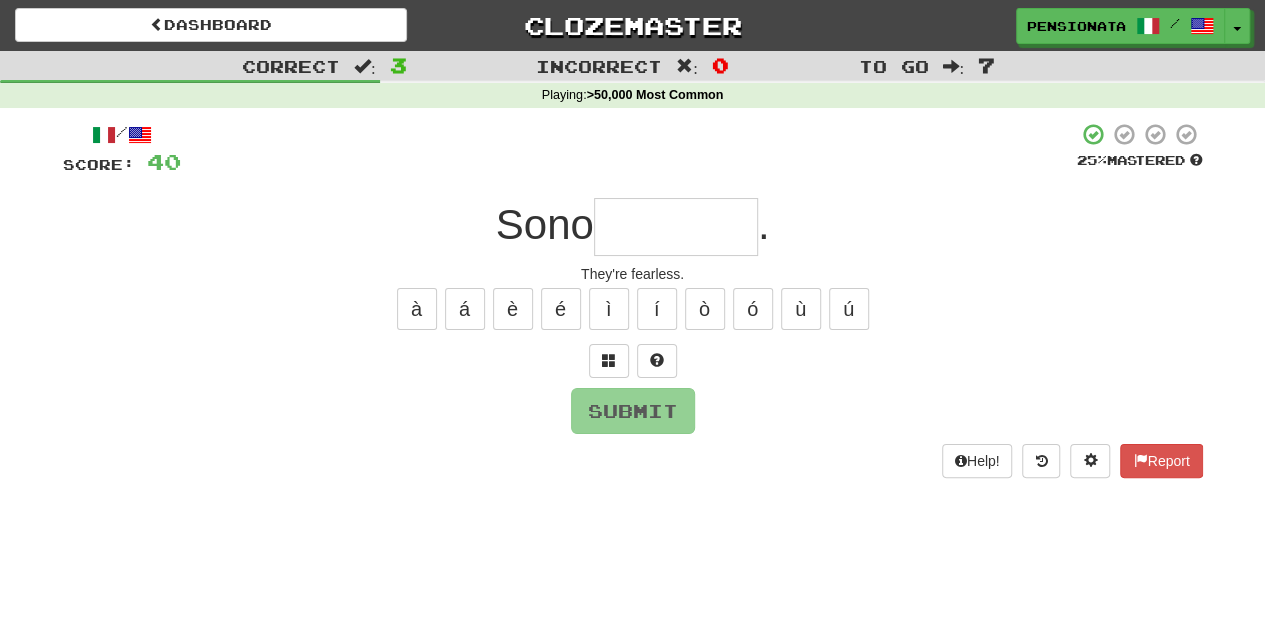 type on "*" 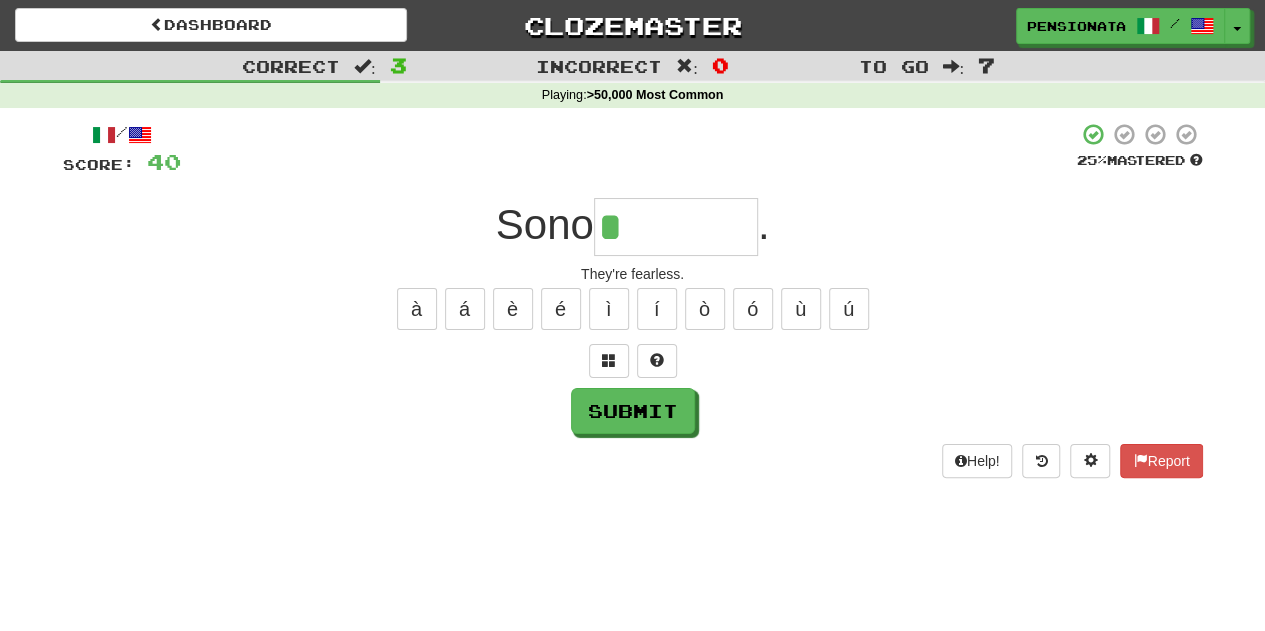type on "********" 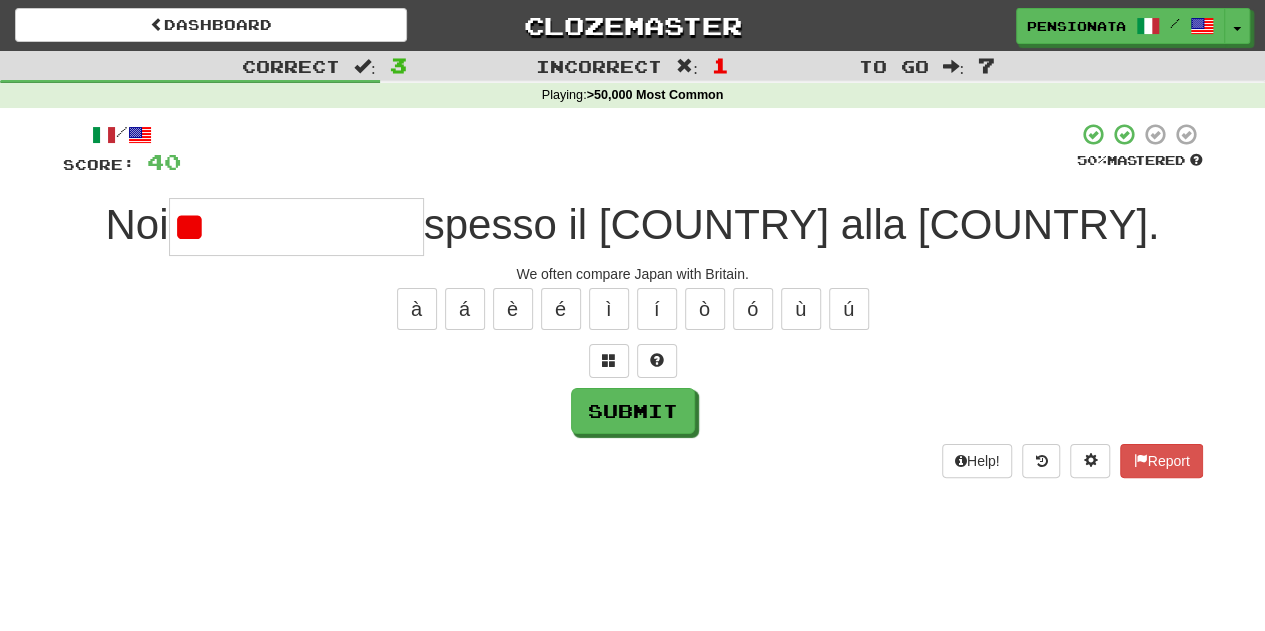 type on "*" 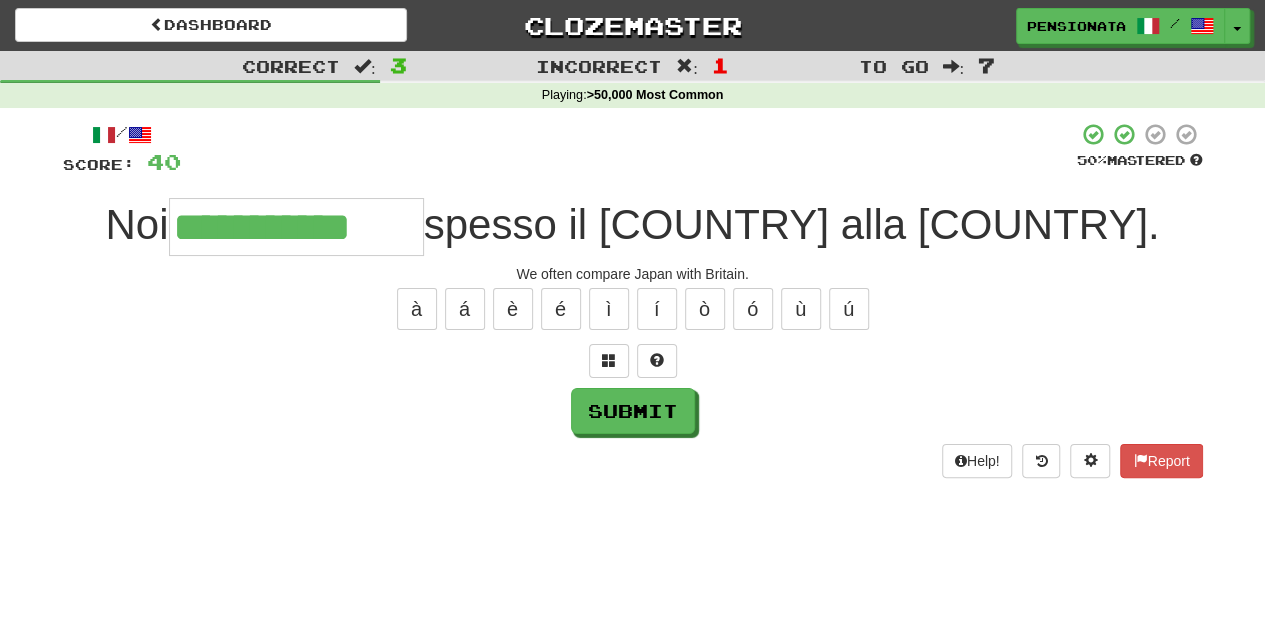 type on "**********" 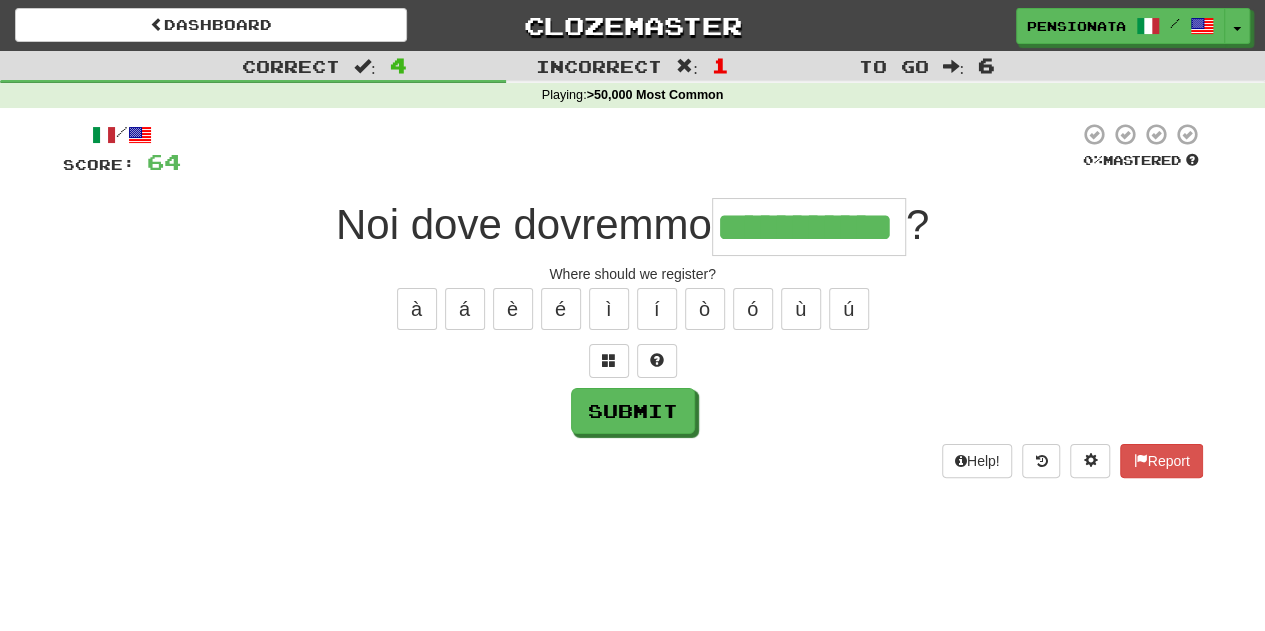 type on "**********" 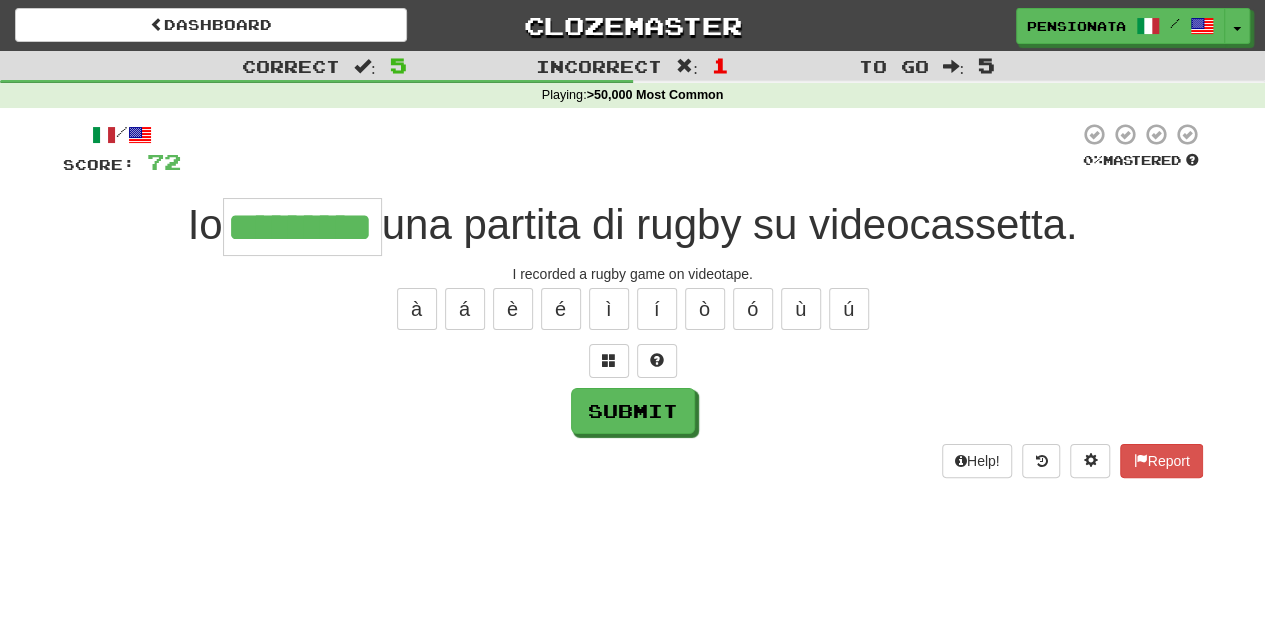 type on "*********" 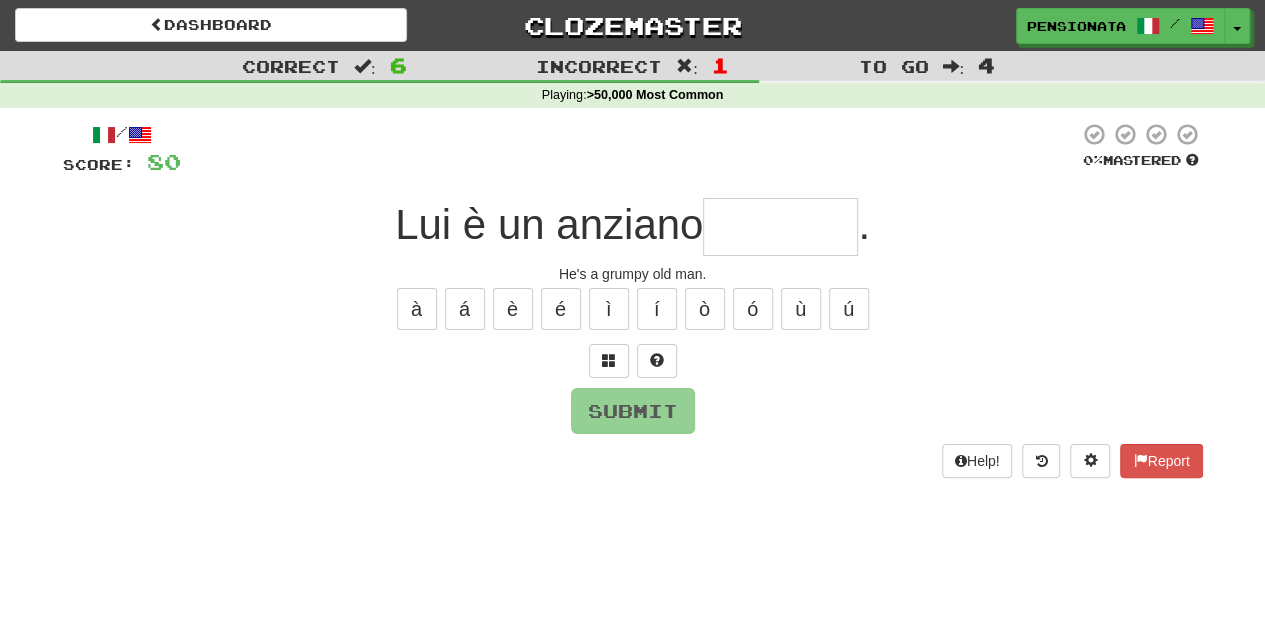 type on "*" 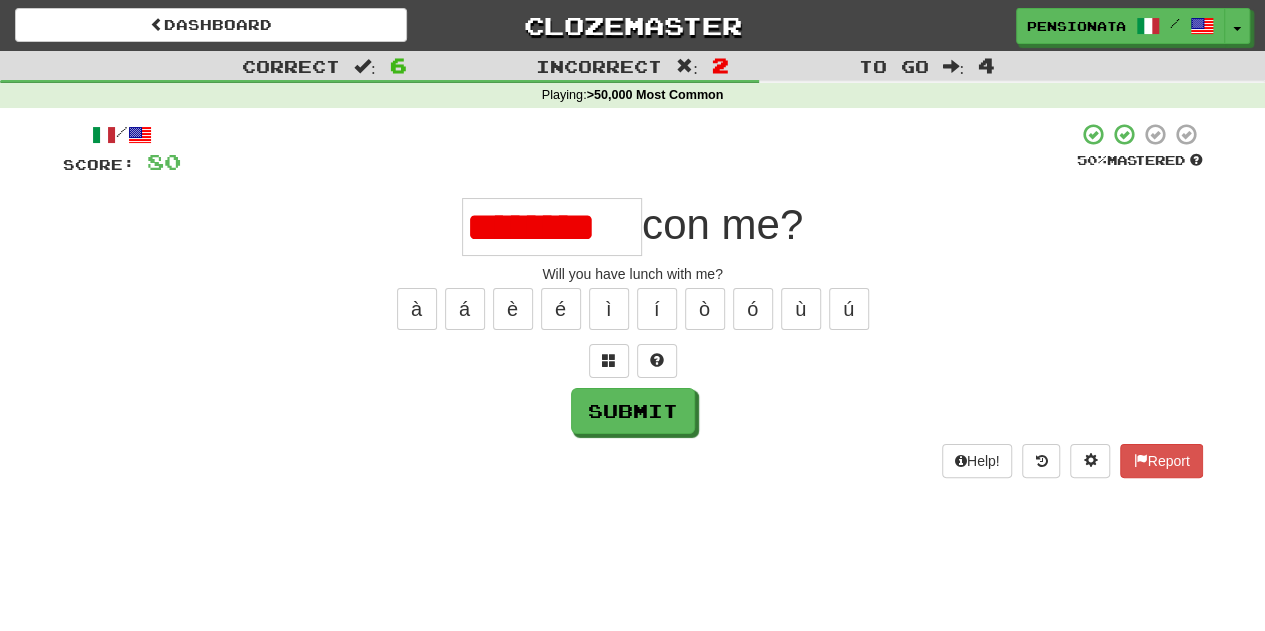 scroll, scrollTop: 0, scrollLeft: 0, axis: both 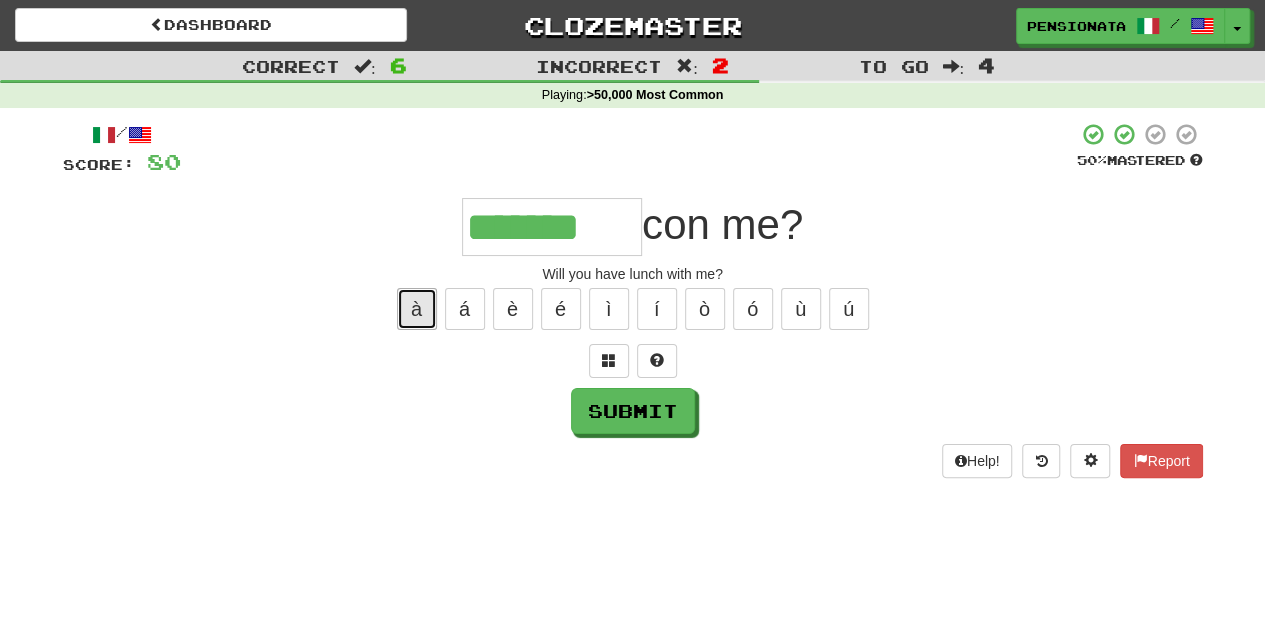 click on "à" at bounding box center (417, 309) 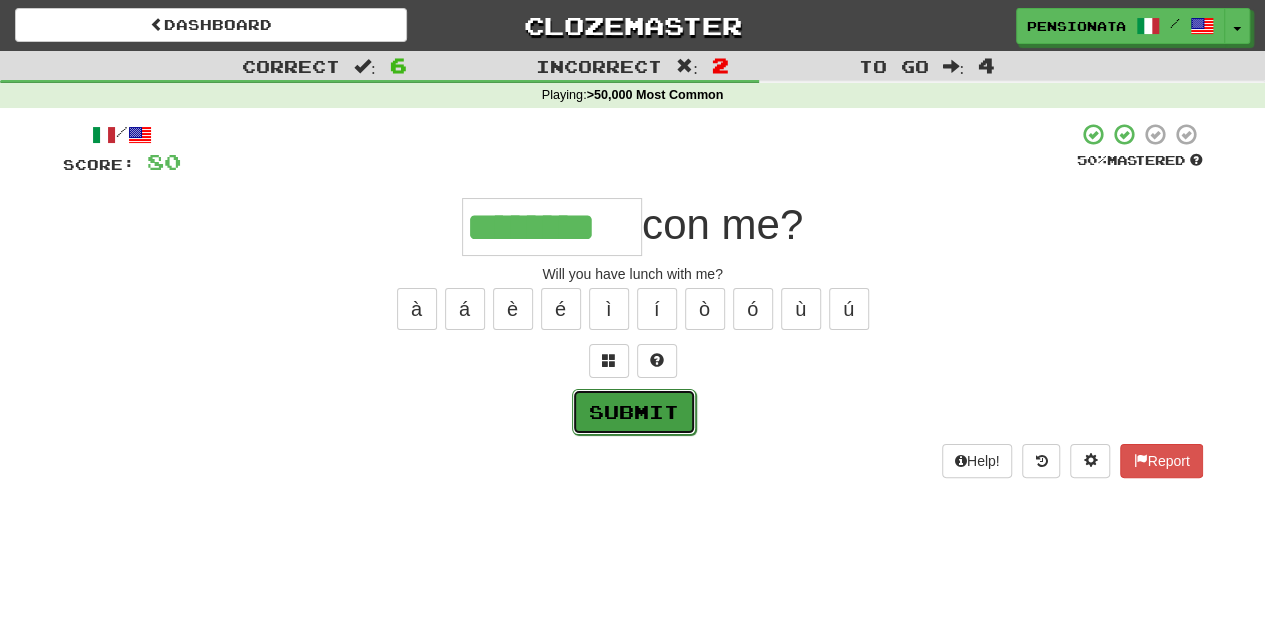 click on "Submit" at bounding box center (634, 412) 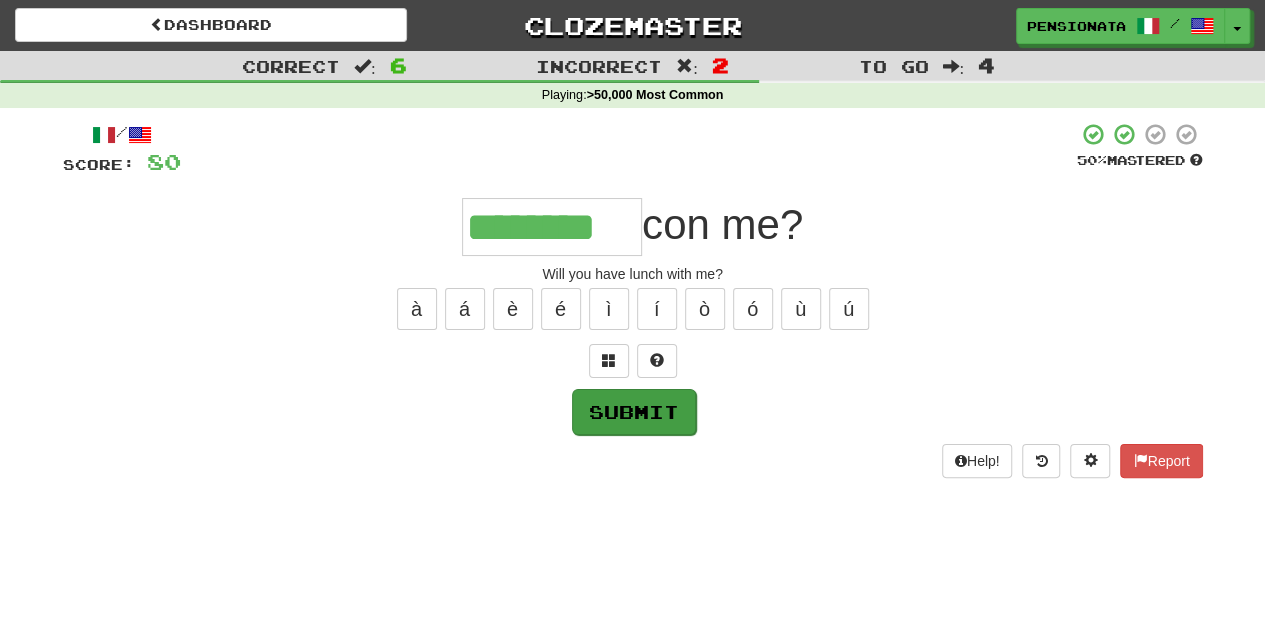 type on "********" 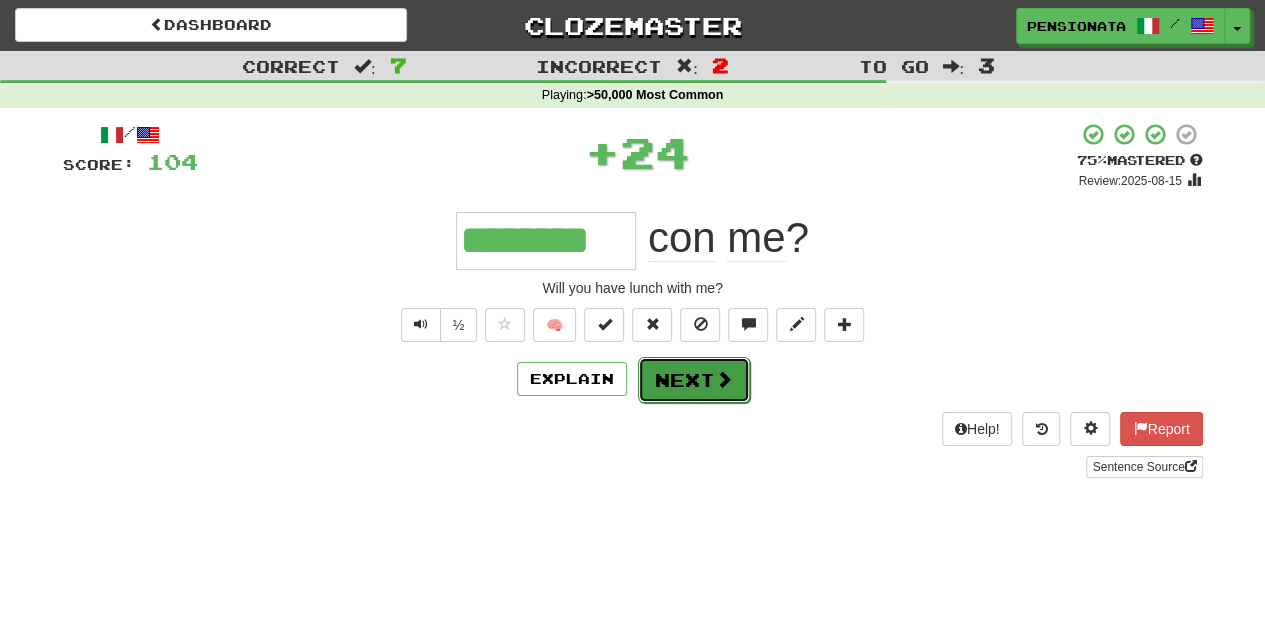 click on "Next" at bounding box center [694, 380] 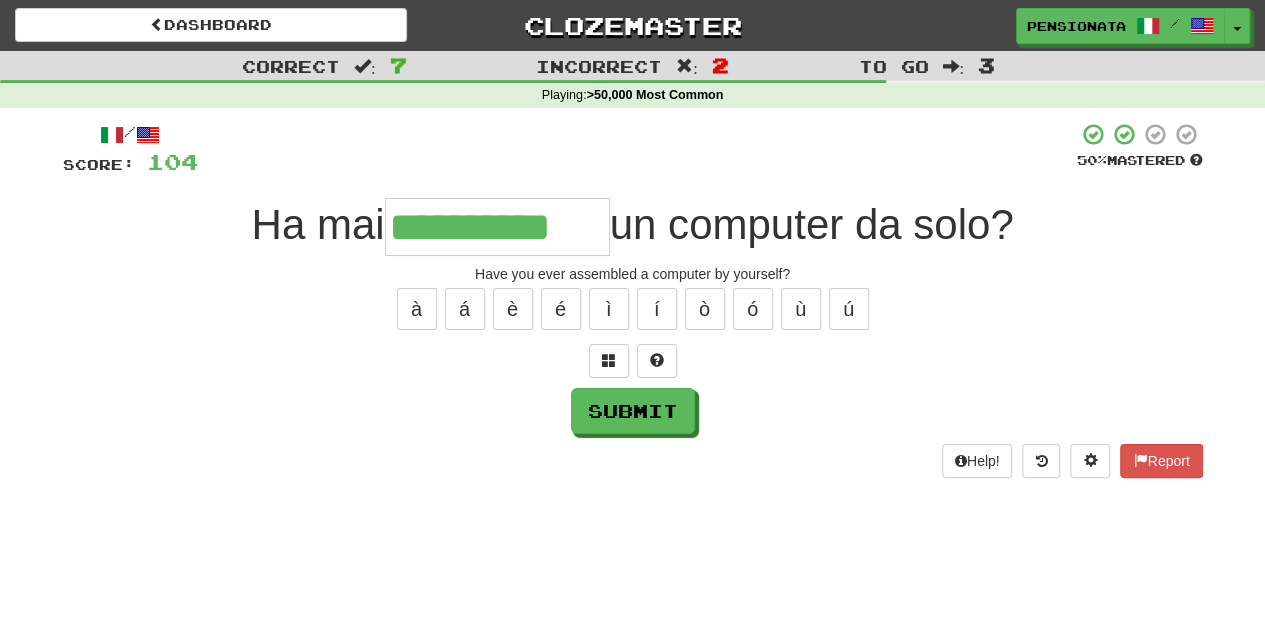 type on "**********" 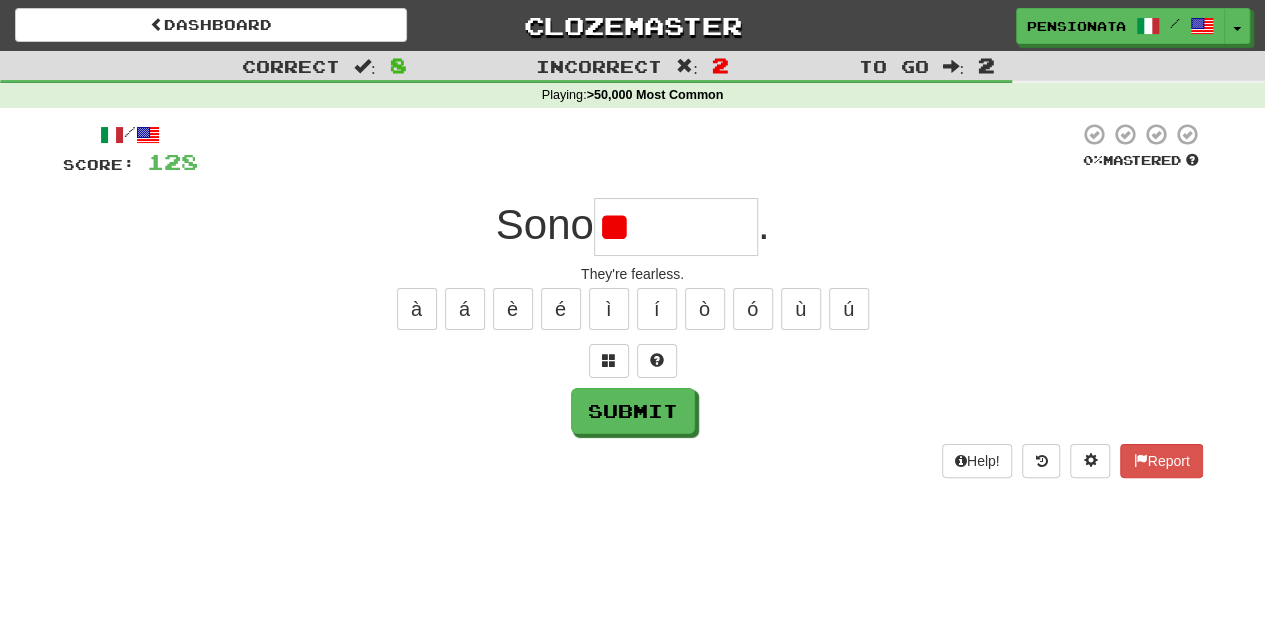 type on "*" 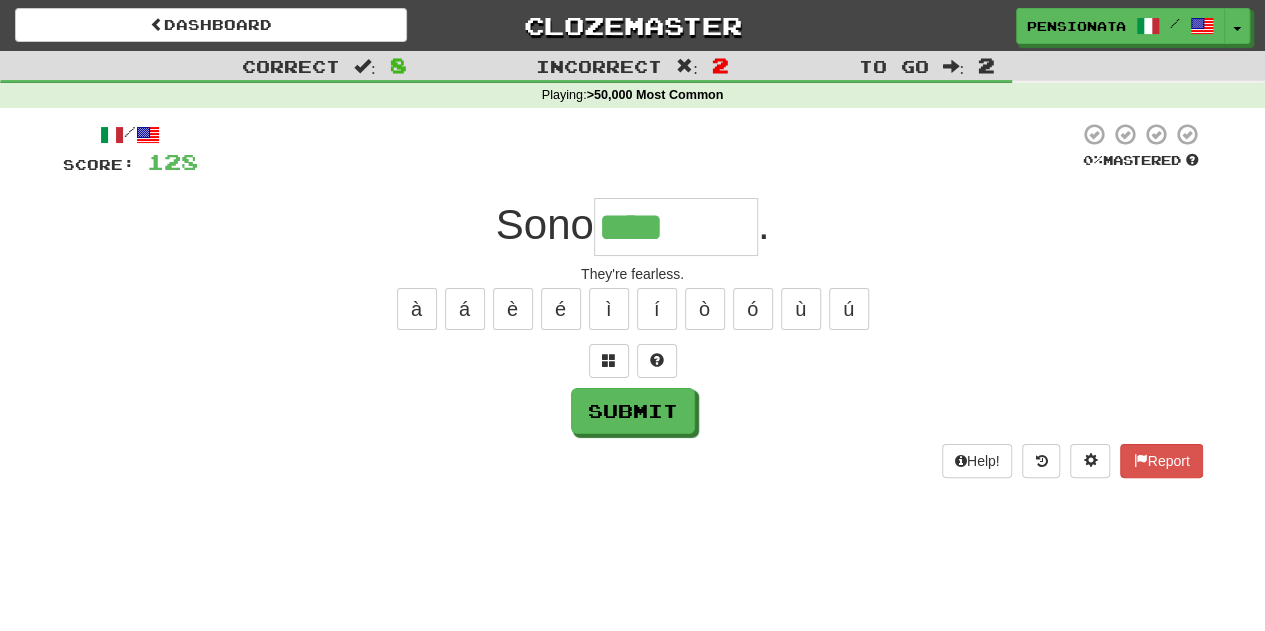 type on "********" 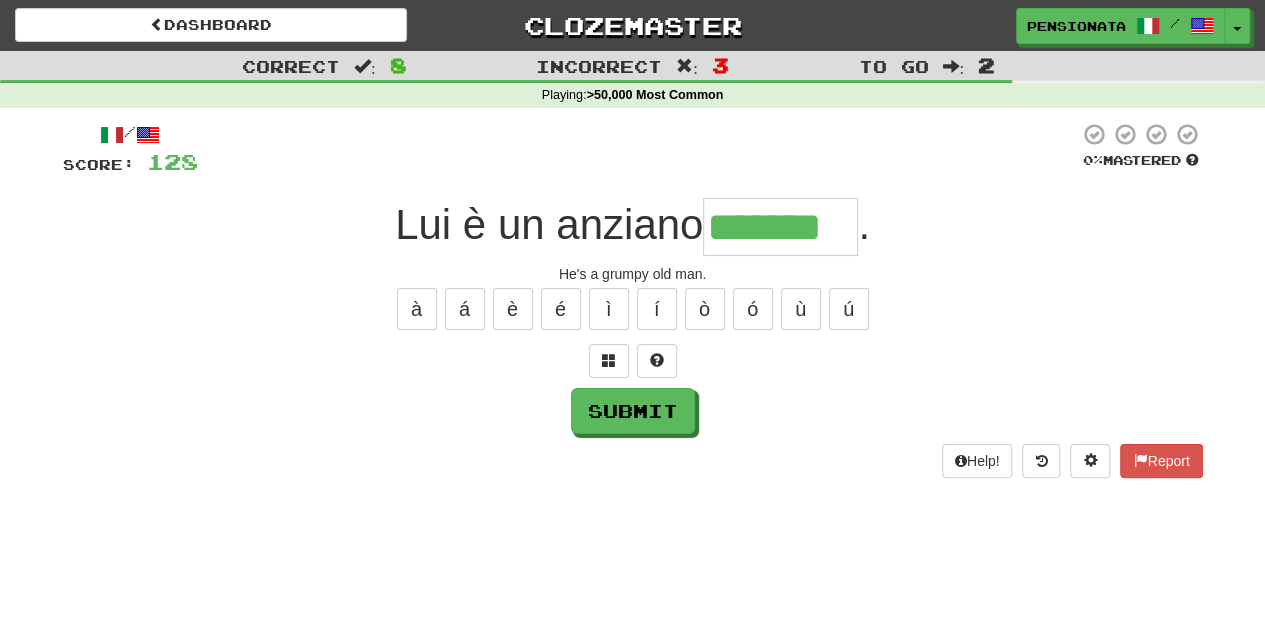 type on "*******" 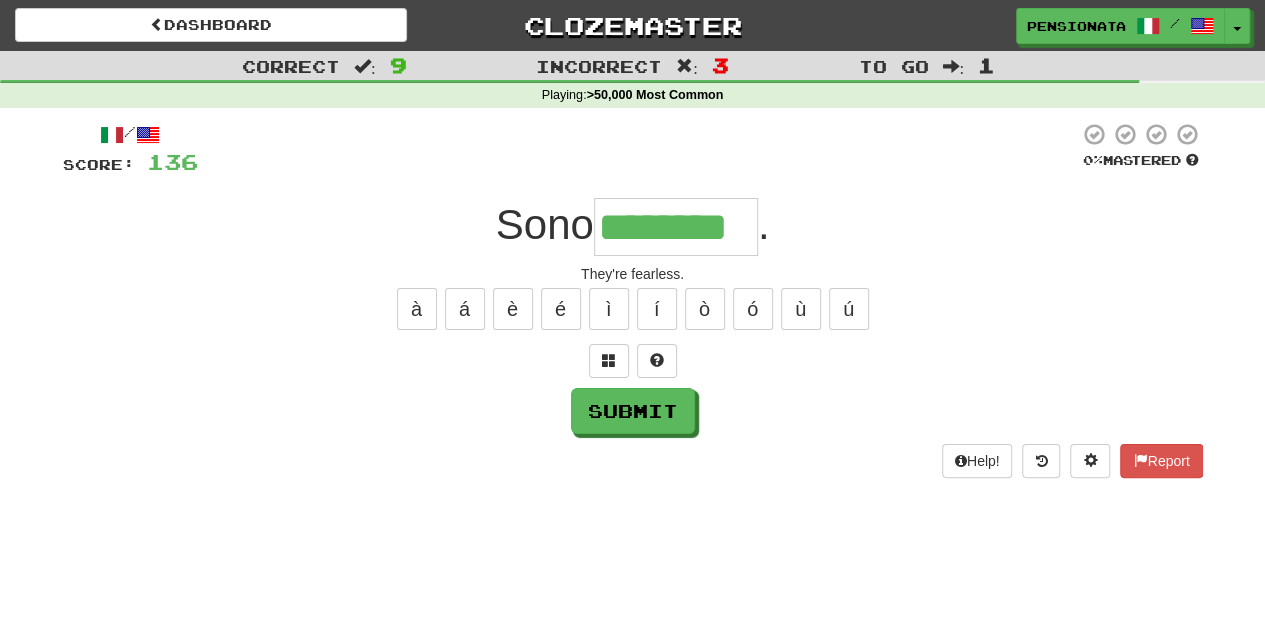 type on "********" 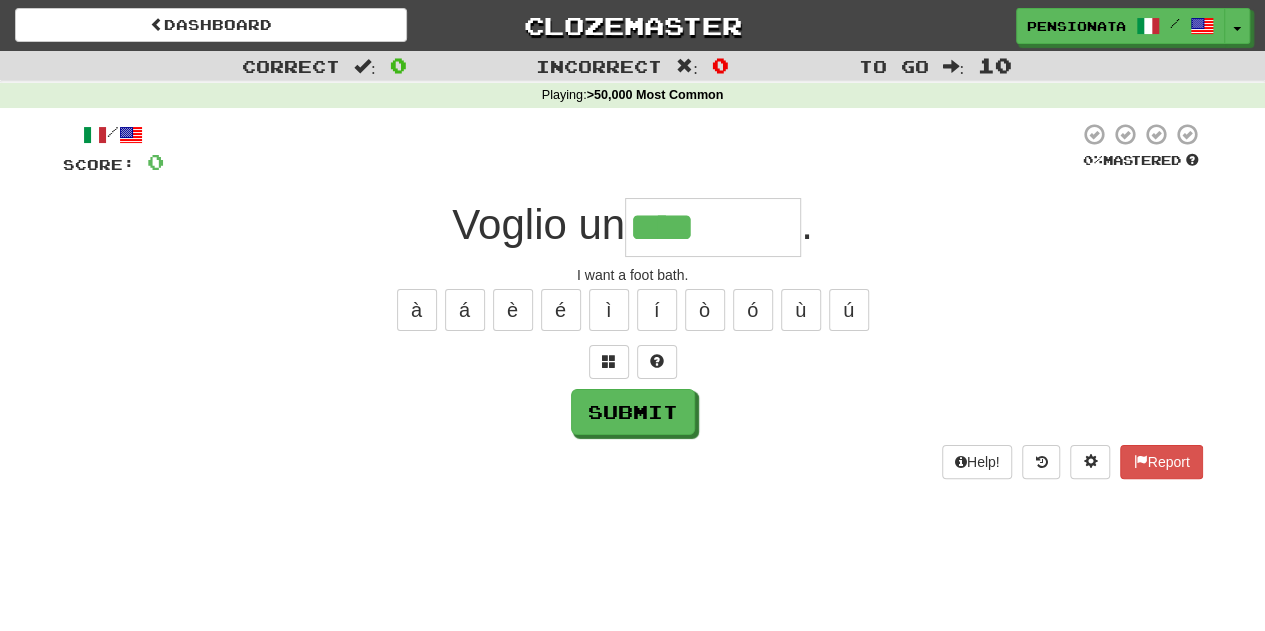 type on "*********" 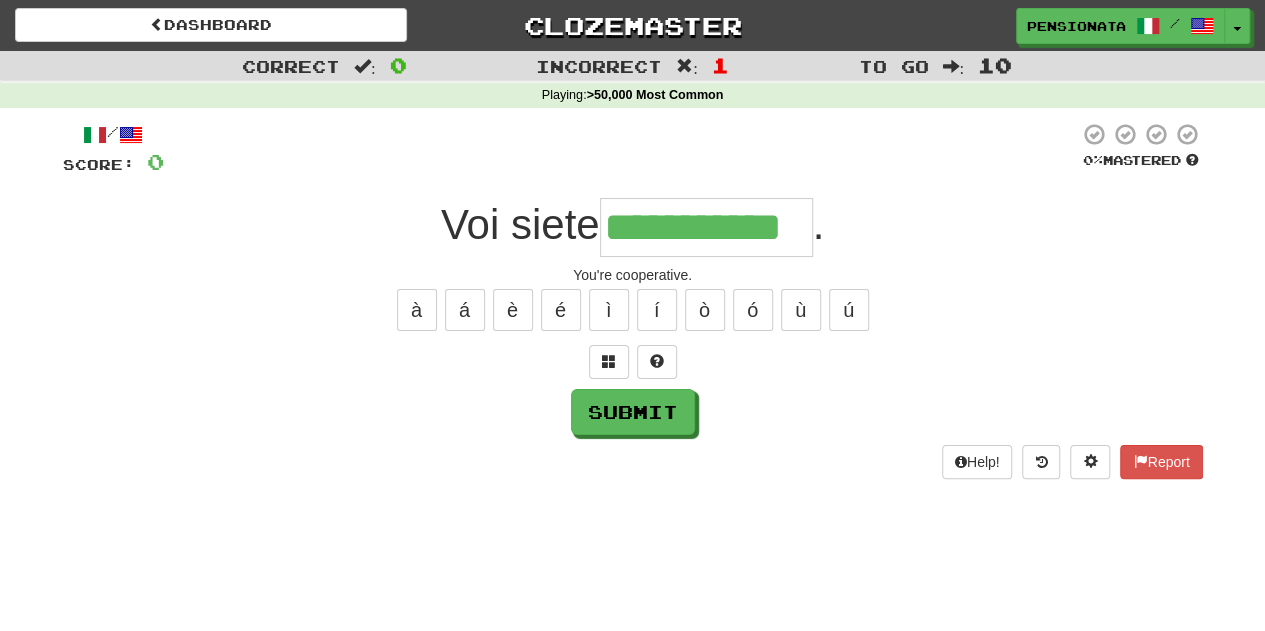 type on "**********" 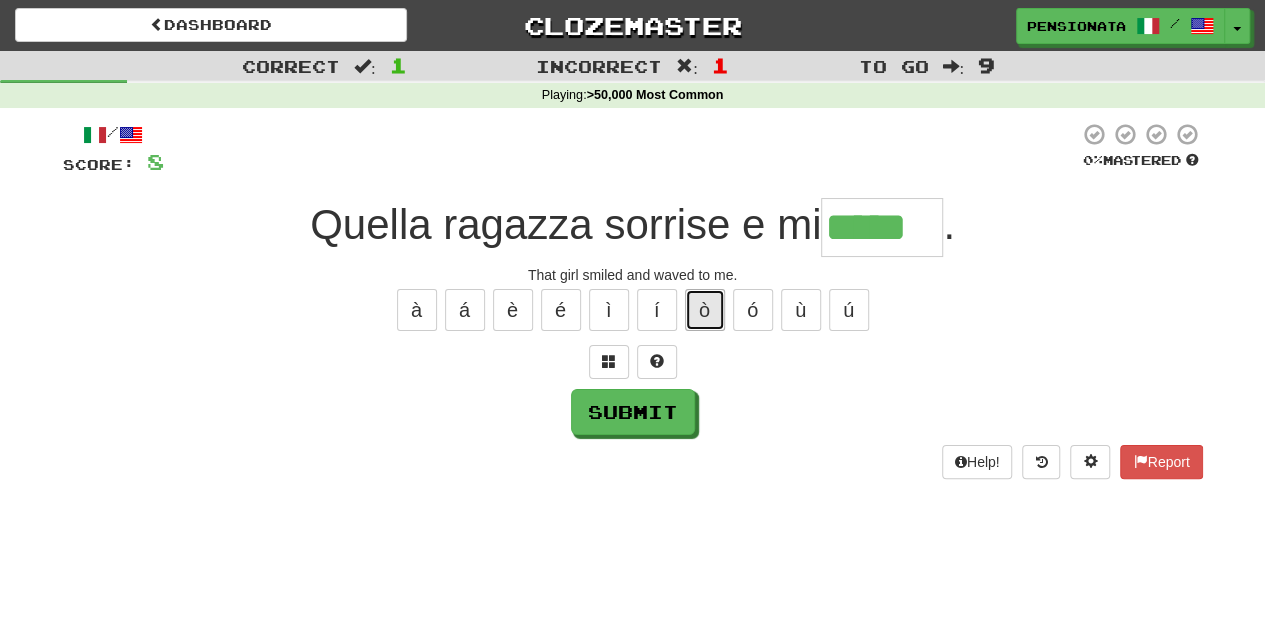 click on "ò" at bounding box center [705, 310] 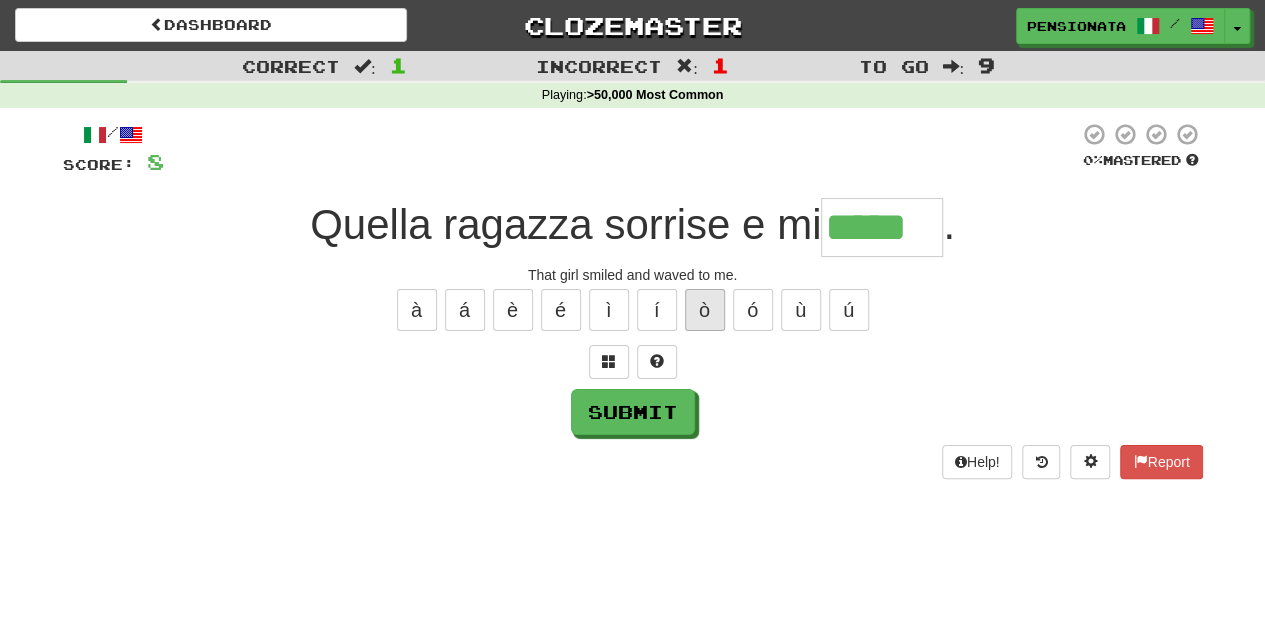 type on "******" 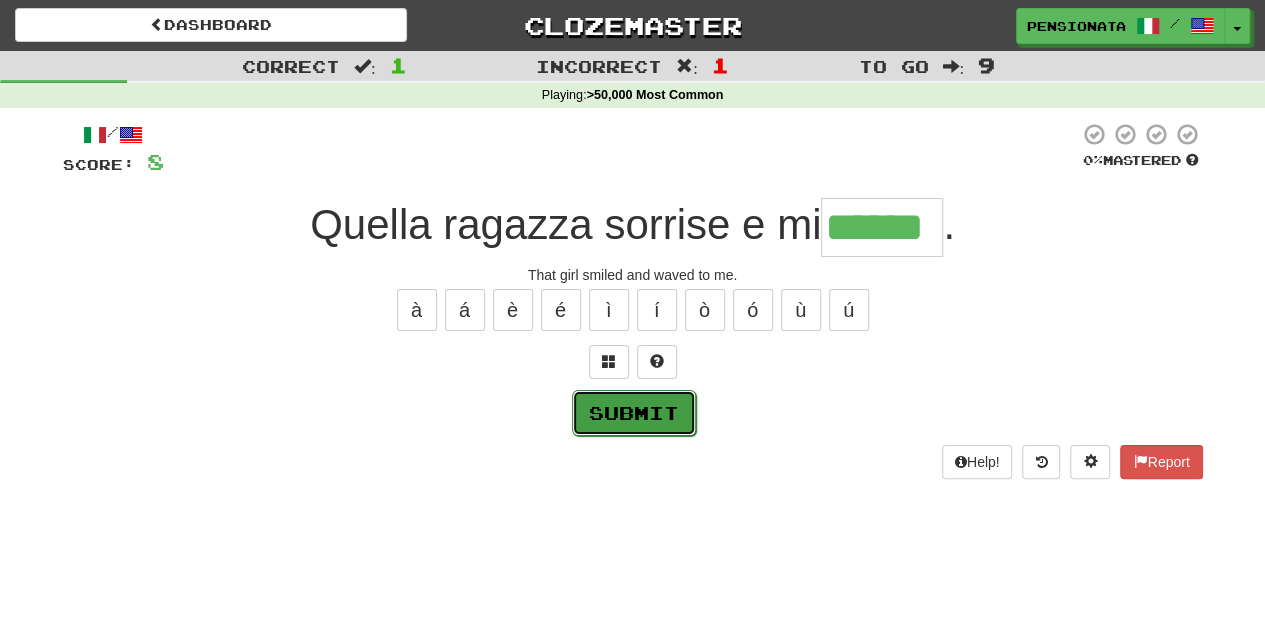 click on "Submit" at bounding box center (634, 413) 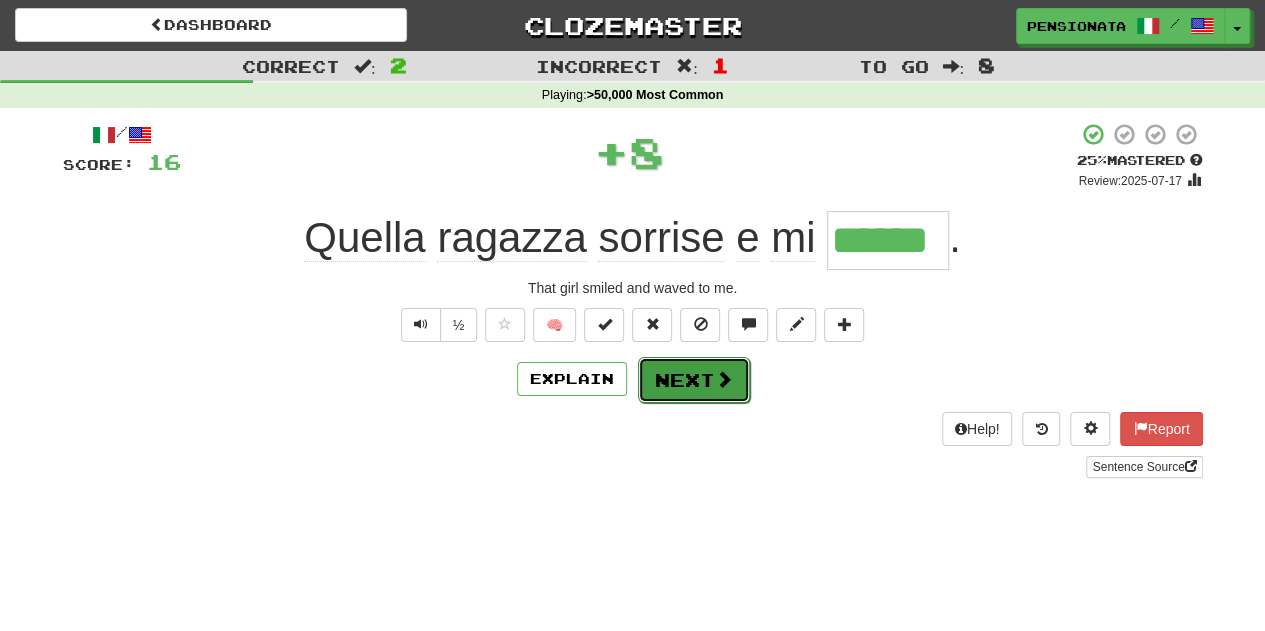 click on "Next" at bounding box center [694, 380] 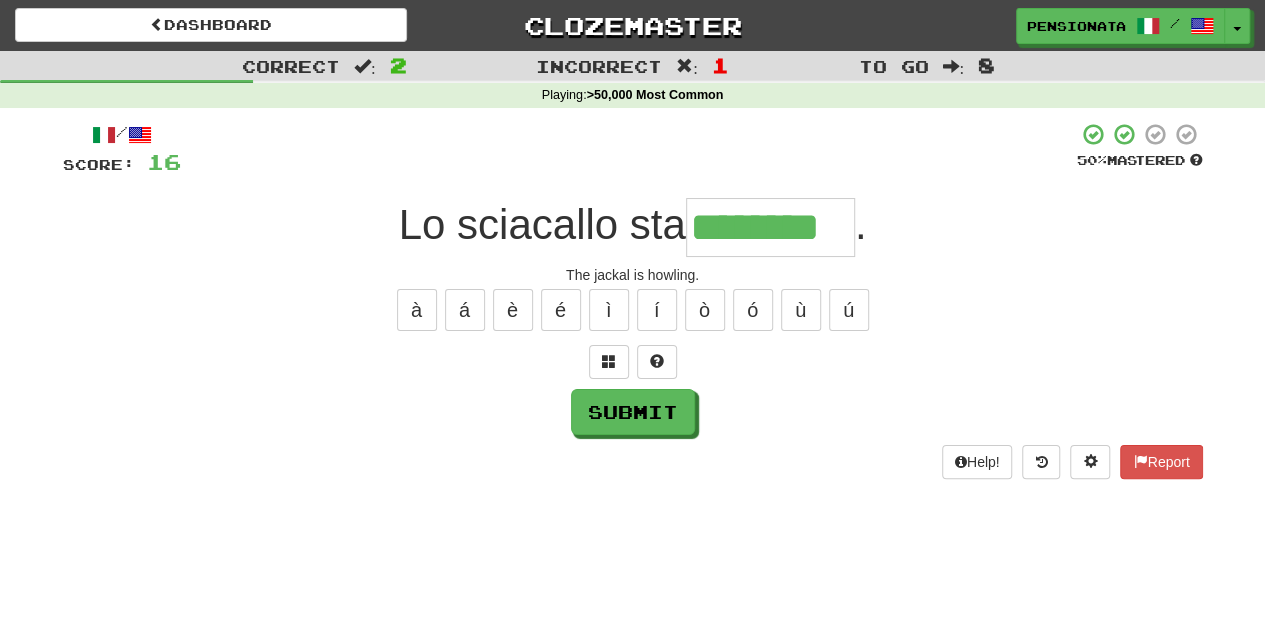 type on "********" 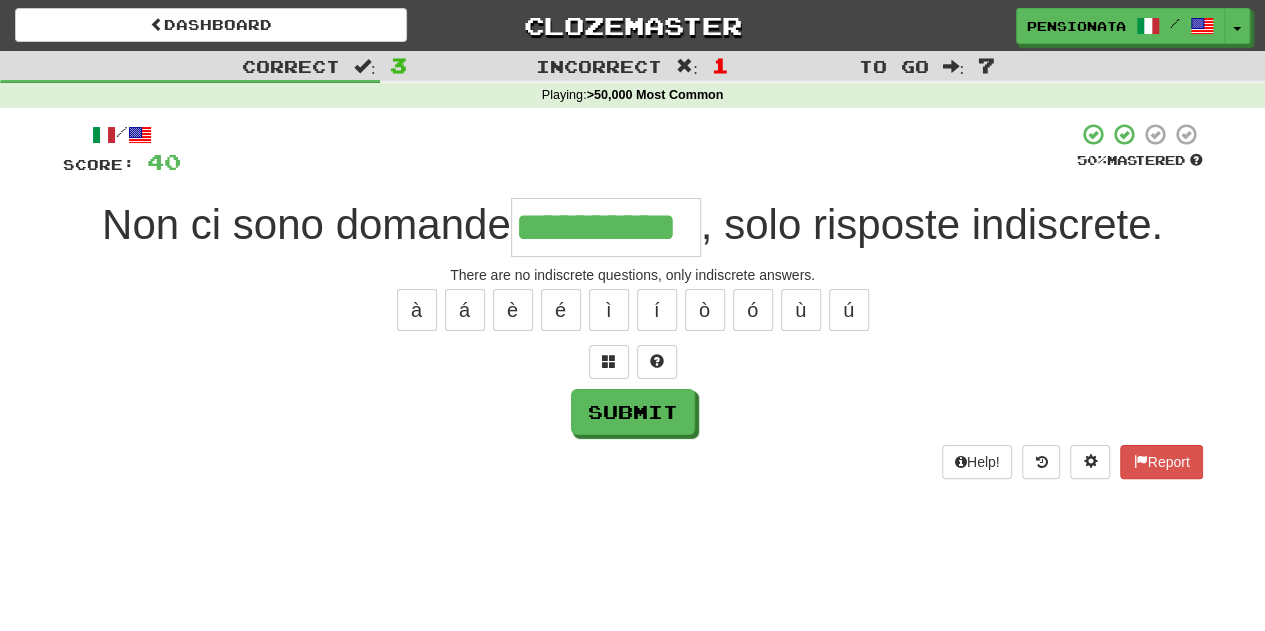 type on "**********" 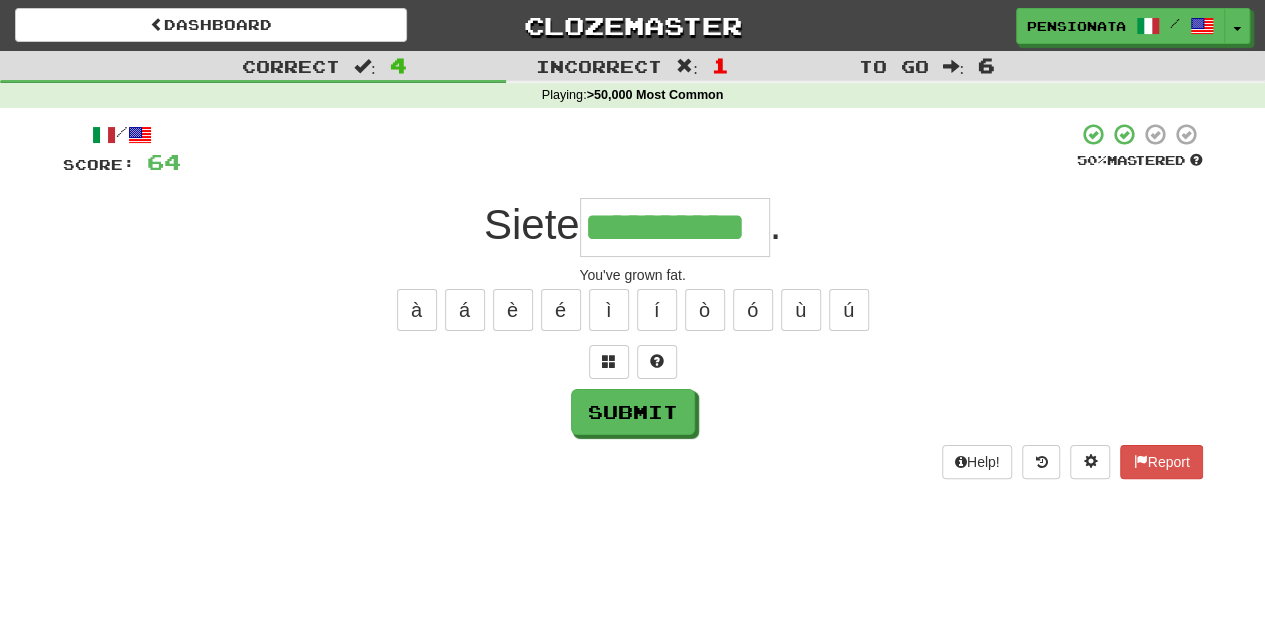 type on "**********" 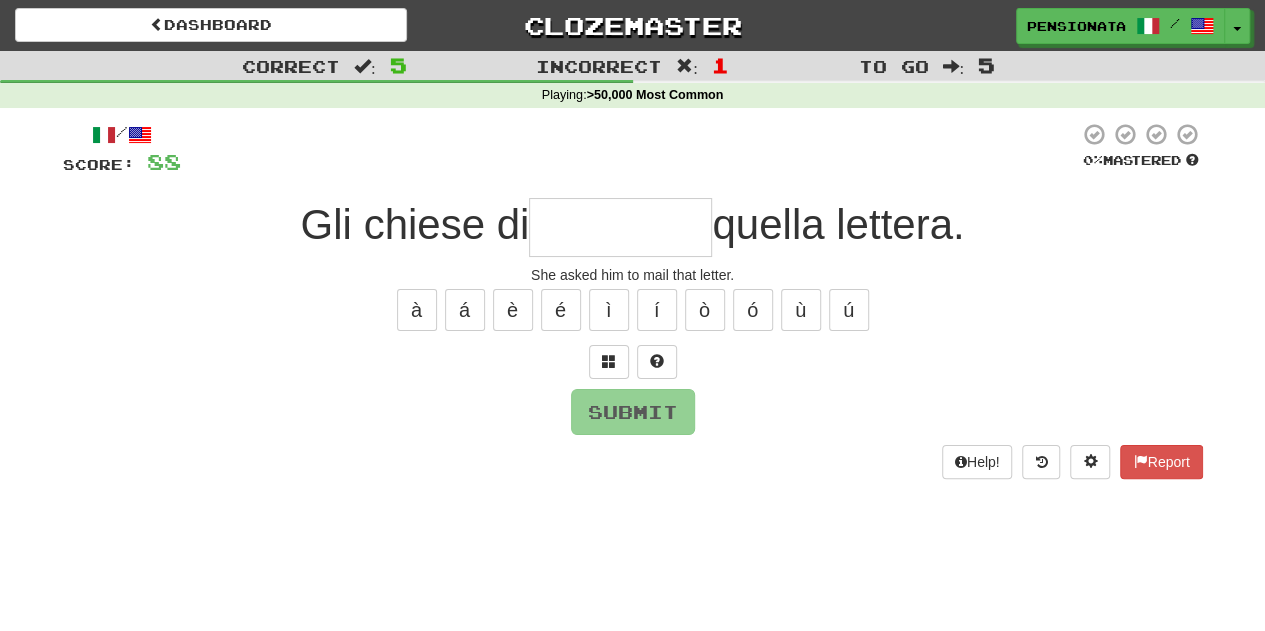 type on "*" 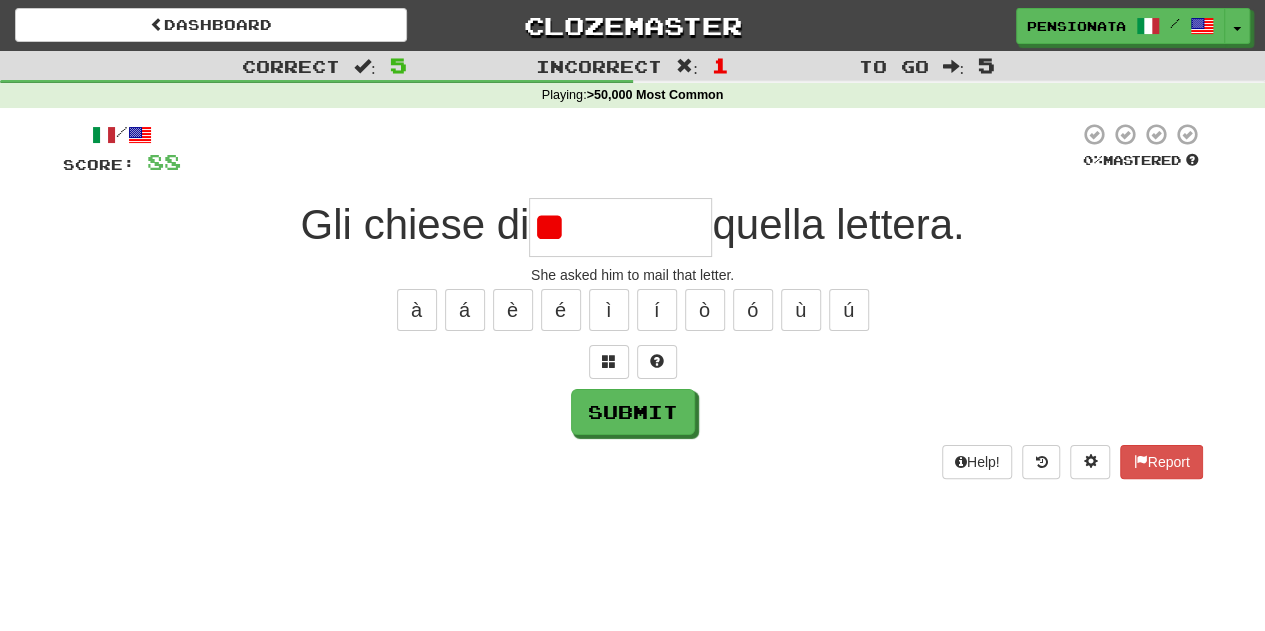 type on "*" 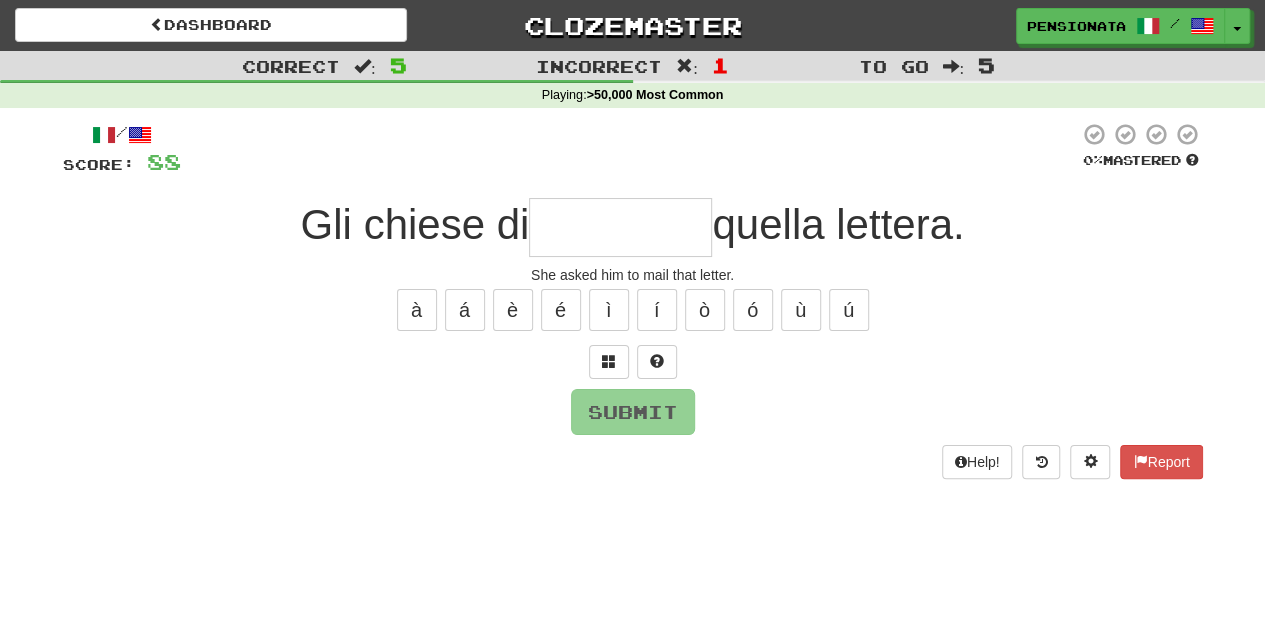 type on "********" 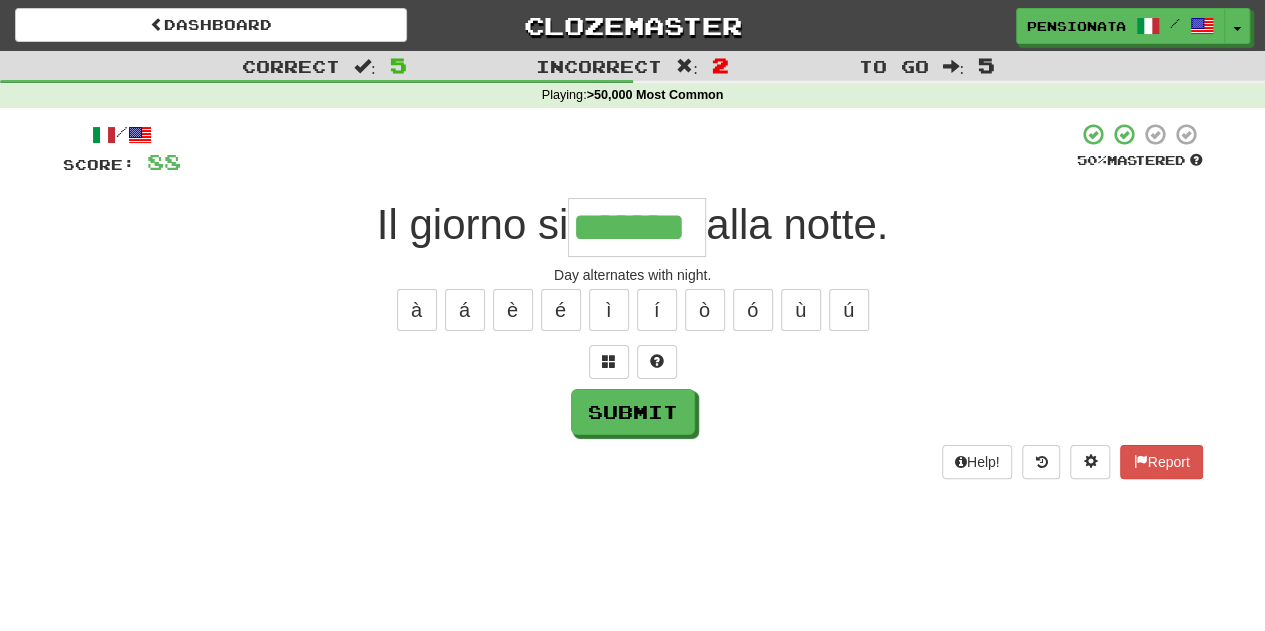 type on "*******" 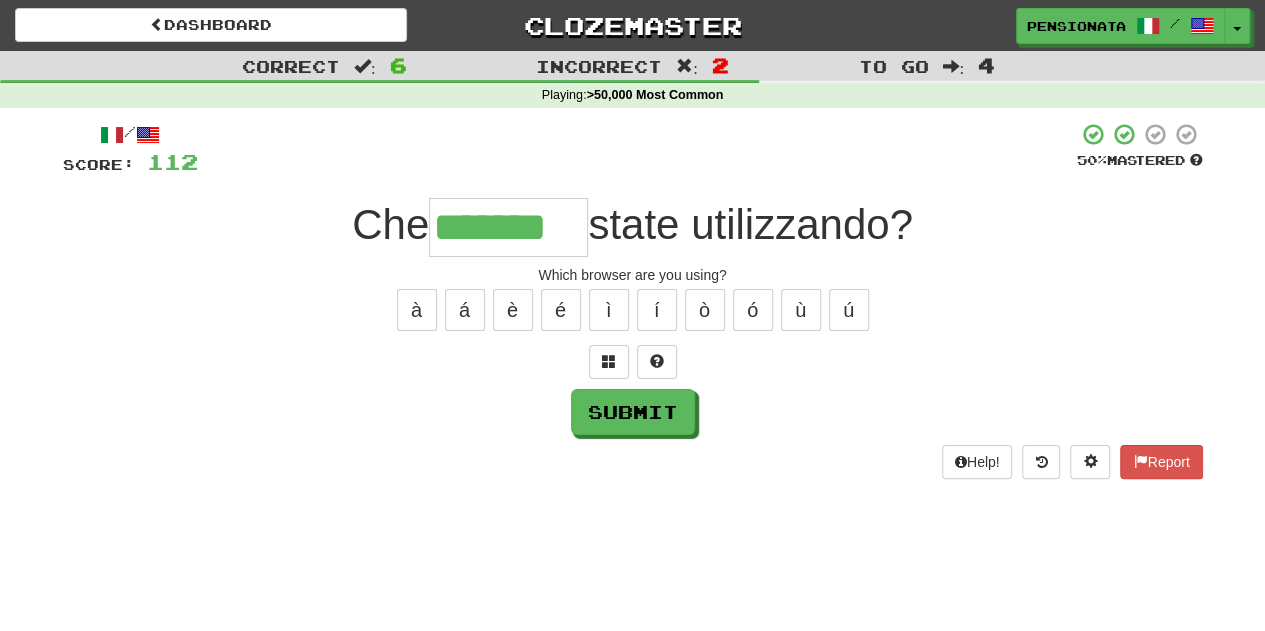 type on "*******" 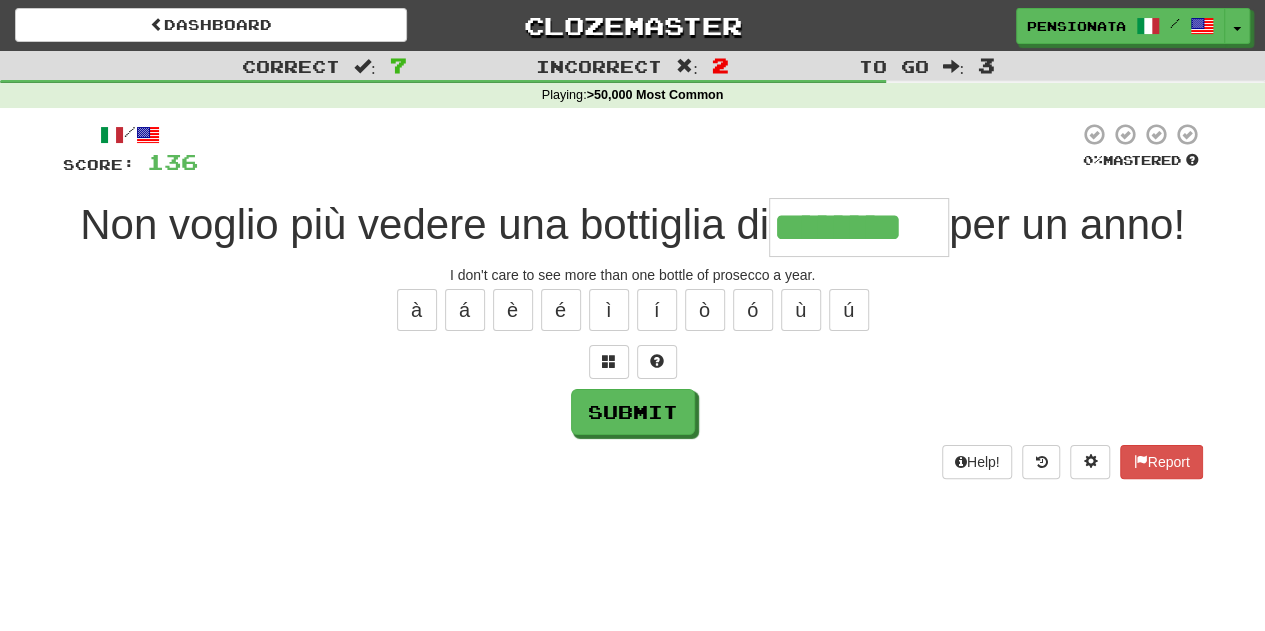 type on "********" 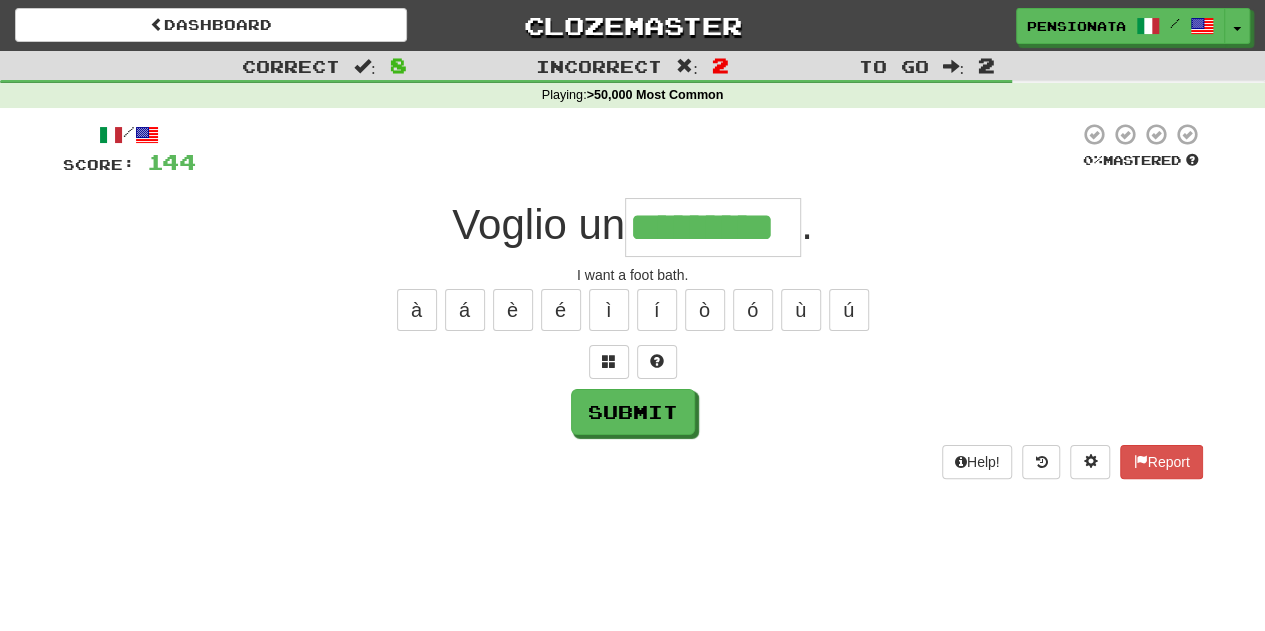 type on "*********" 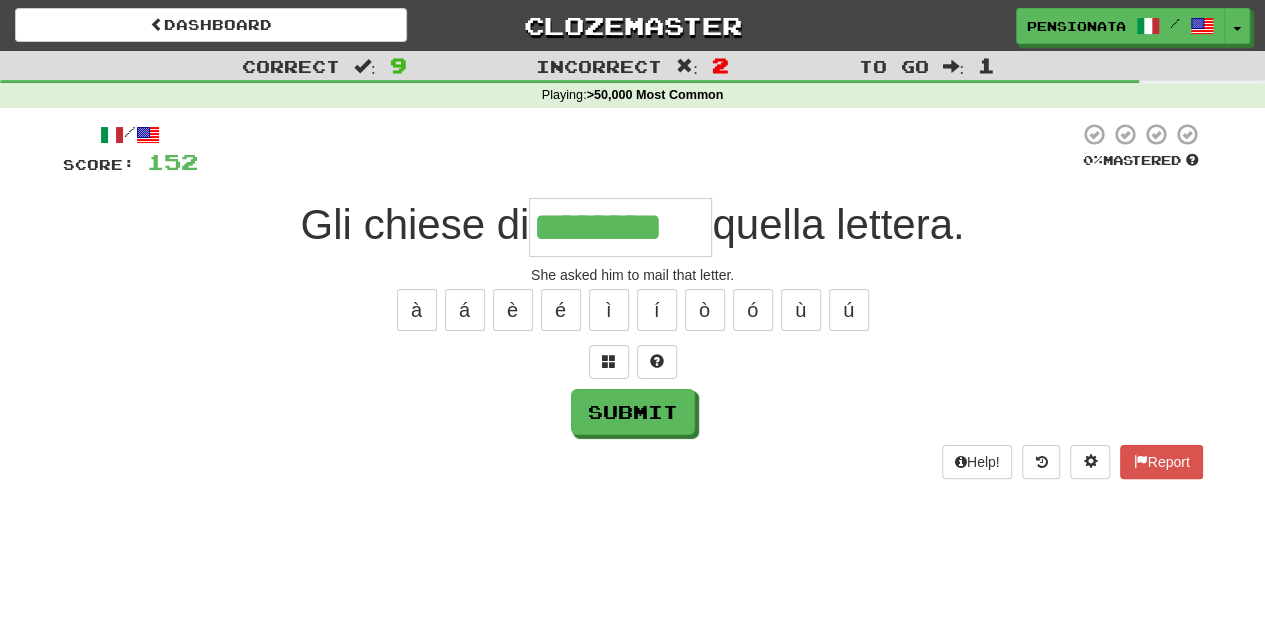 type on "********" 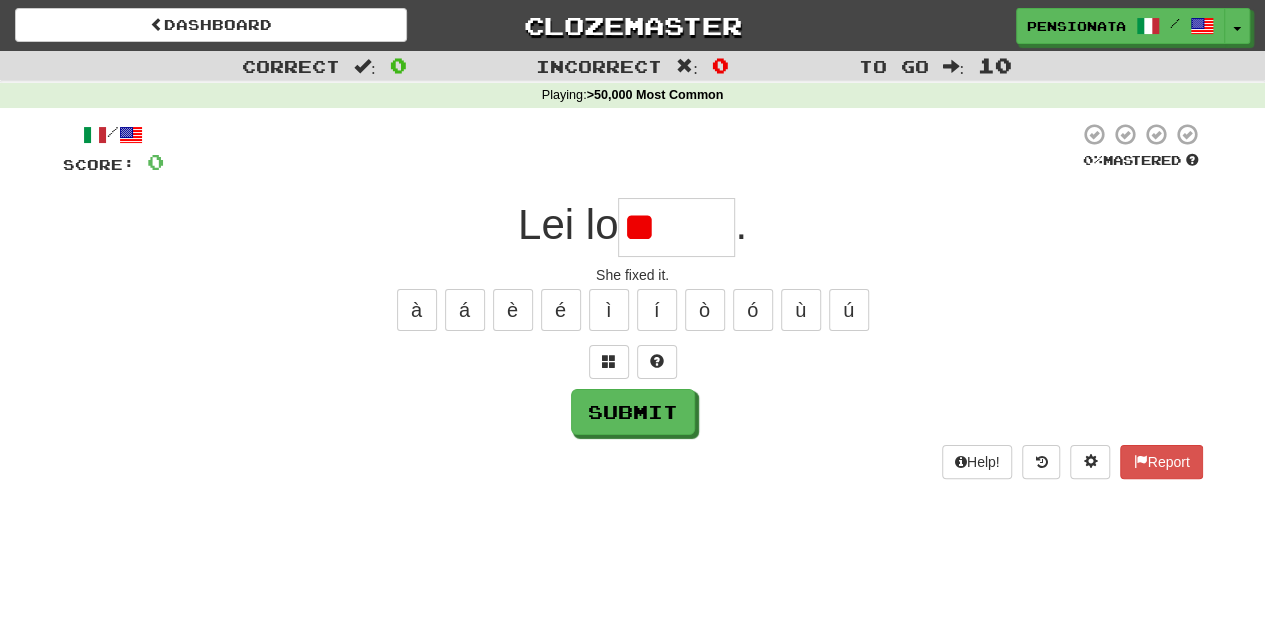 type on "*" 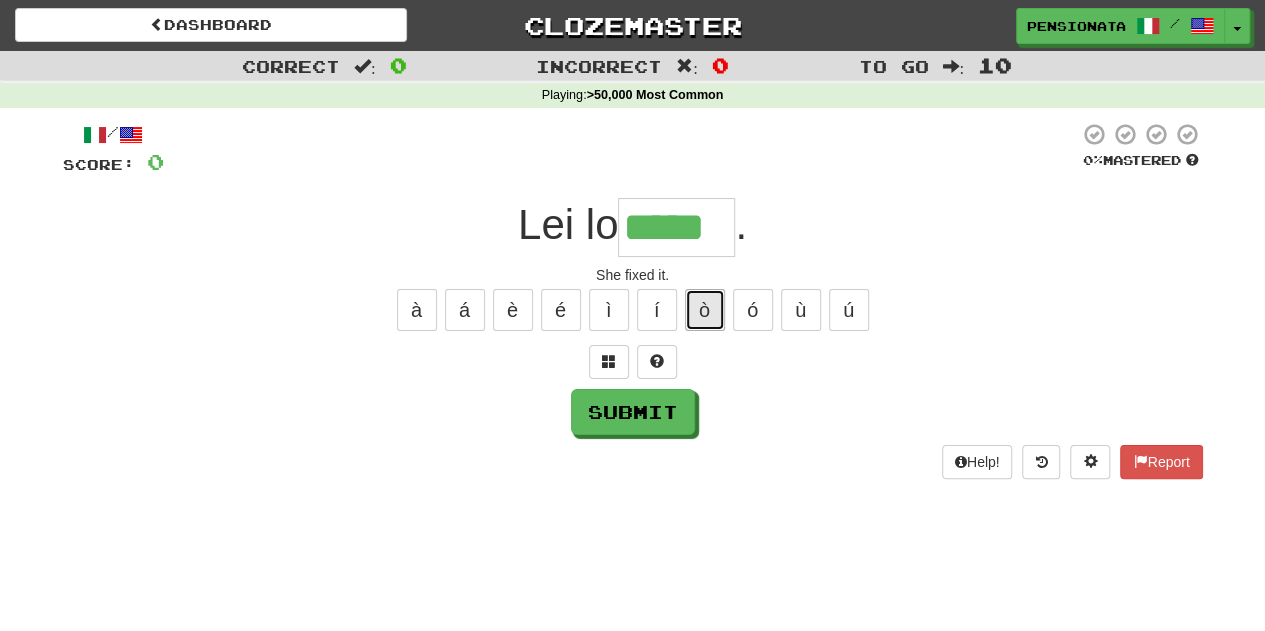 click on "ò" at bounding box center [705, 310] 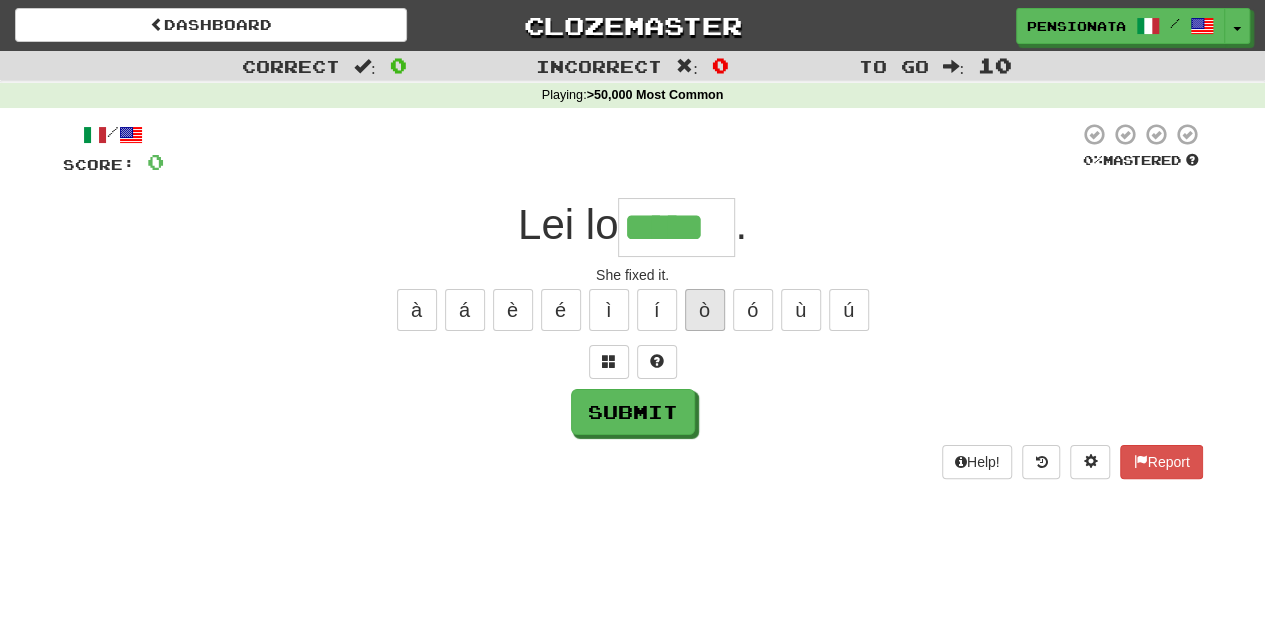 type on "******" 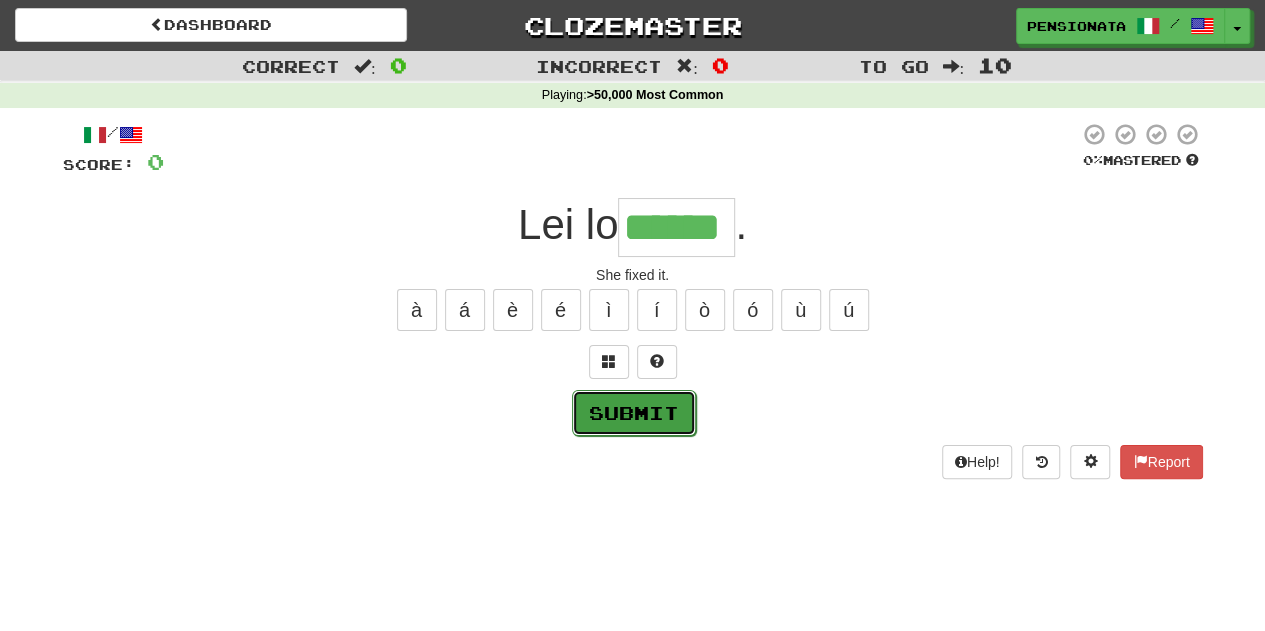 click on "Submit" at bounding box center (634, 413) 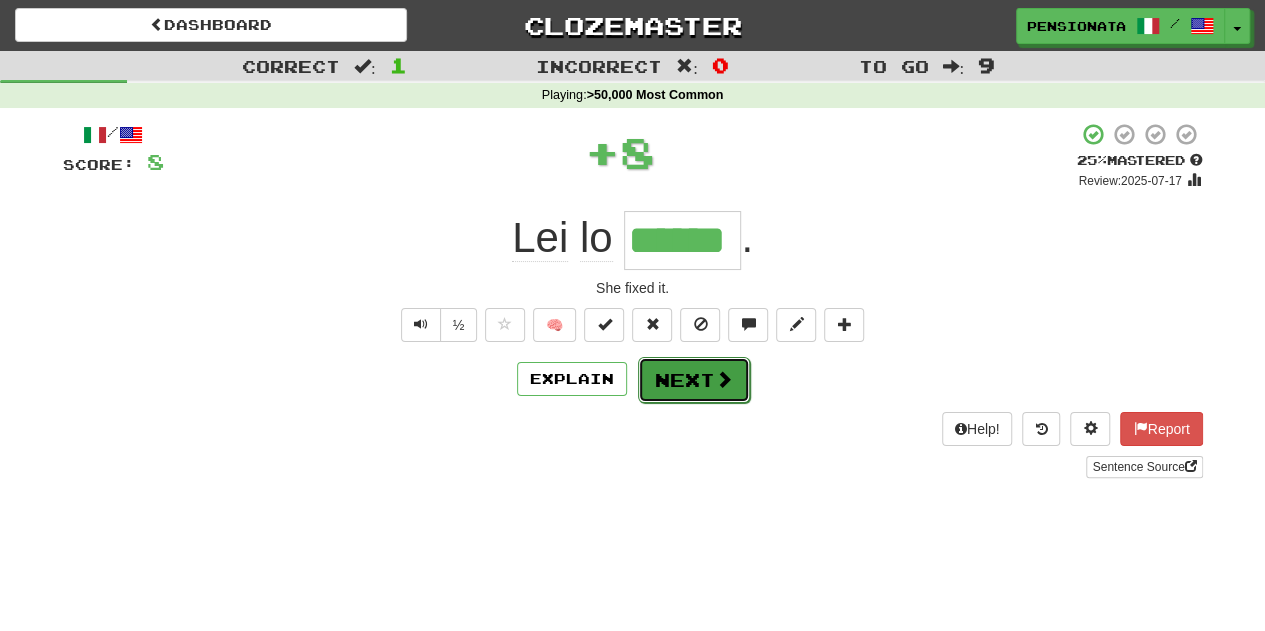 click on "Next" at bounding box center [694, 380] 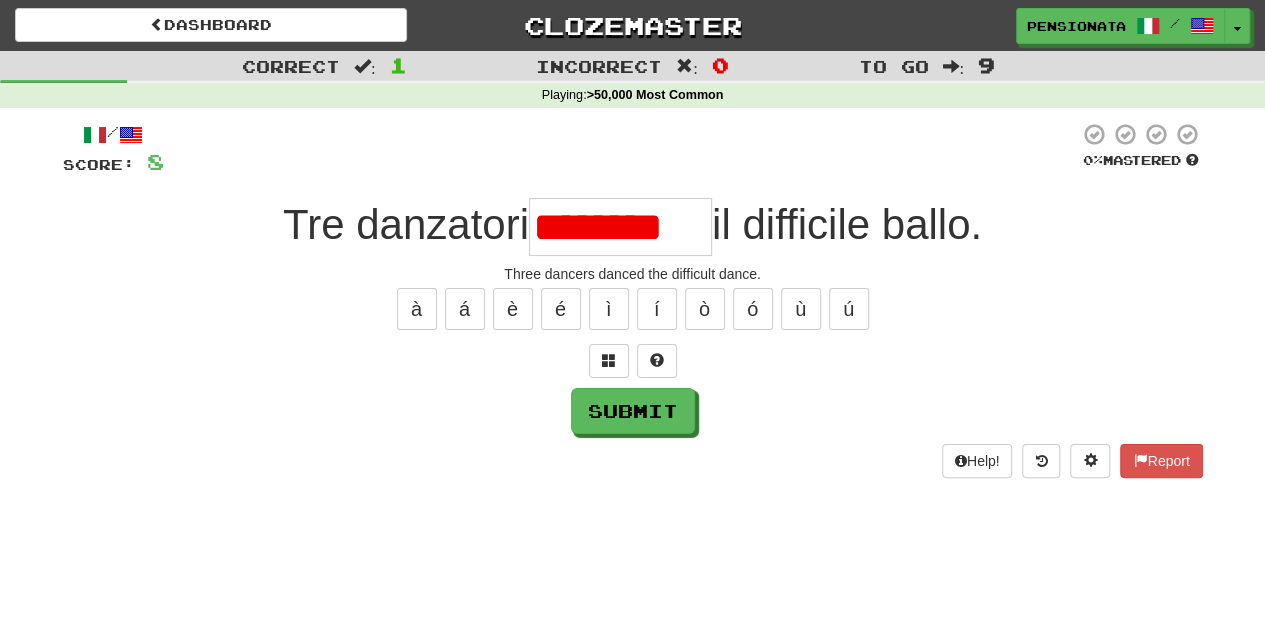 scroll, scrollTop: 0, scrollLeft: 0, axis: both 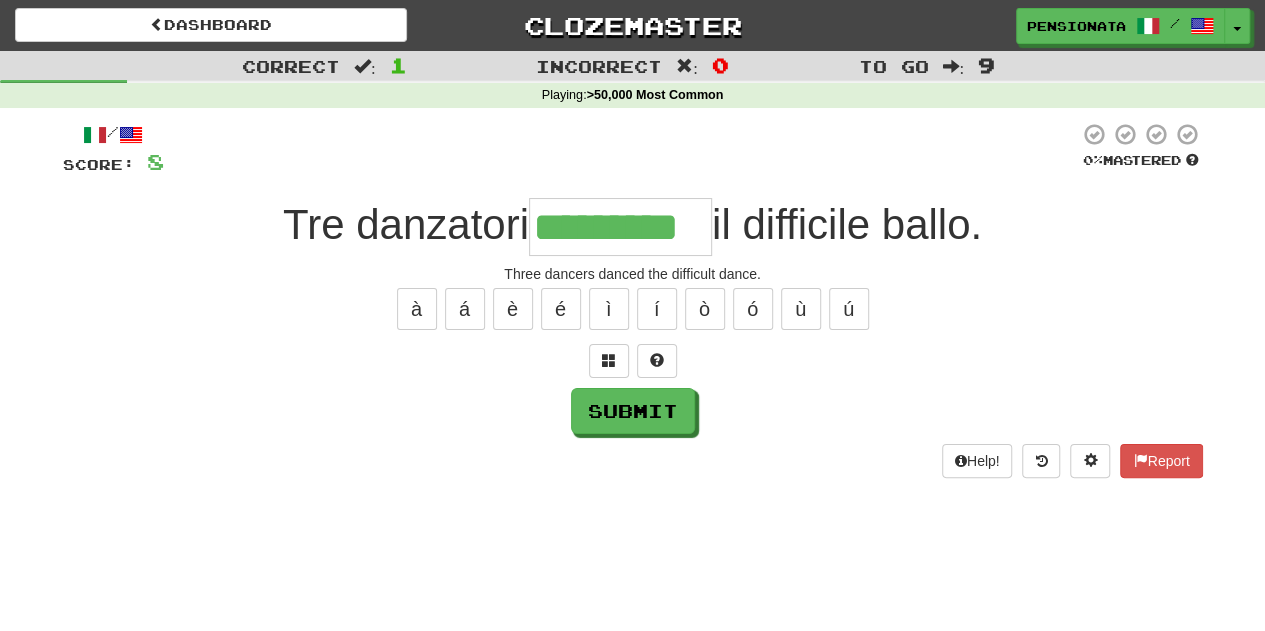 type on "*********" 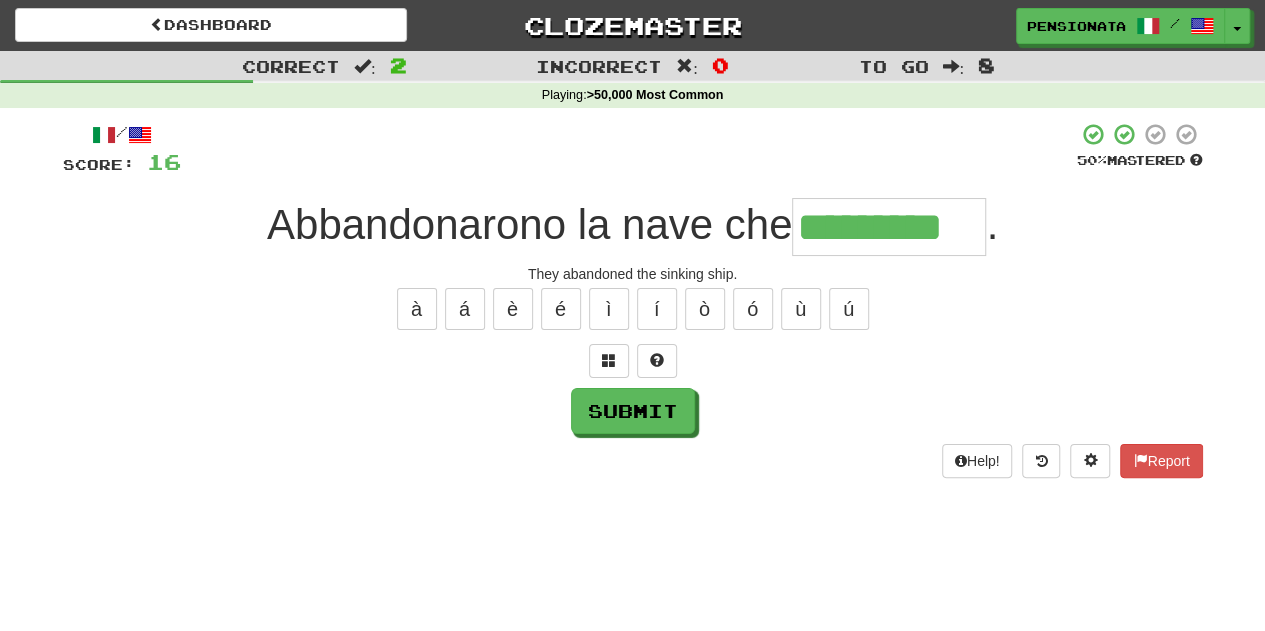 type on "*********" 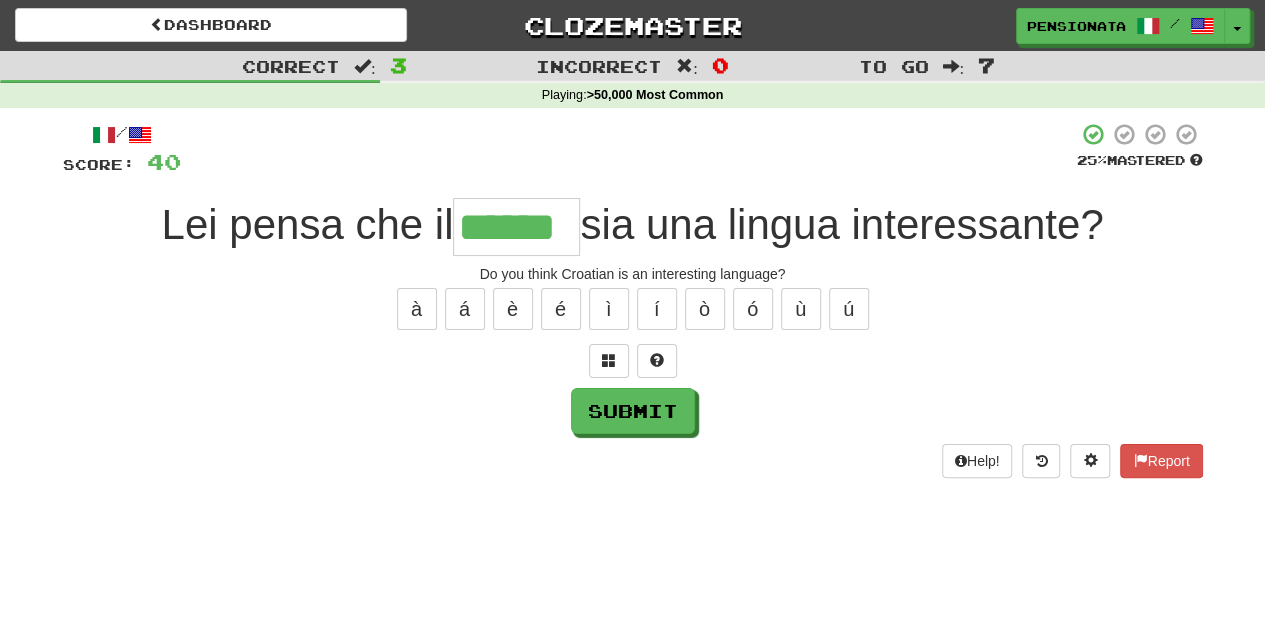 type on "******" 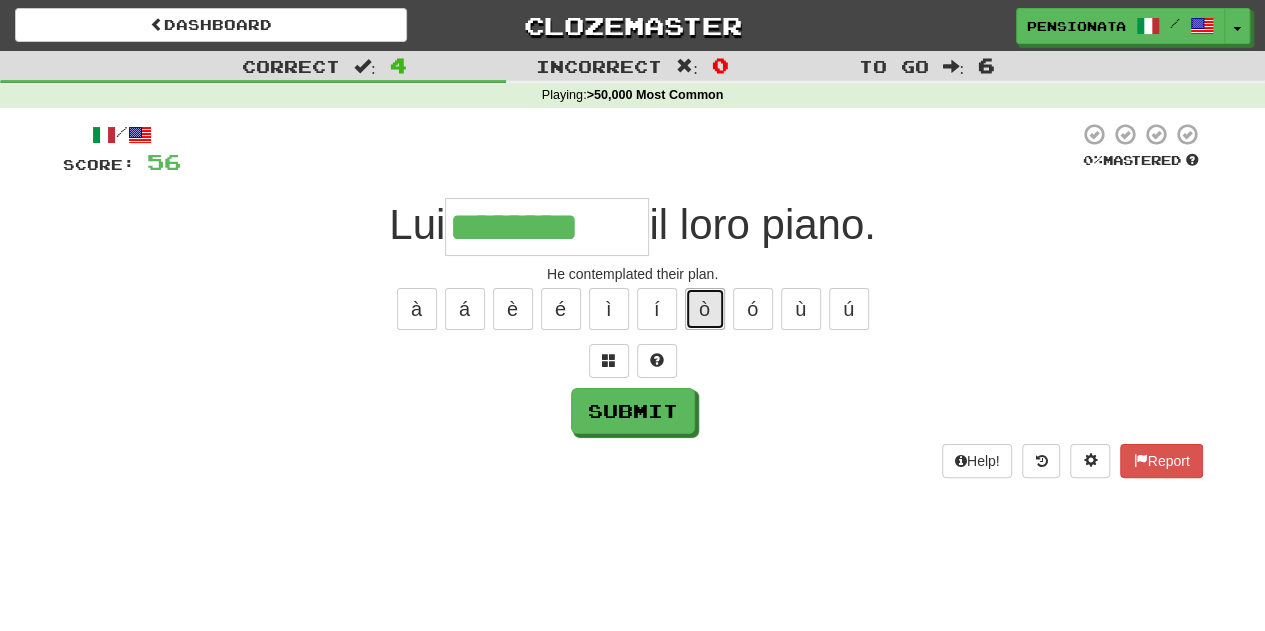 click on "ò" at bounding box center (705, 309) 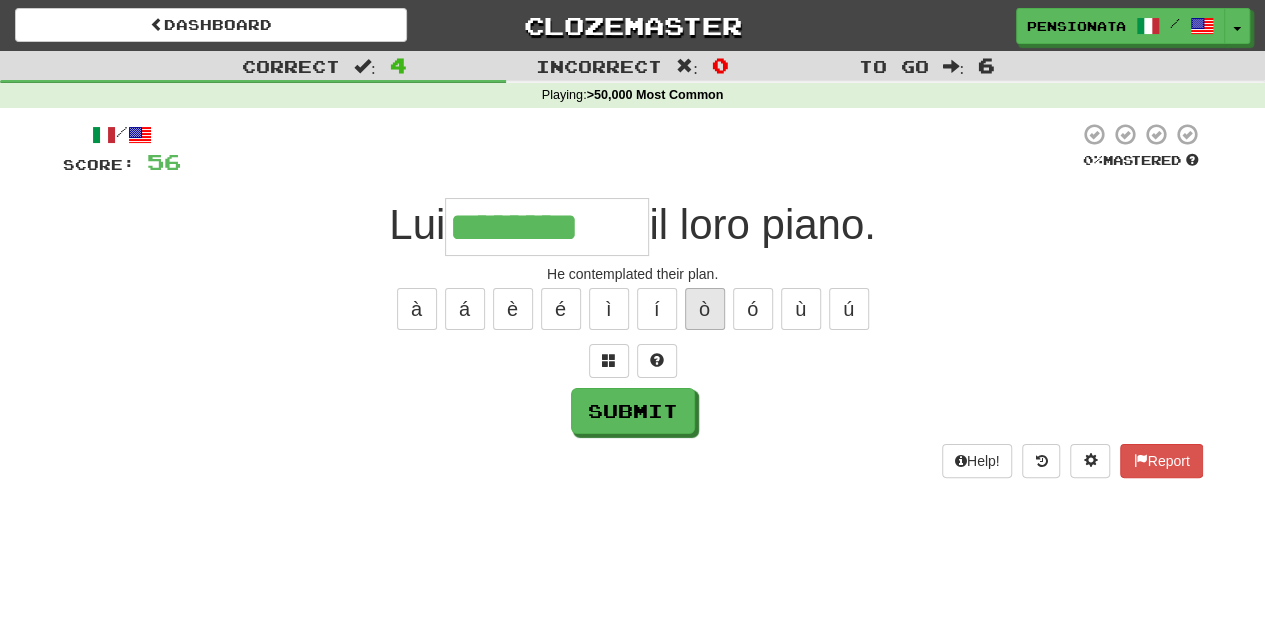 type on "*********" 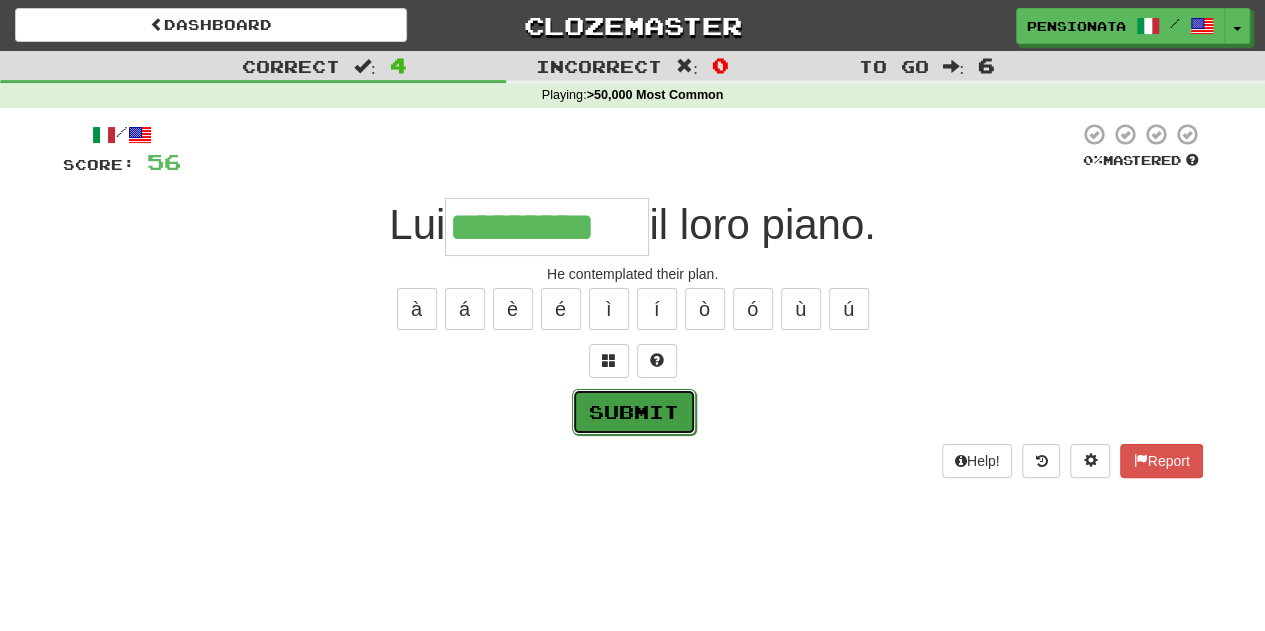 click on "Submit" at bounding box center (634, 412) 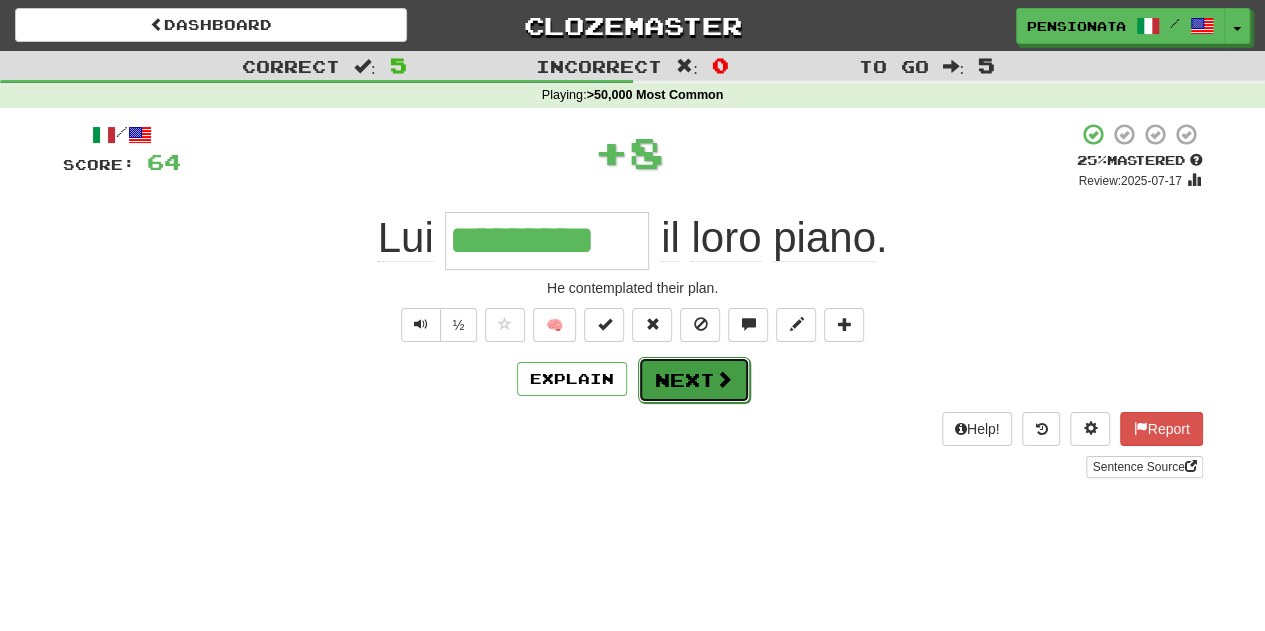 click on "Next" at bounding box center [694, 380] 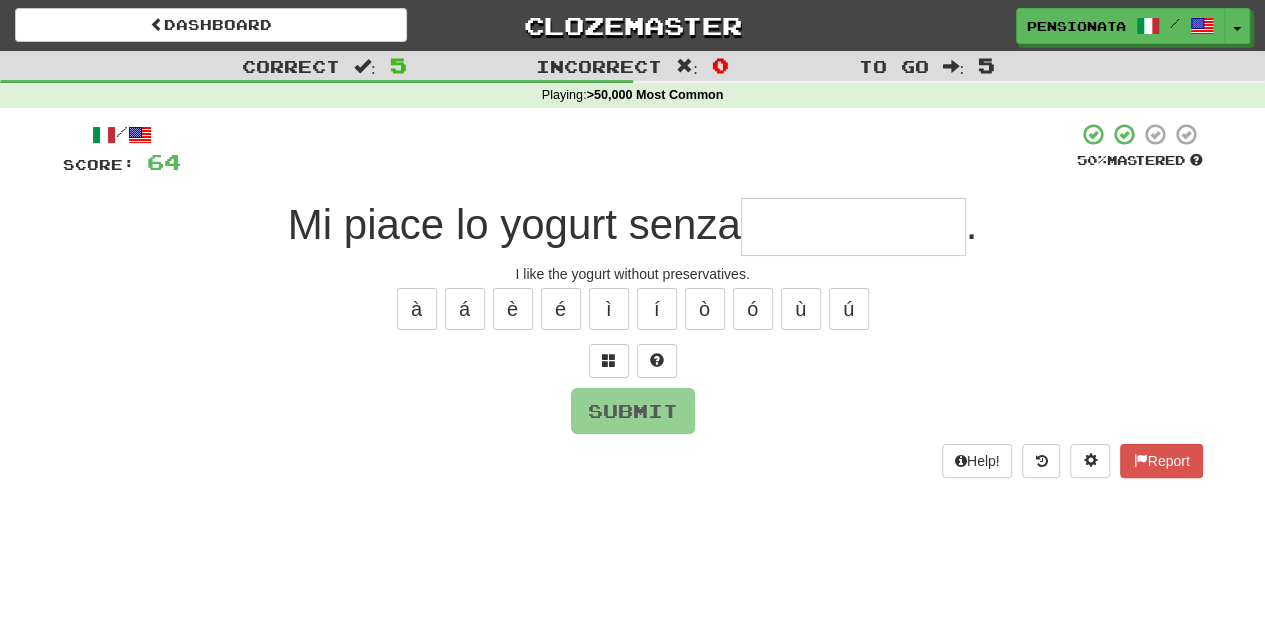 type on "*" 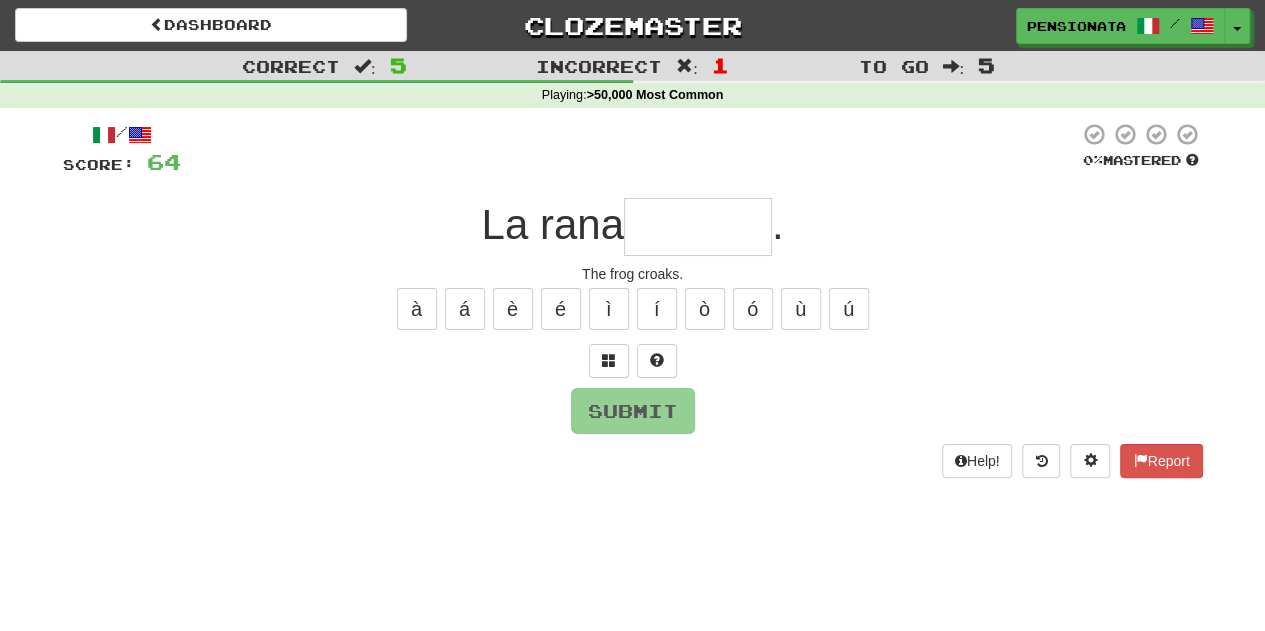 type on "*******" 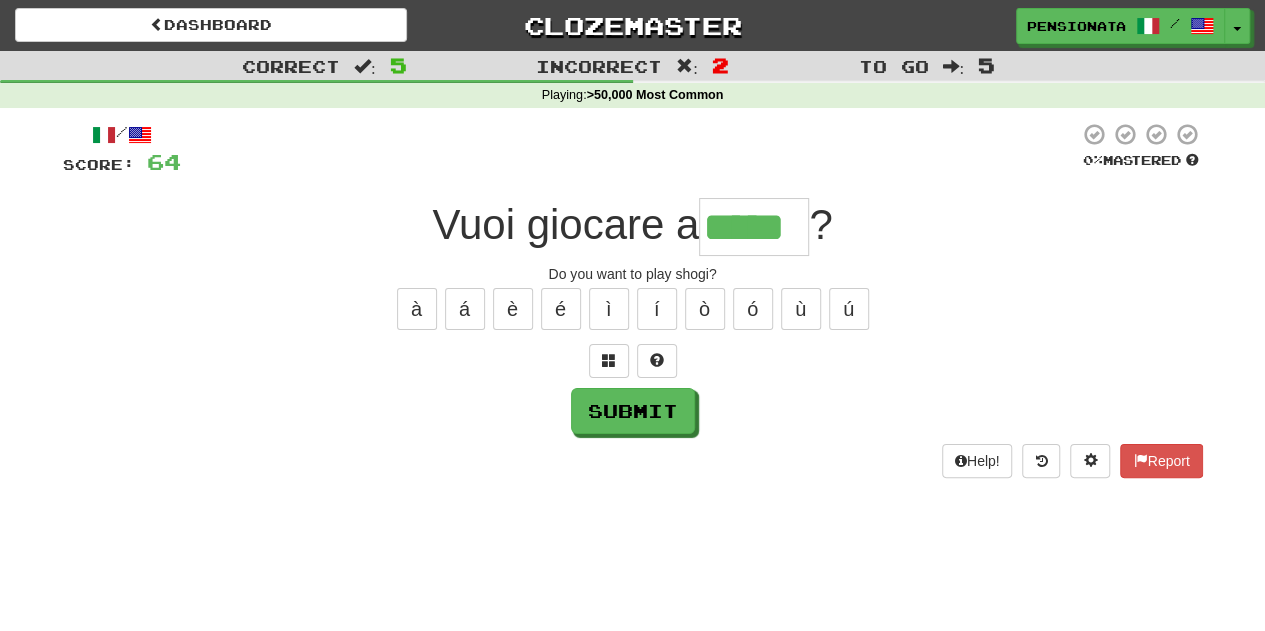 type on "*****" 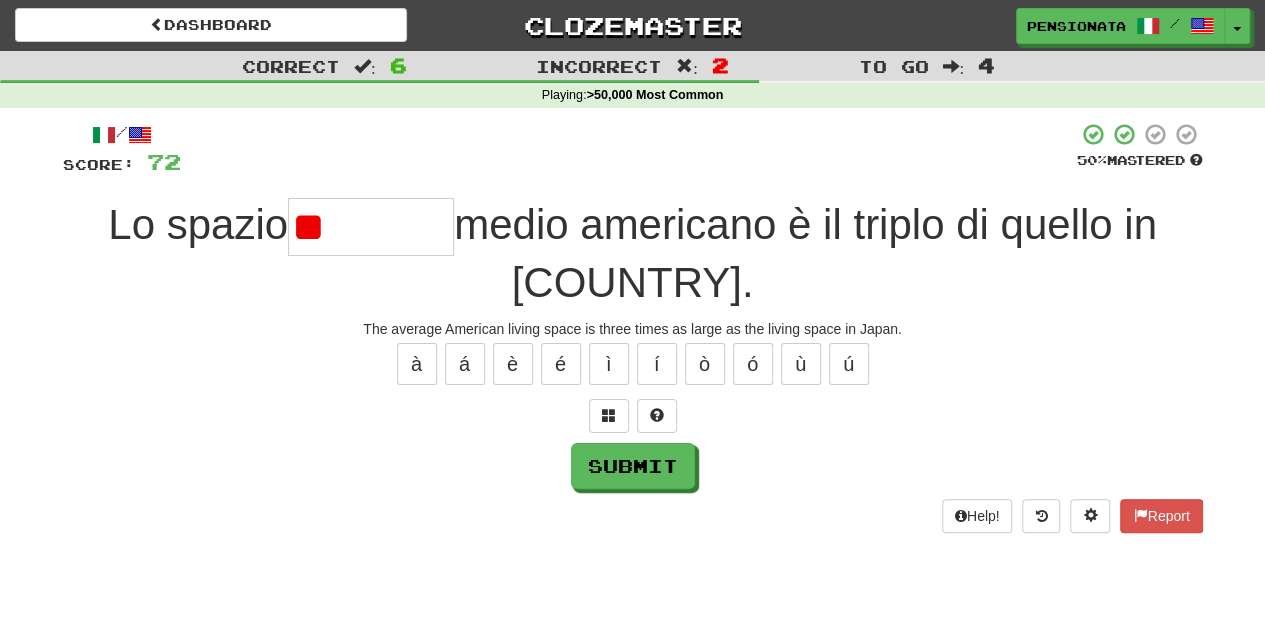type on "*" 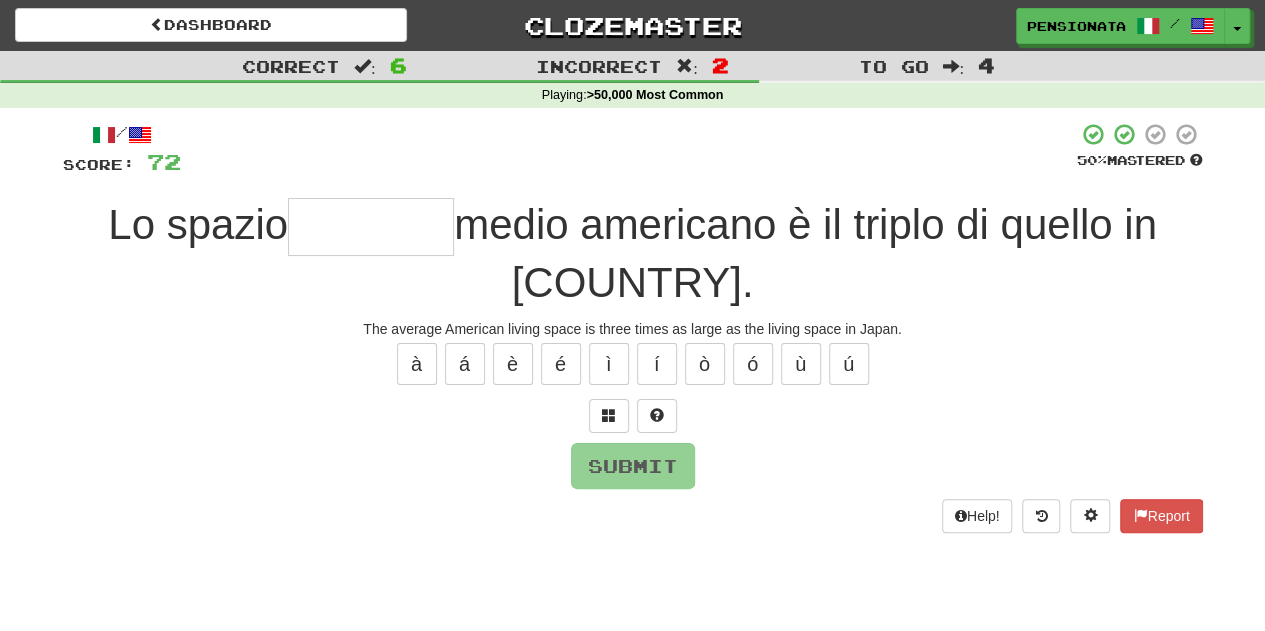 type on "*" 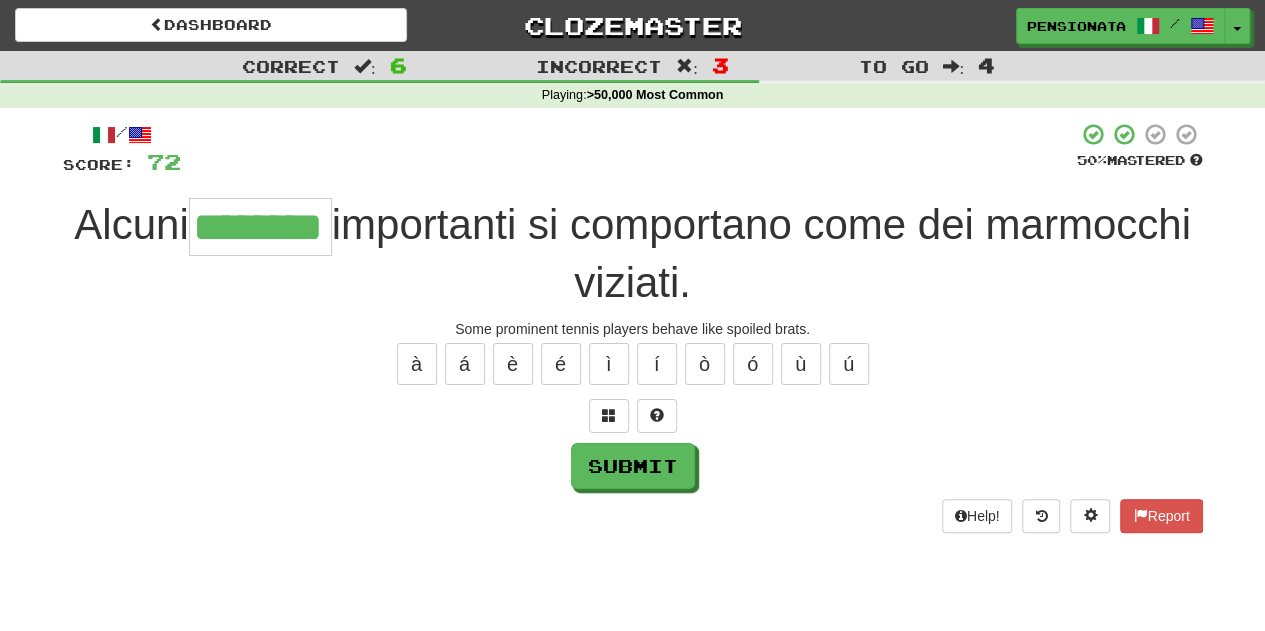 type on "********" 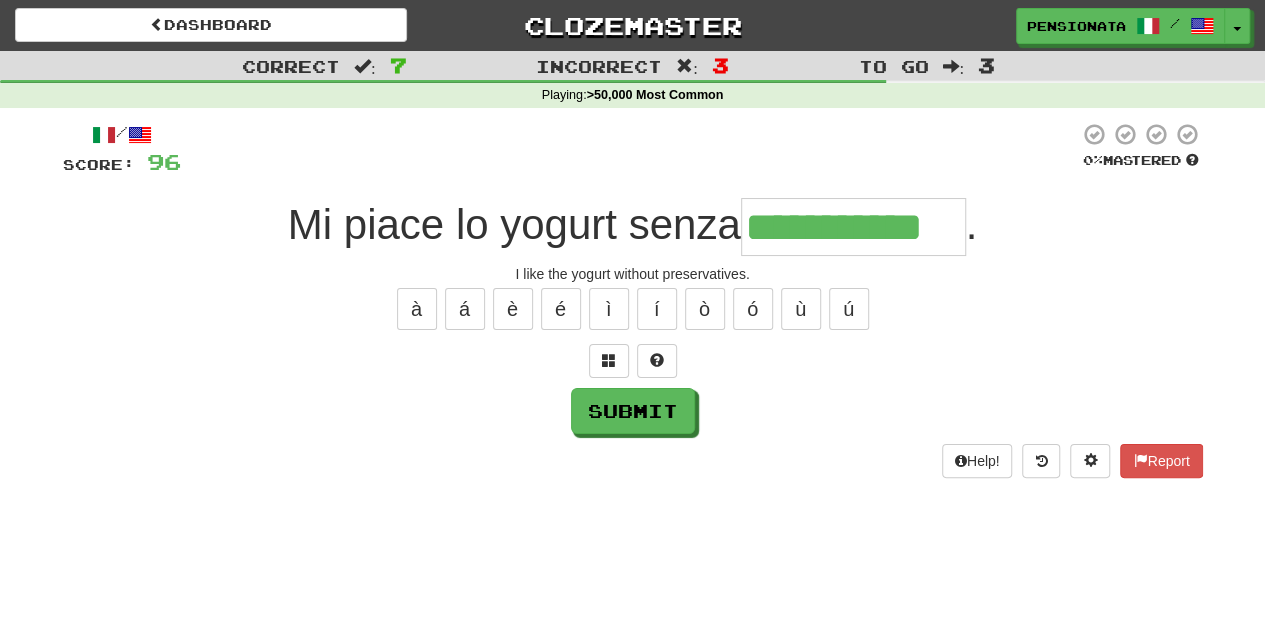 type on "**********" 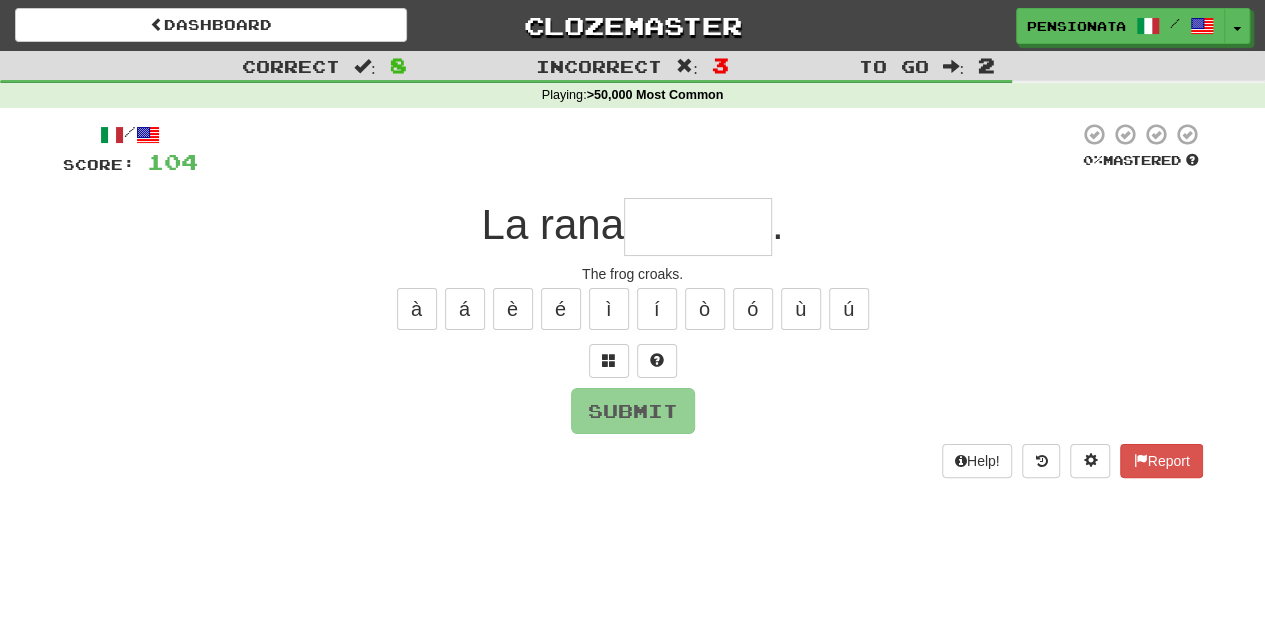 type on "*******" 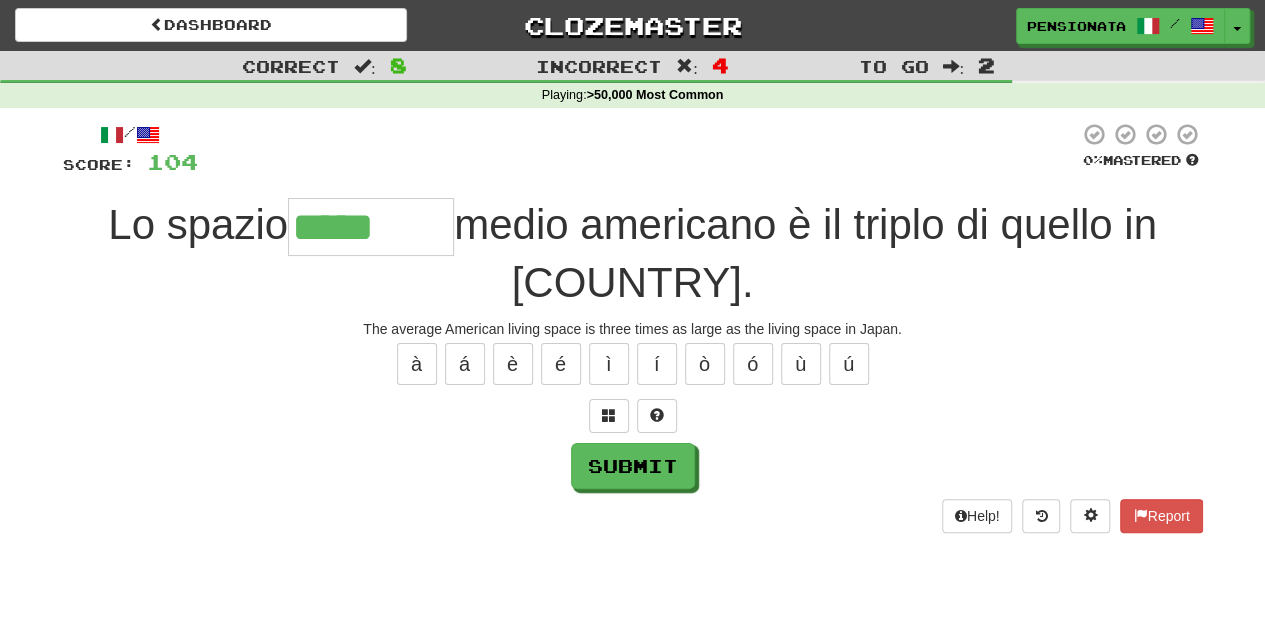 type on "*********" 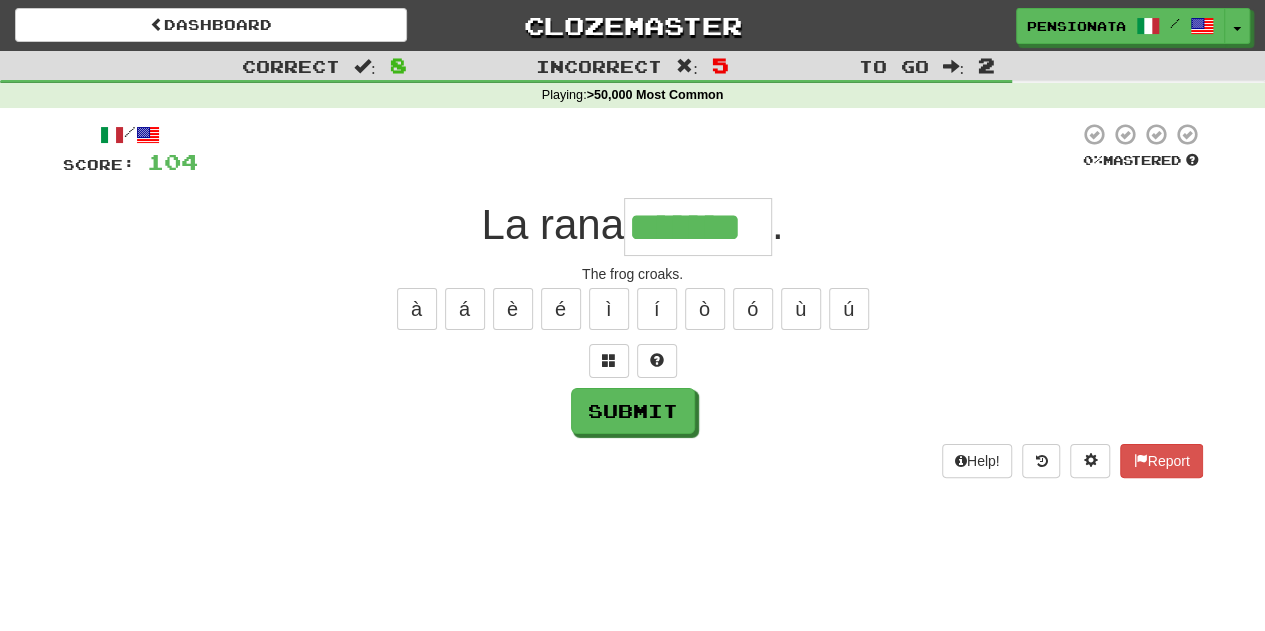 type on "*******" 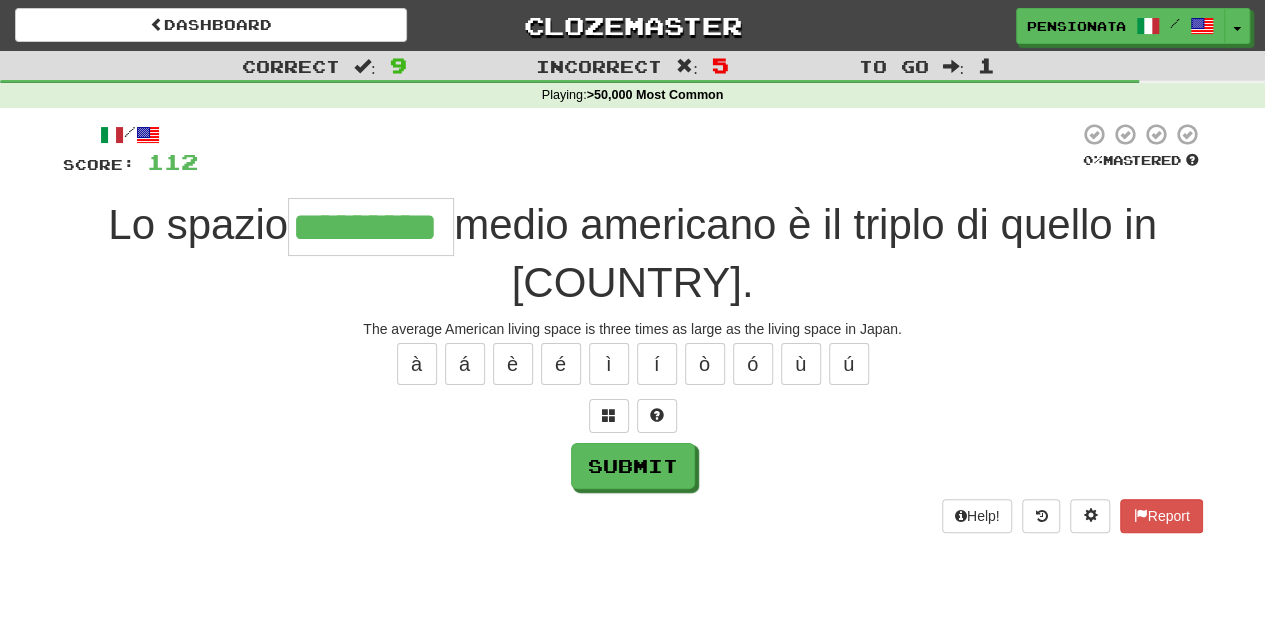 type on "*********" 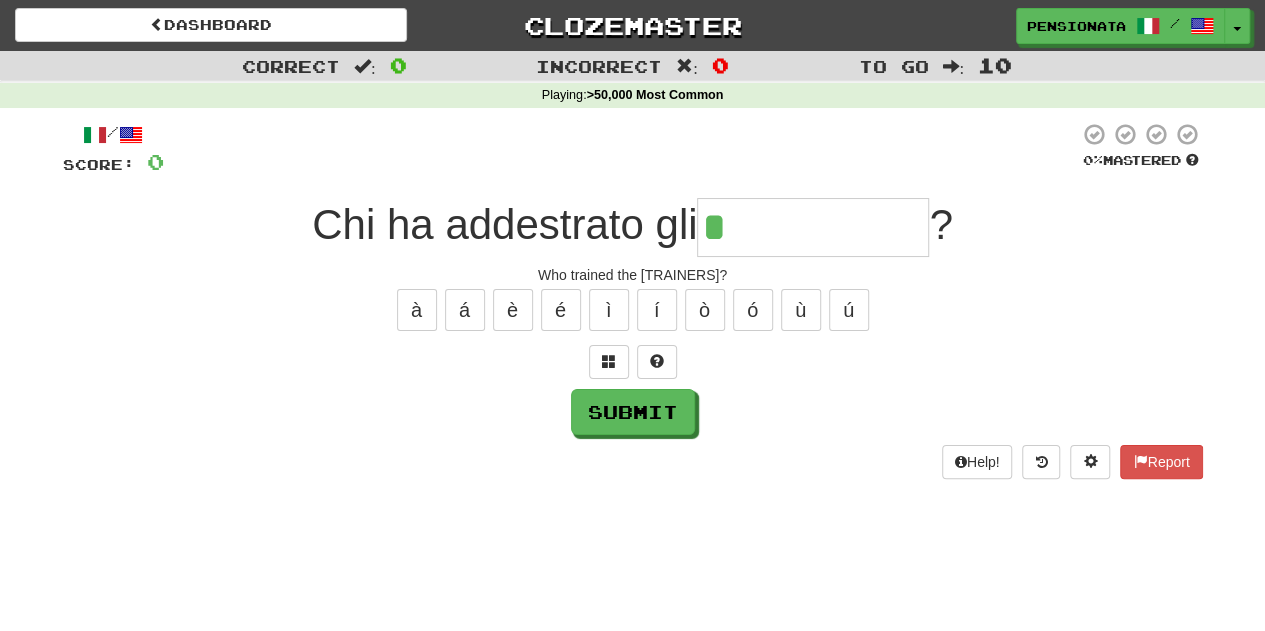 type on "**********" 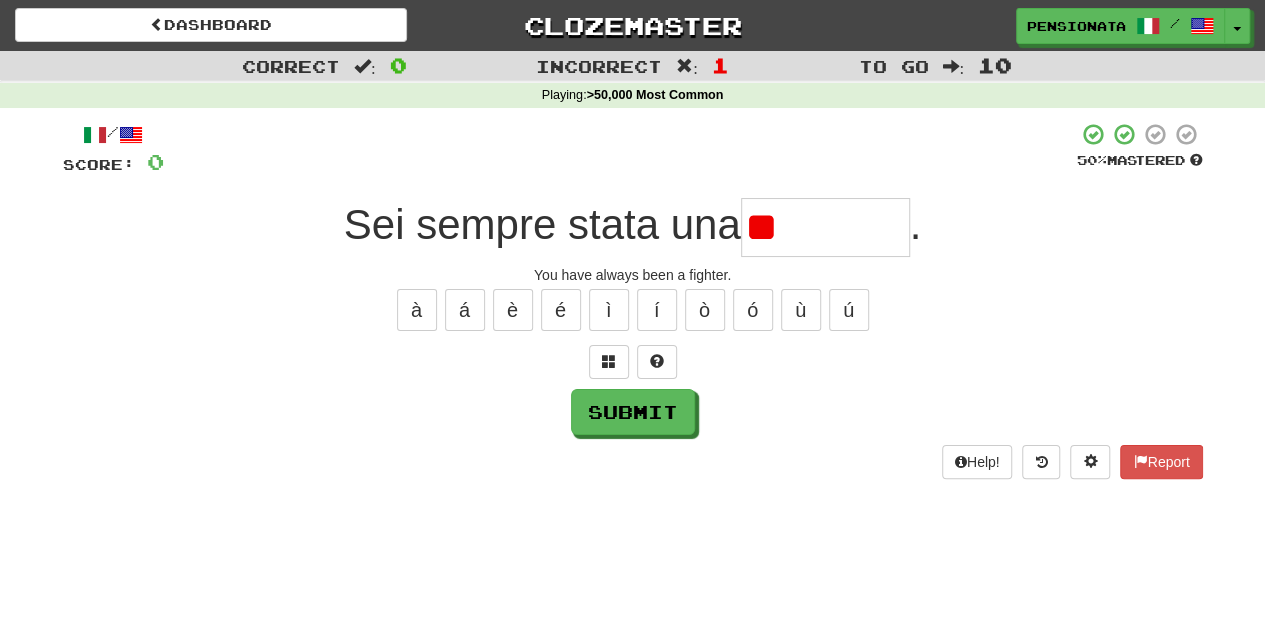 type on "*" 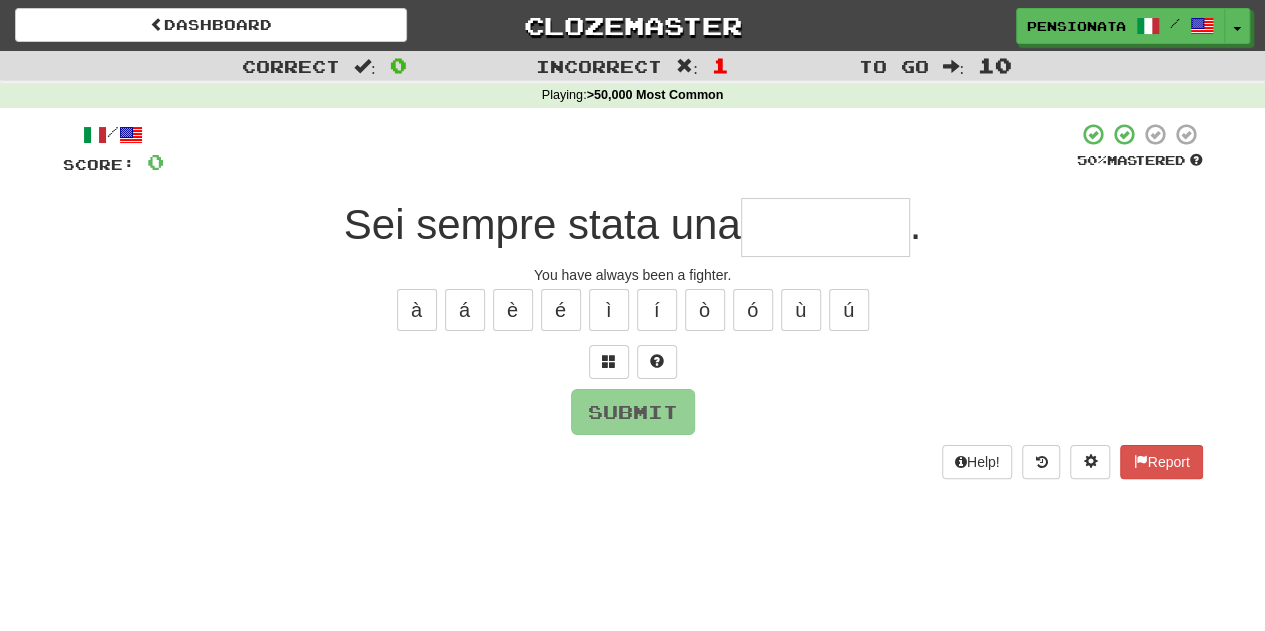 type on "**********" 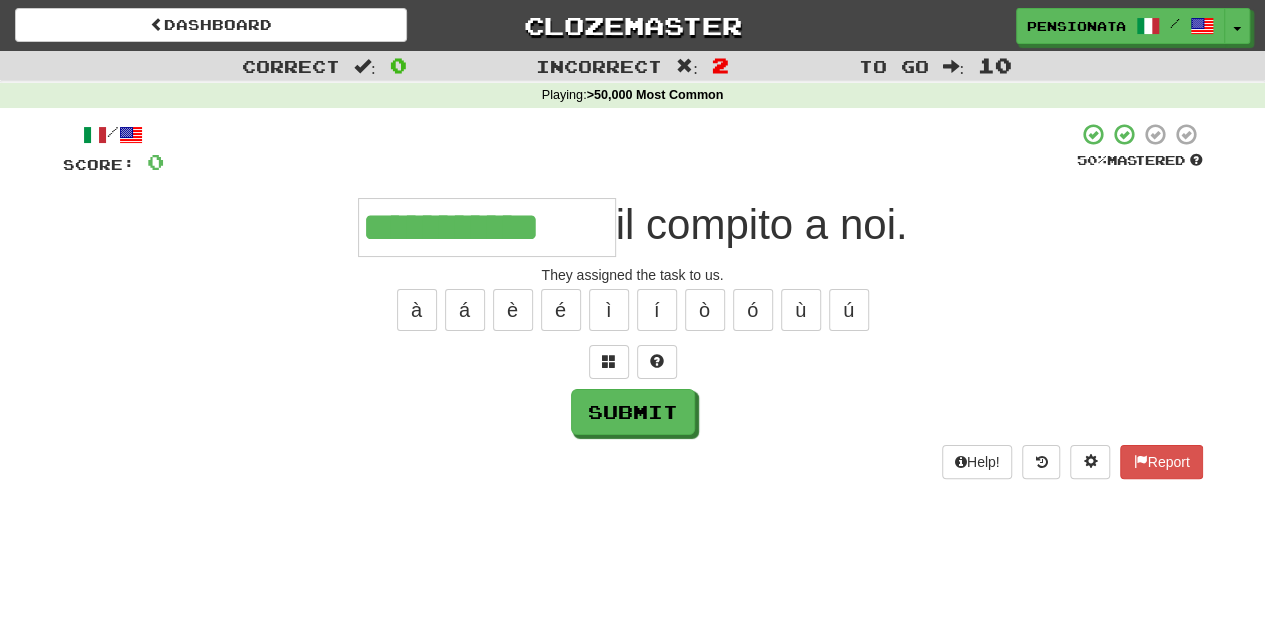 type on "**********" 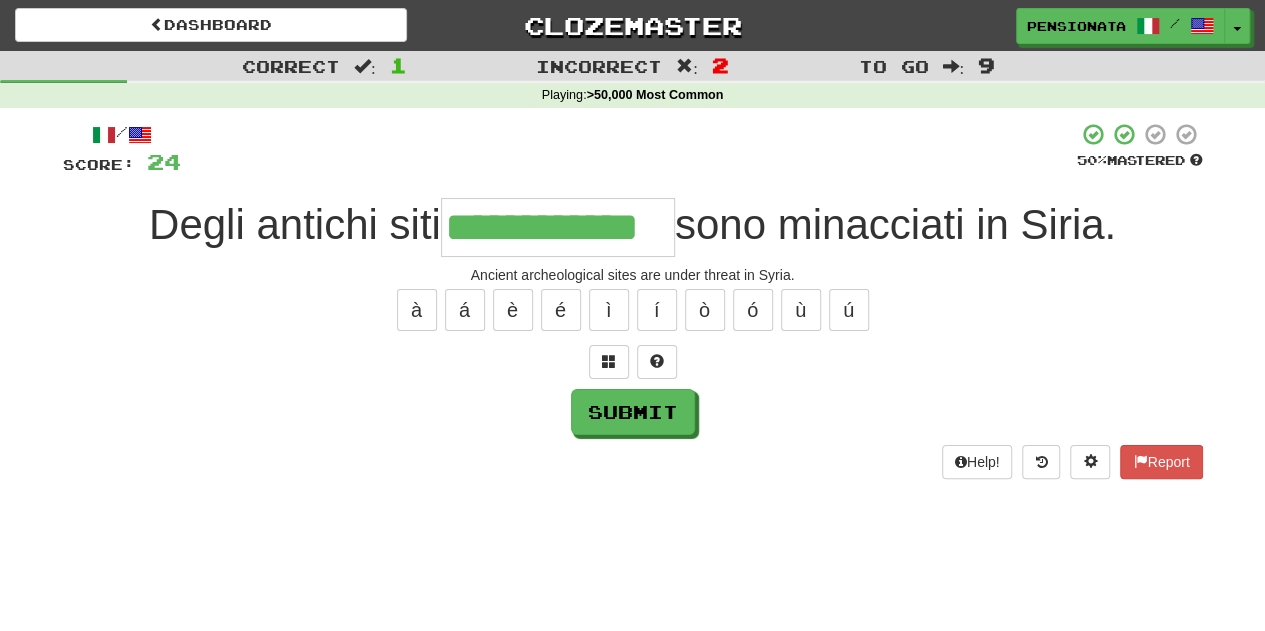 type on "**********" 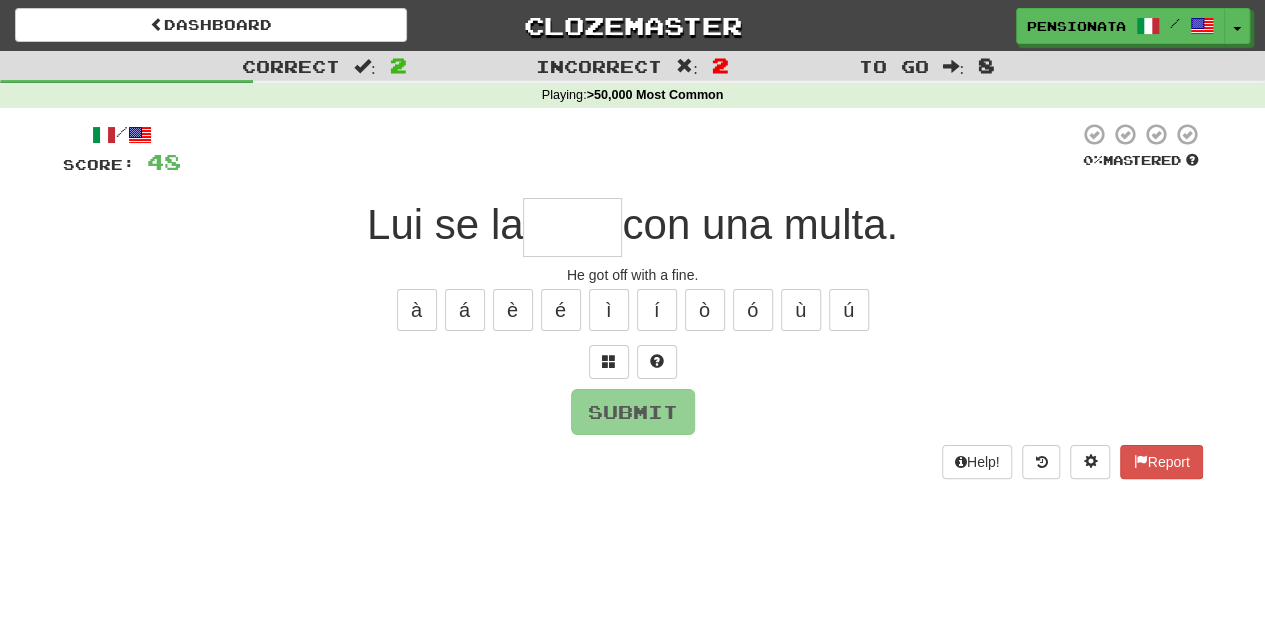 type on "****" 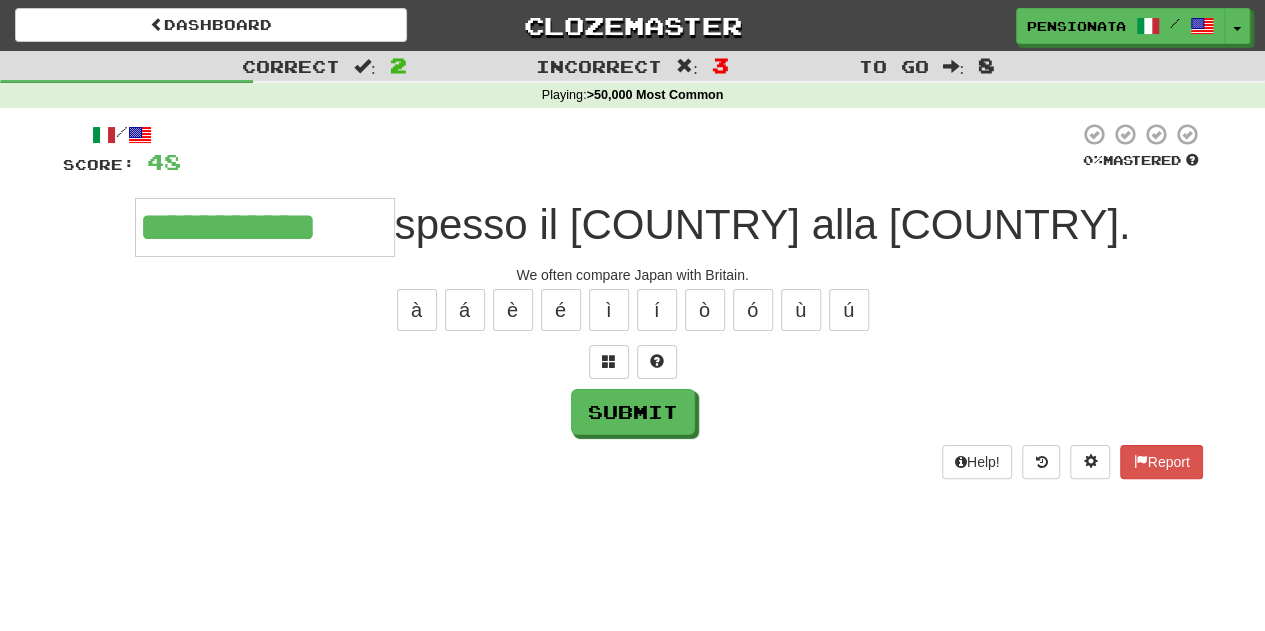 type on "**********" 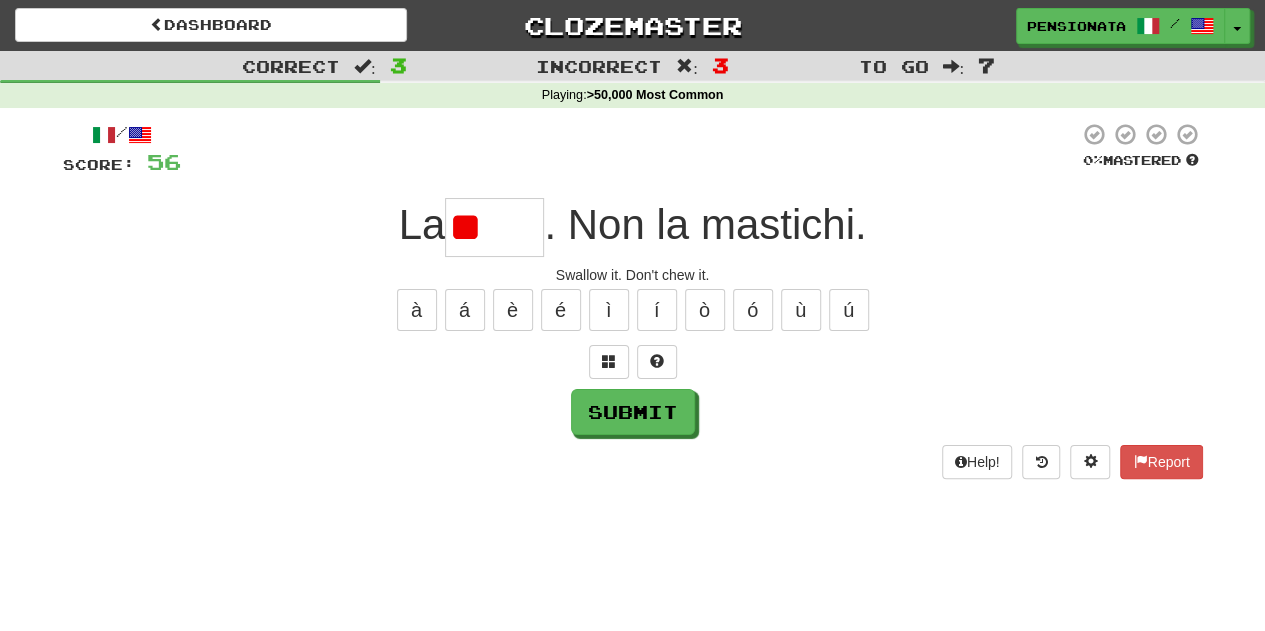 type on "*" 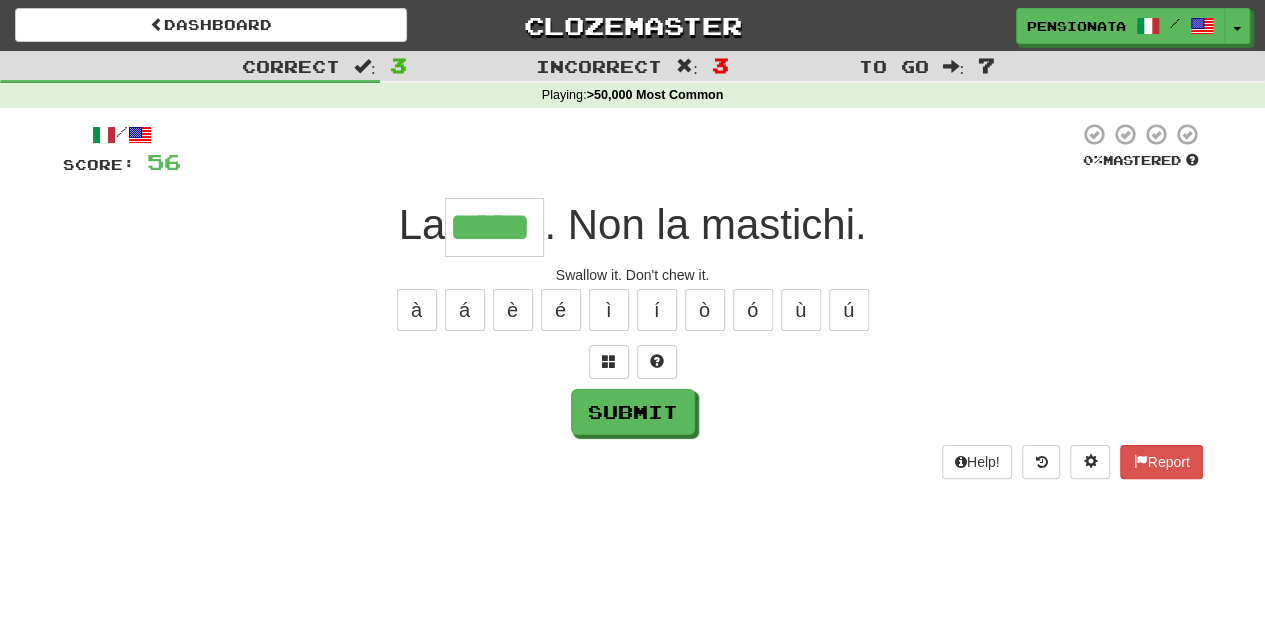 type on "*****" 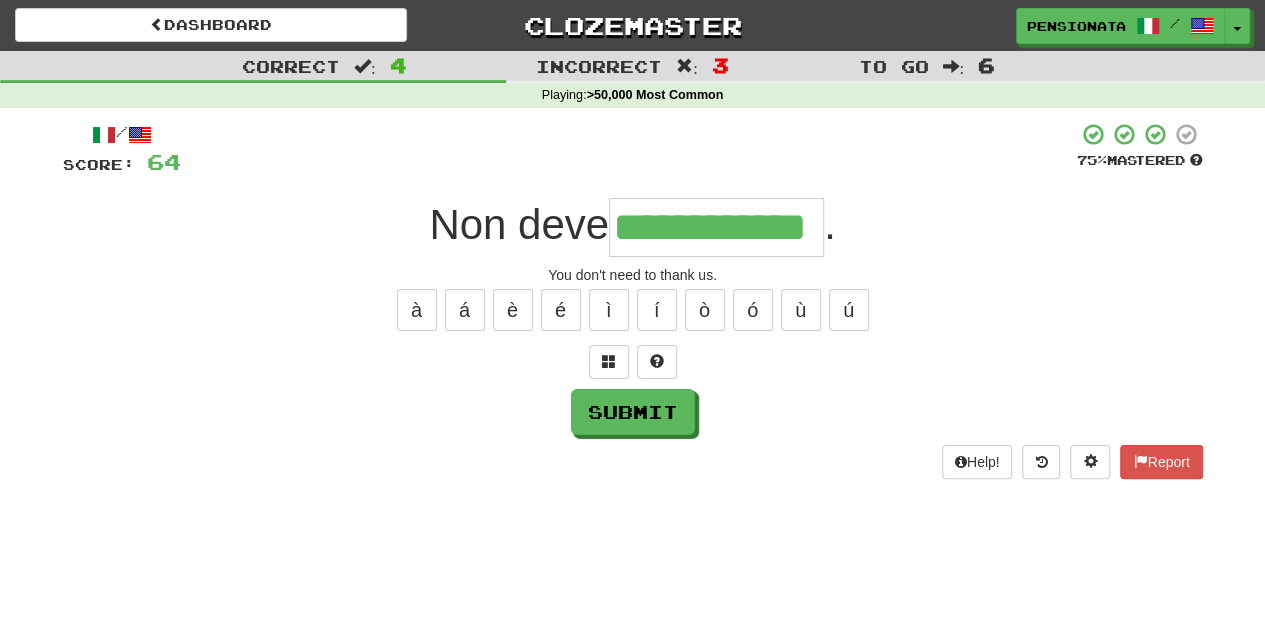 type on "**********" 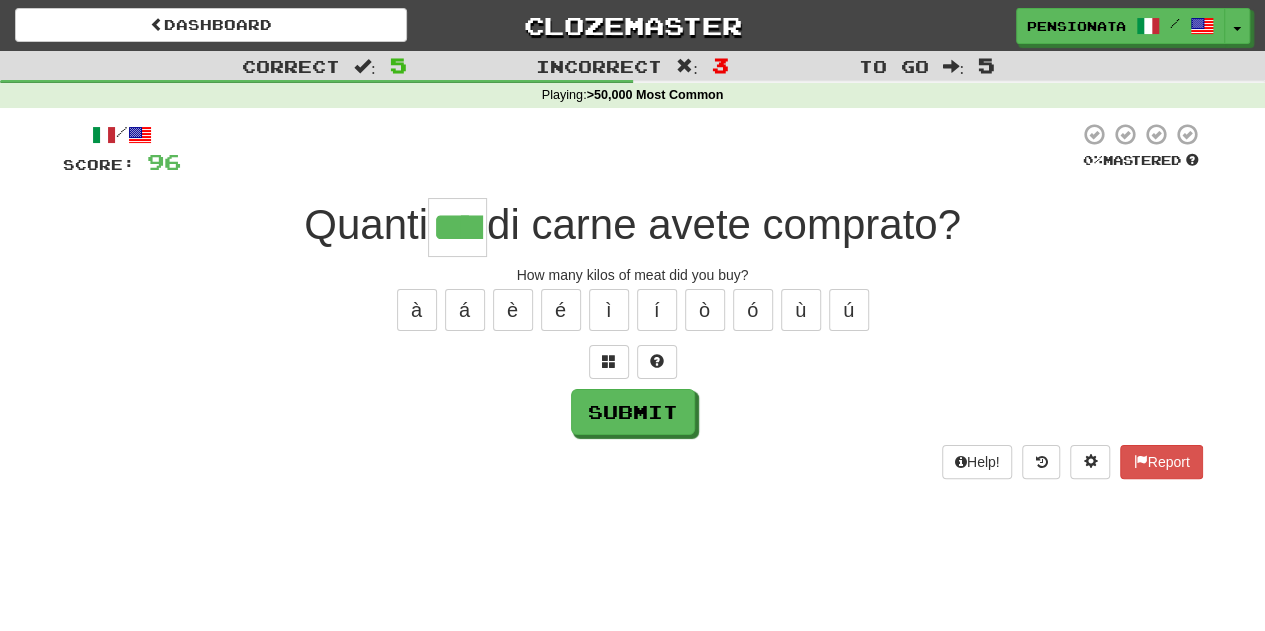 type on "****" 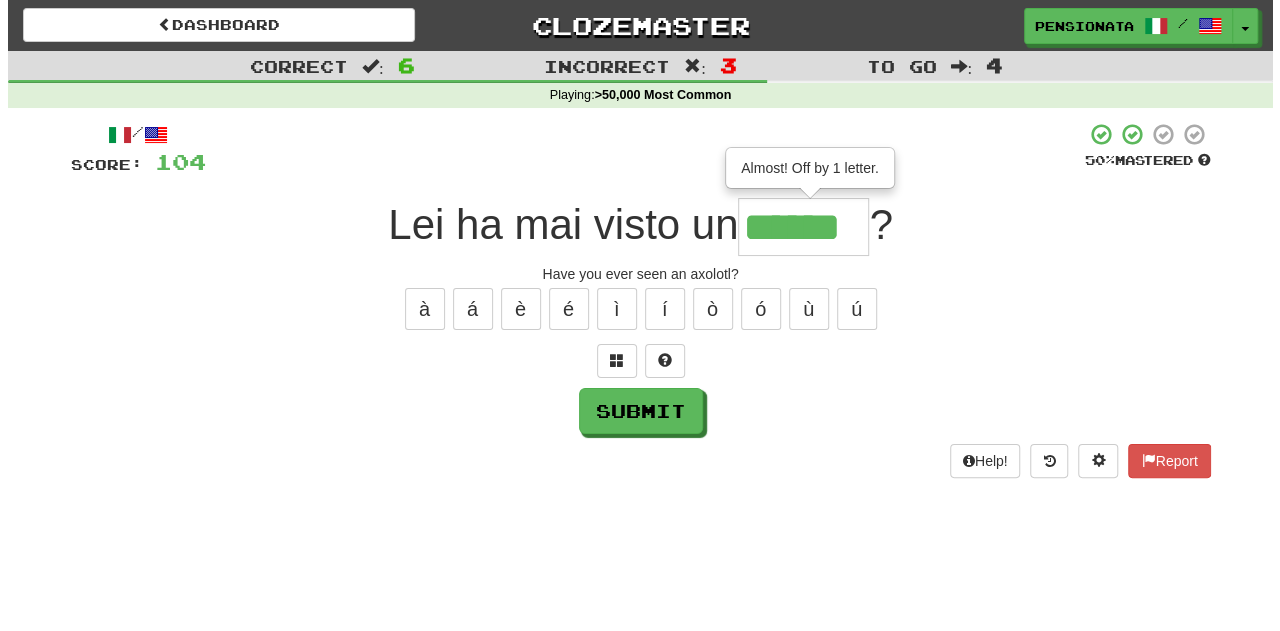 scroll, scrollTop: 0, scrollLeft: 0, axis: both 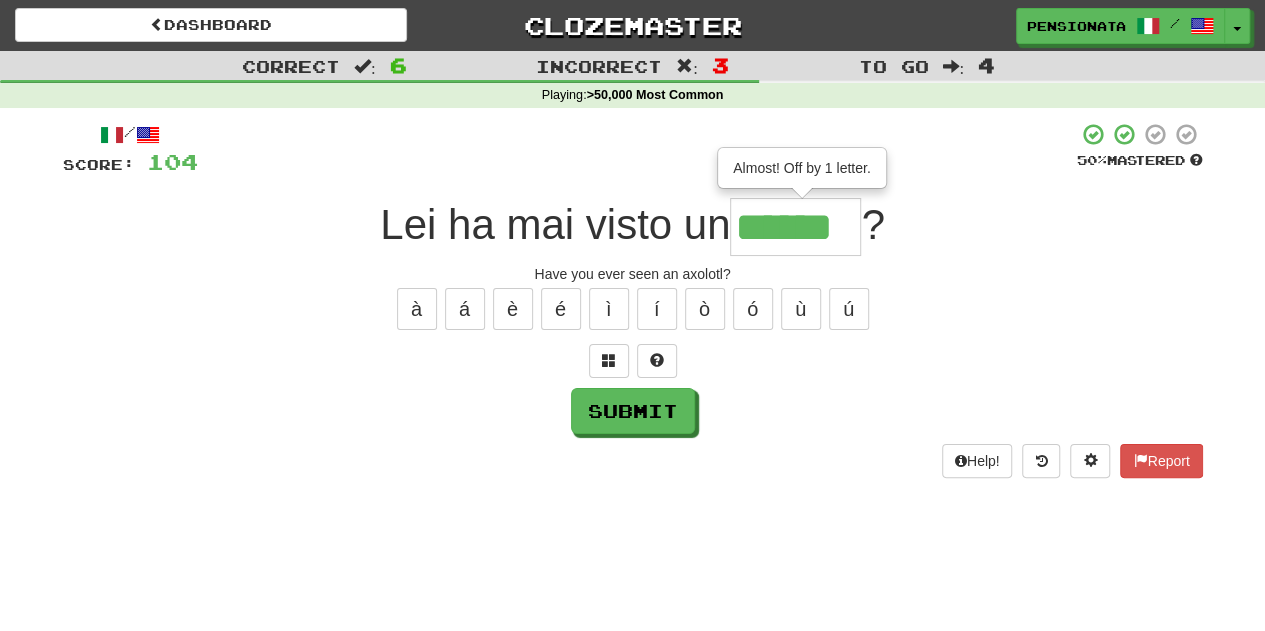 type on "*******" 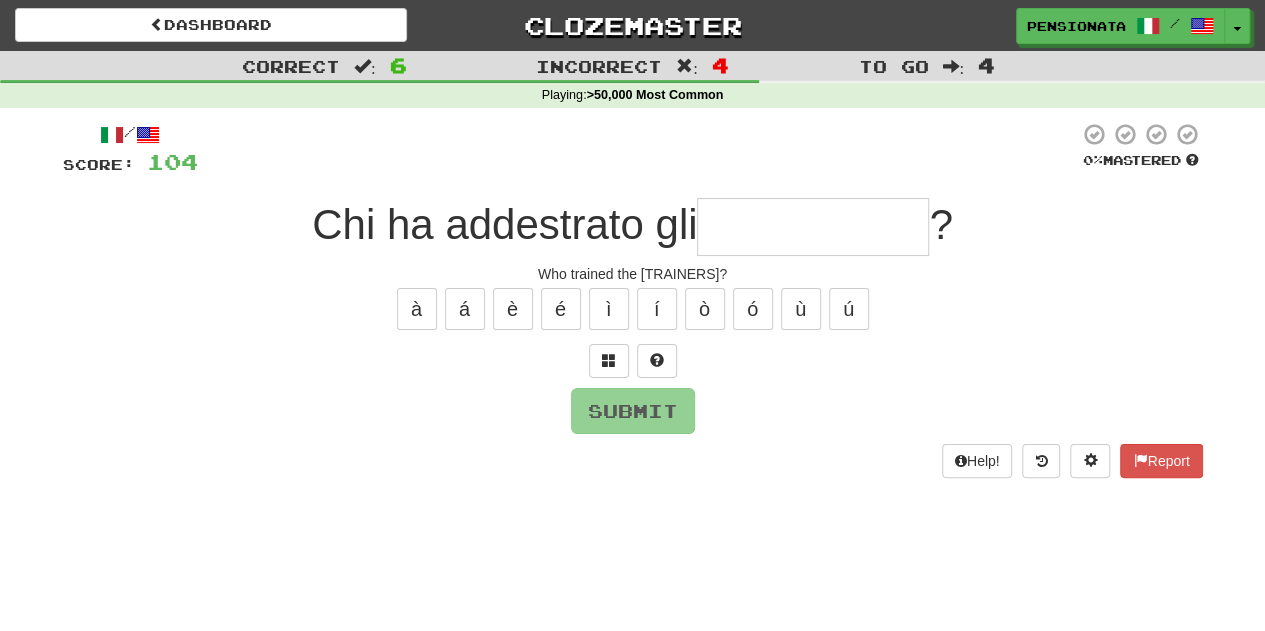 type on "**********" 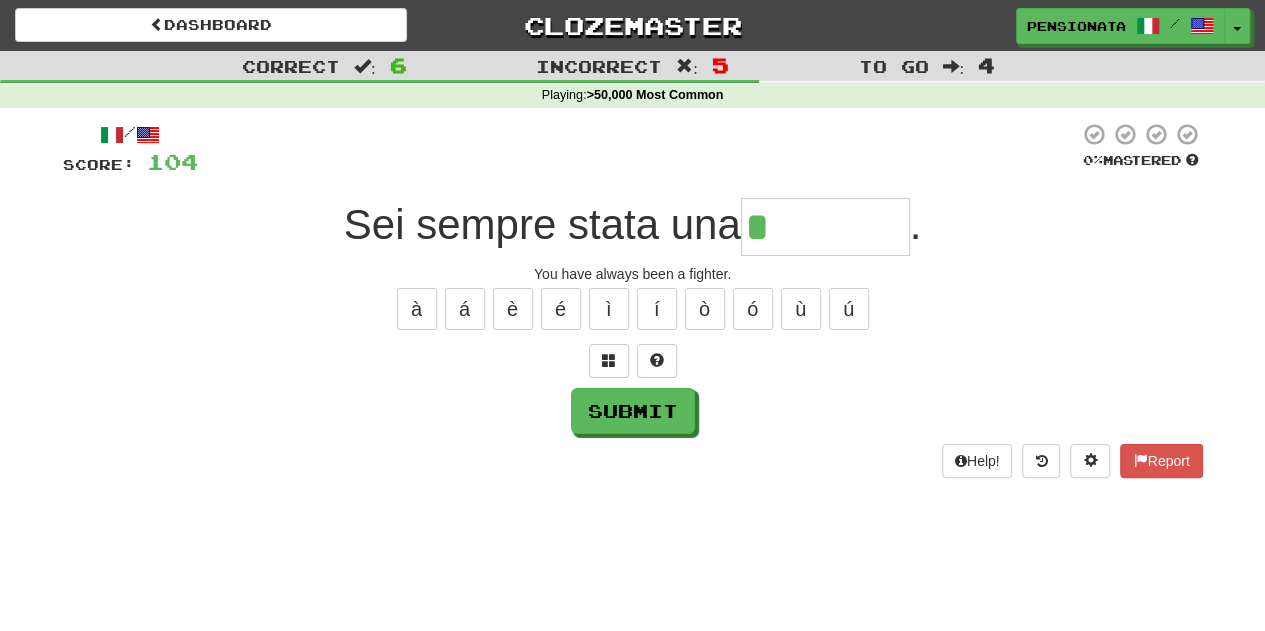 type on "**********" 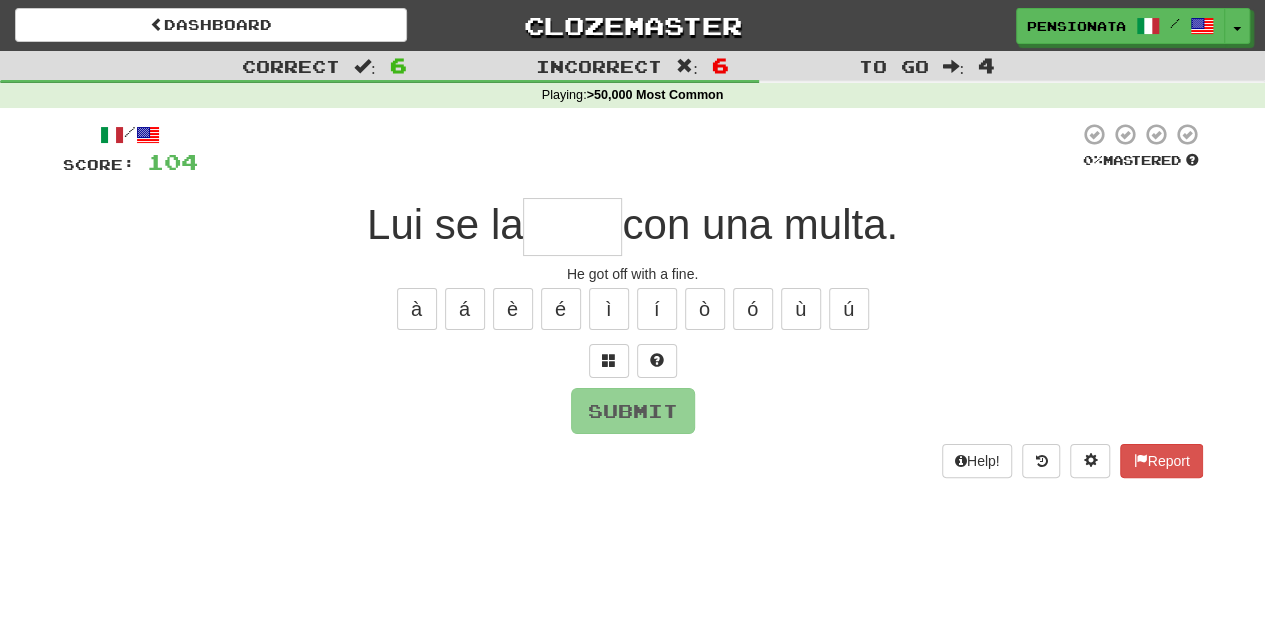 type on "****" 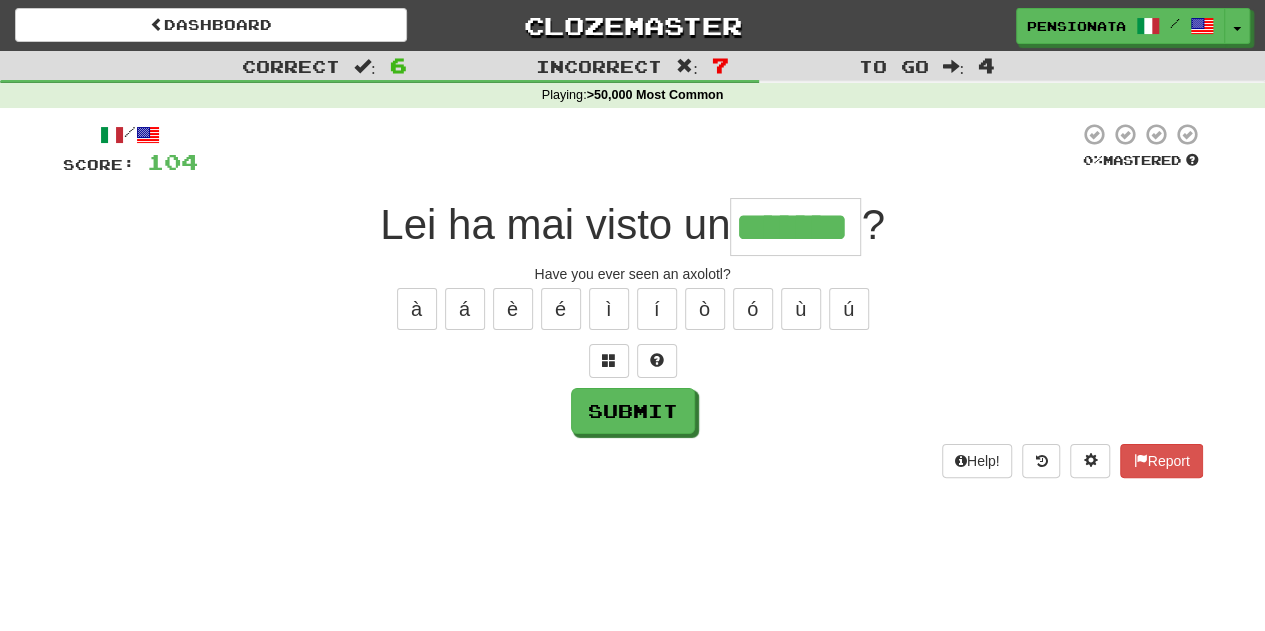 type on "*******" 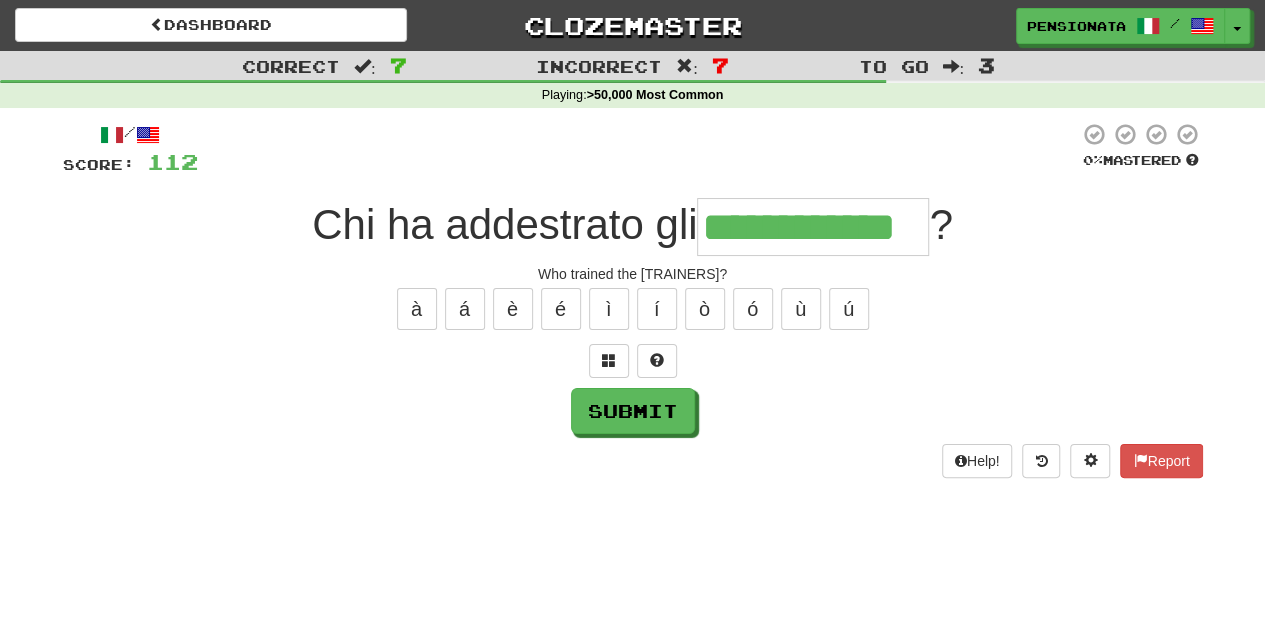 type on "**********" 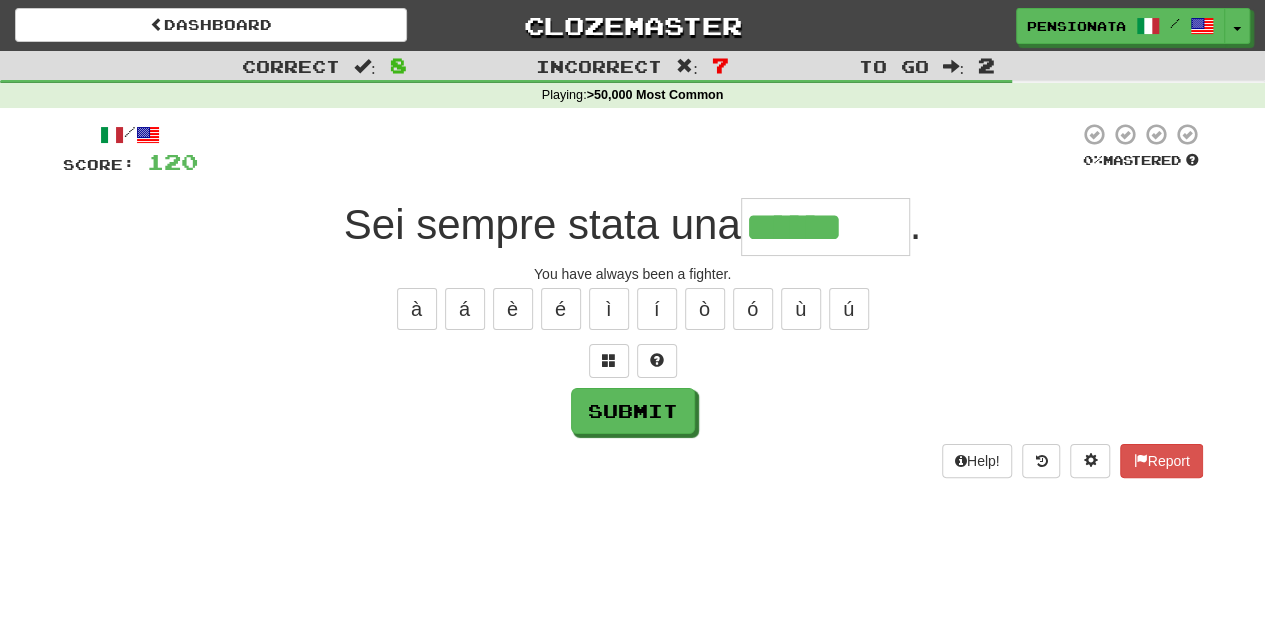 type on "**********" 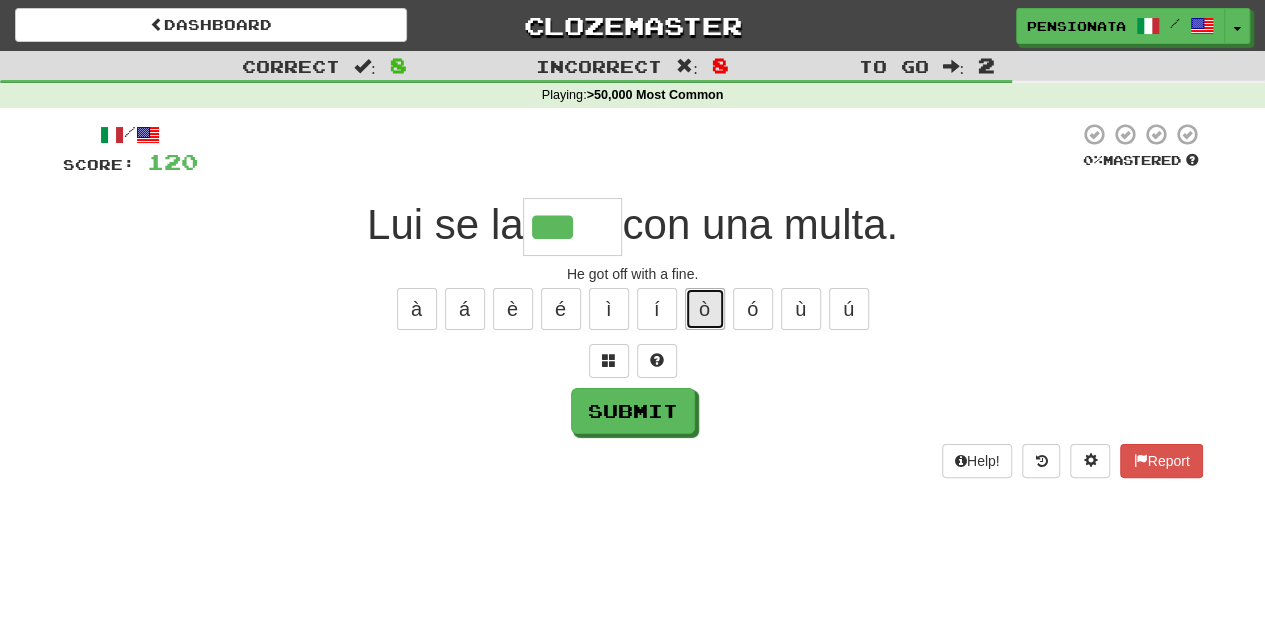 click on "ò" at bounding box center (705, 309) 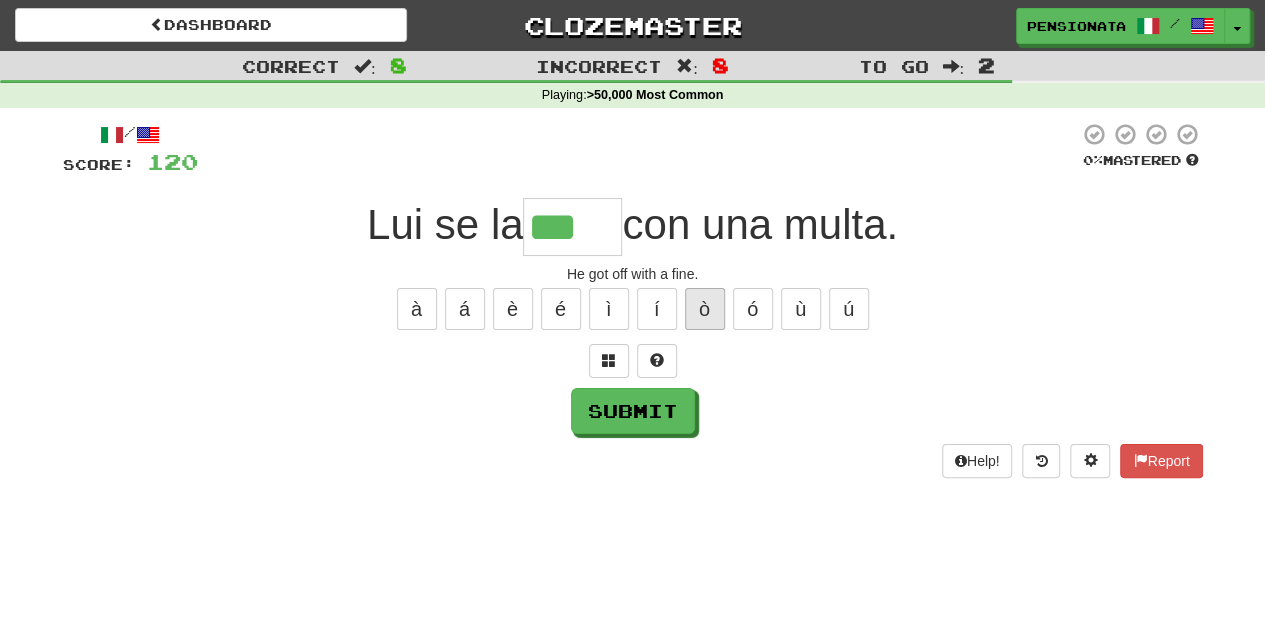 type on "****" 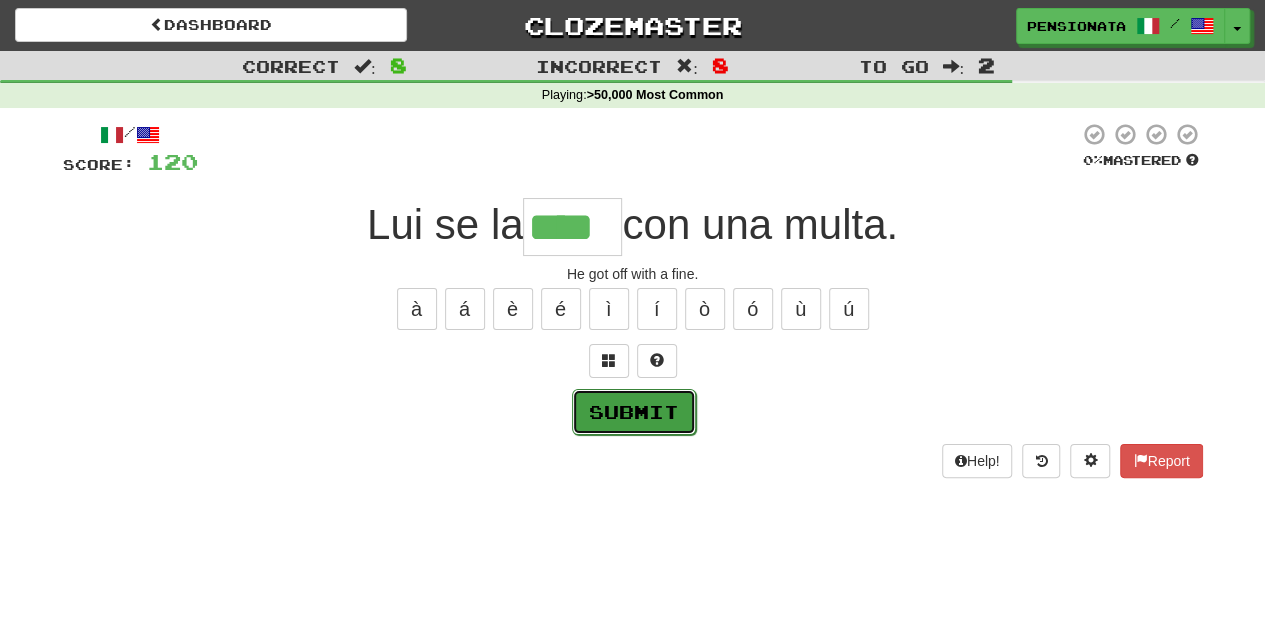 click on "Submit" at bounding box center [634, 412] 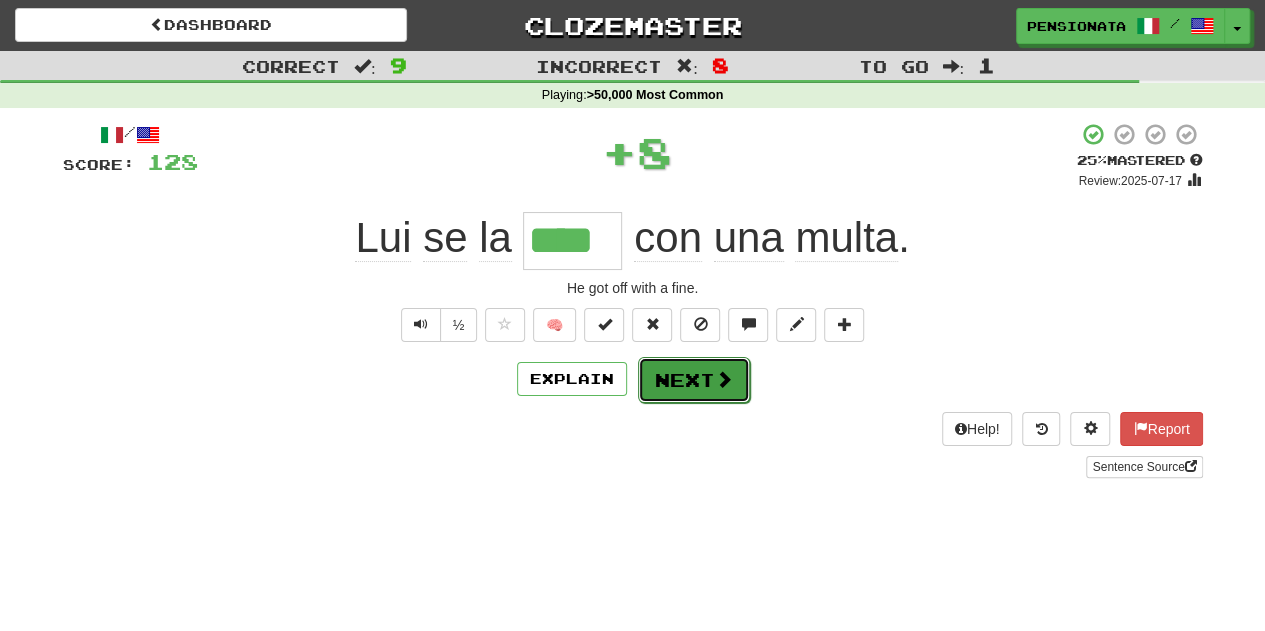 click on "Next" at bounding box center [694, 380] 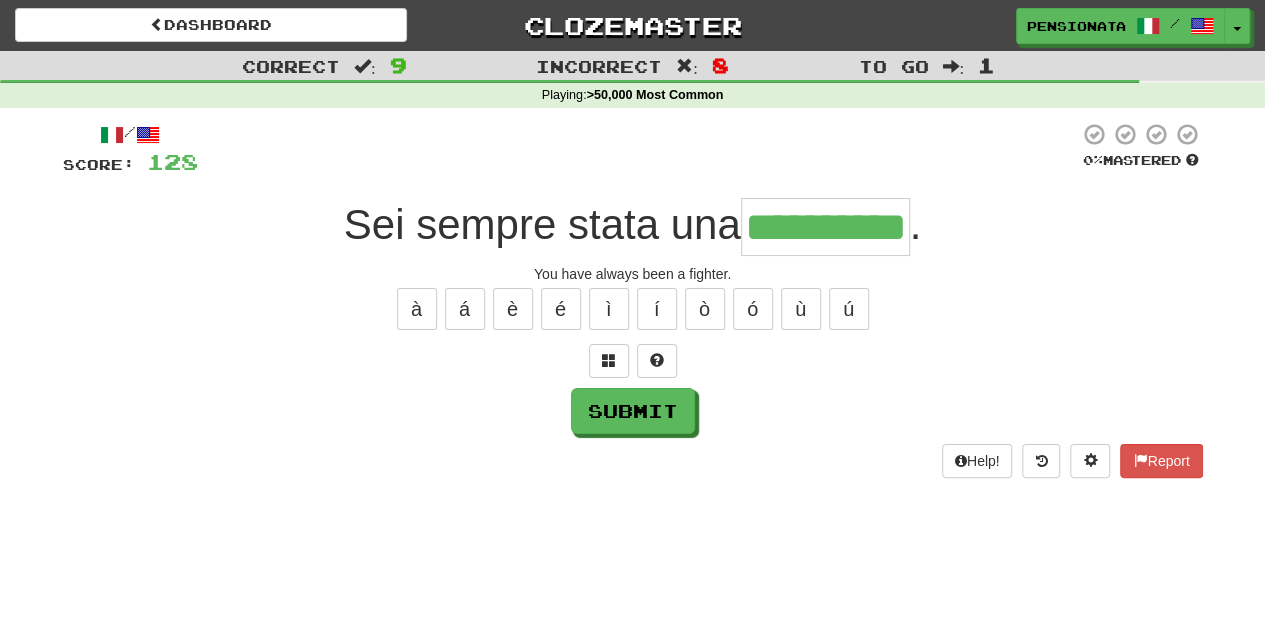 type on "**********" 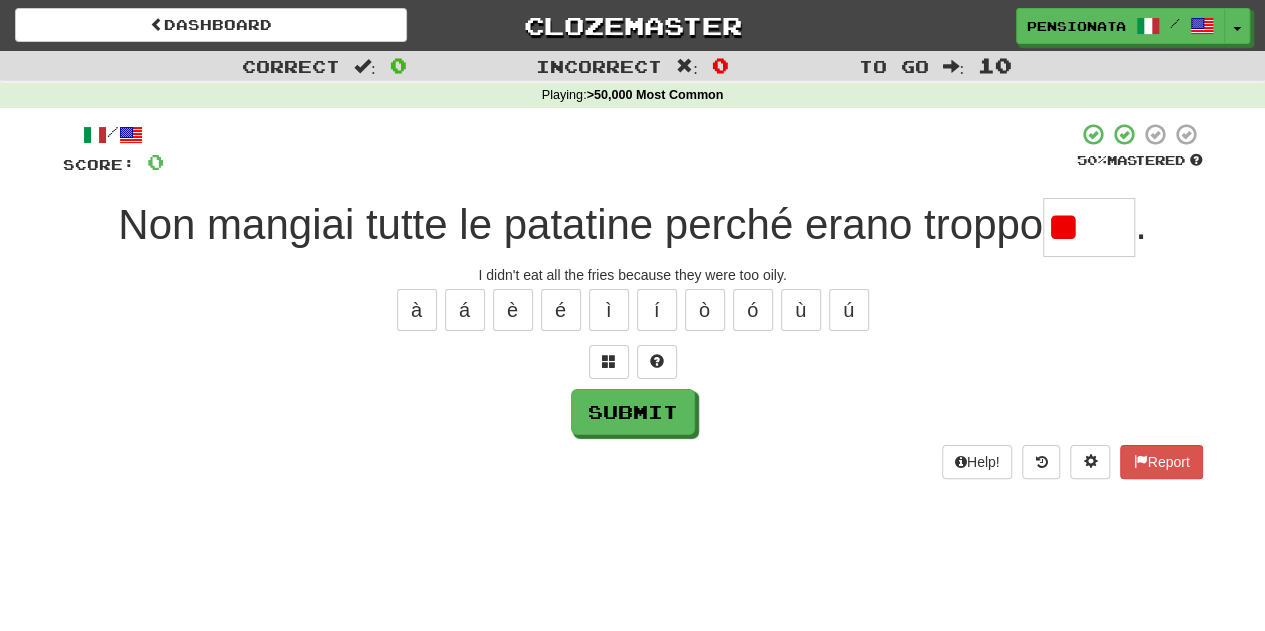 type on "*" 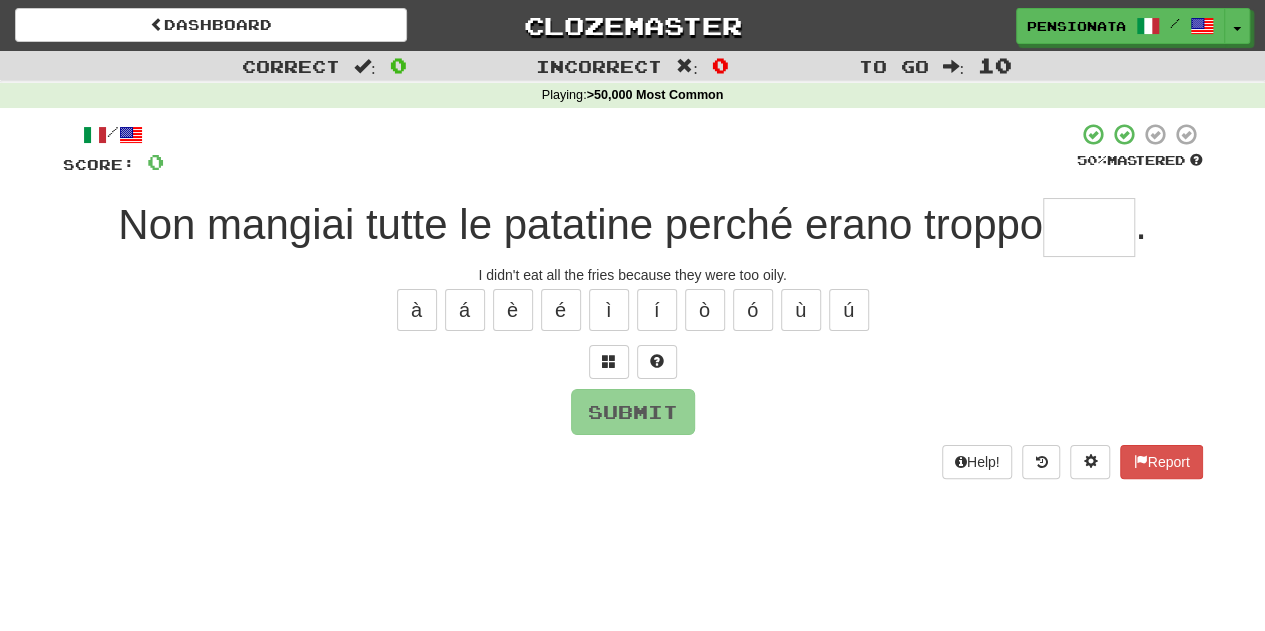 type on "*" 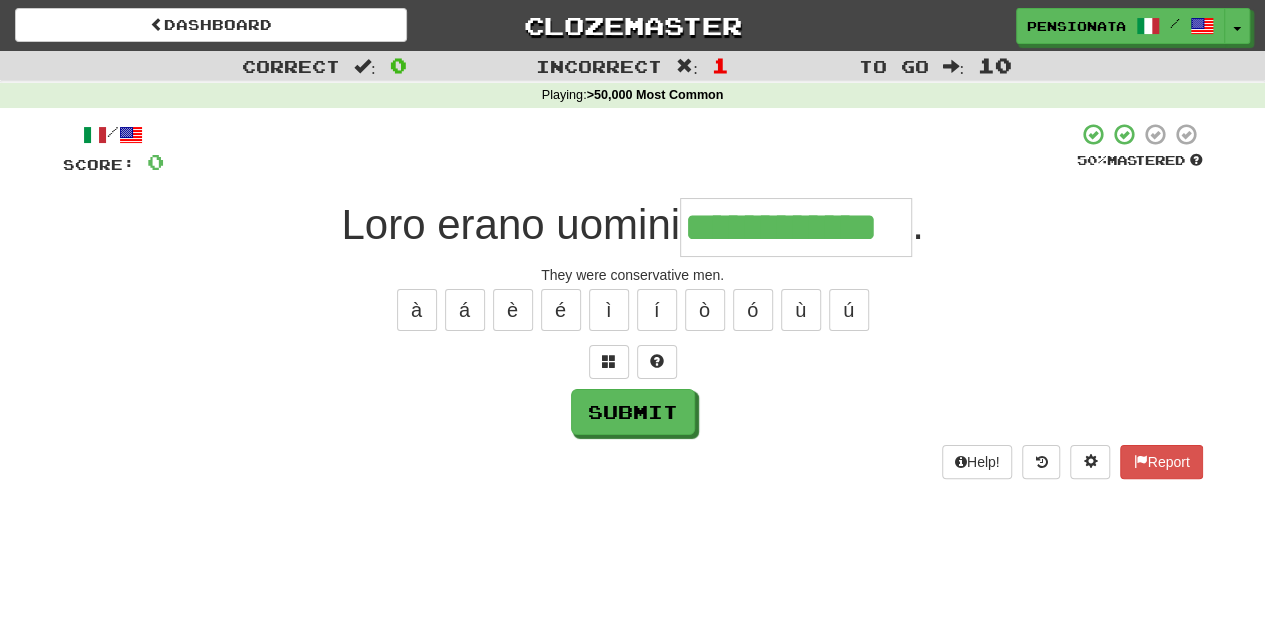 type on "**********" 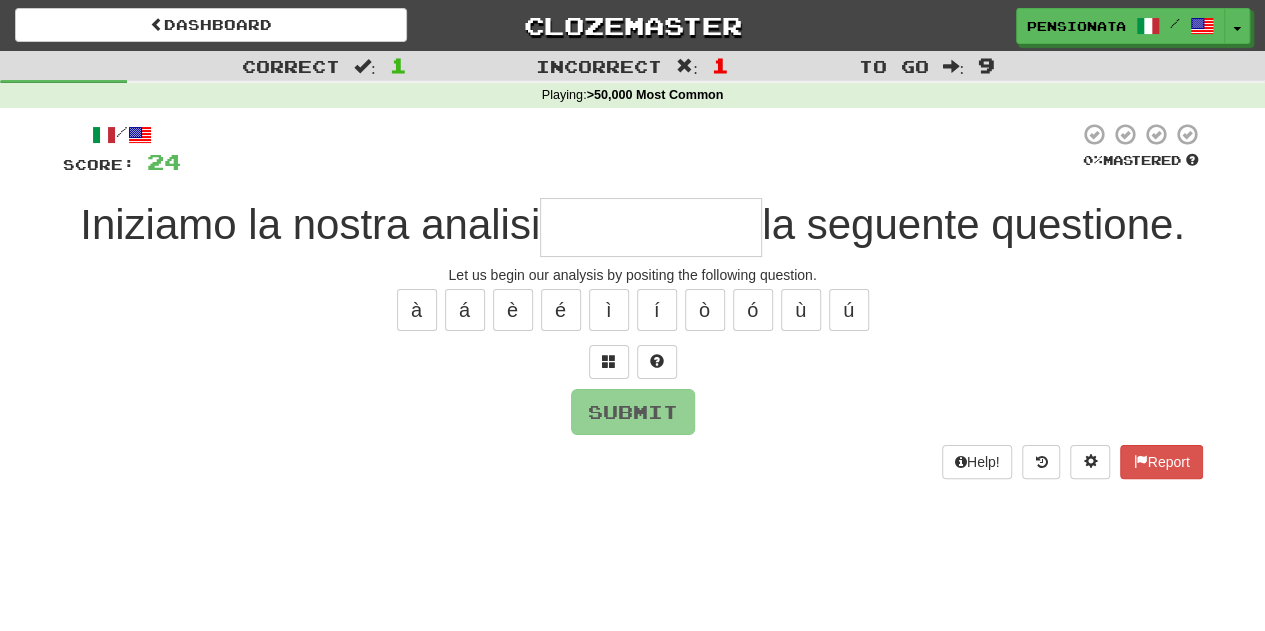 type on "*" 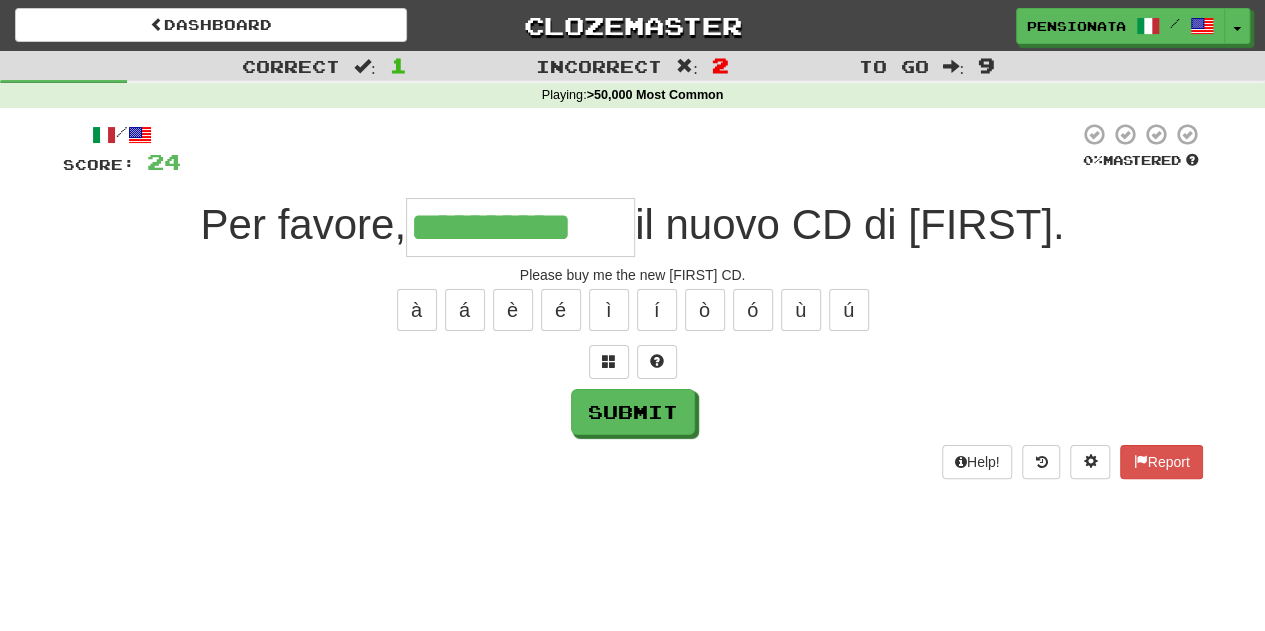 type on "**********" 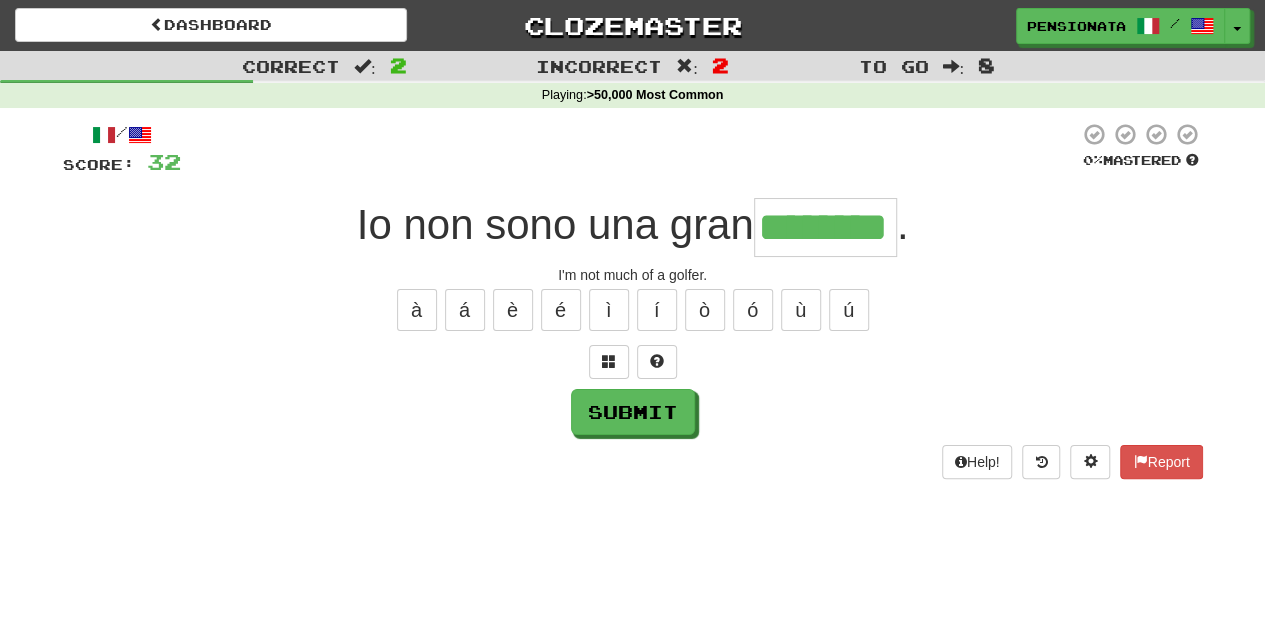 type on "********" 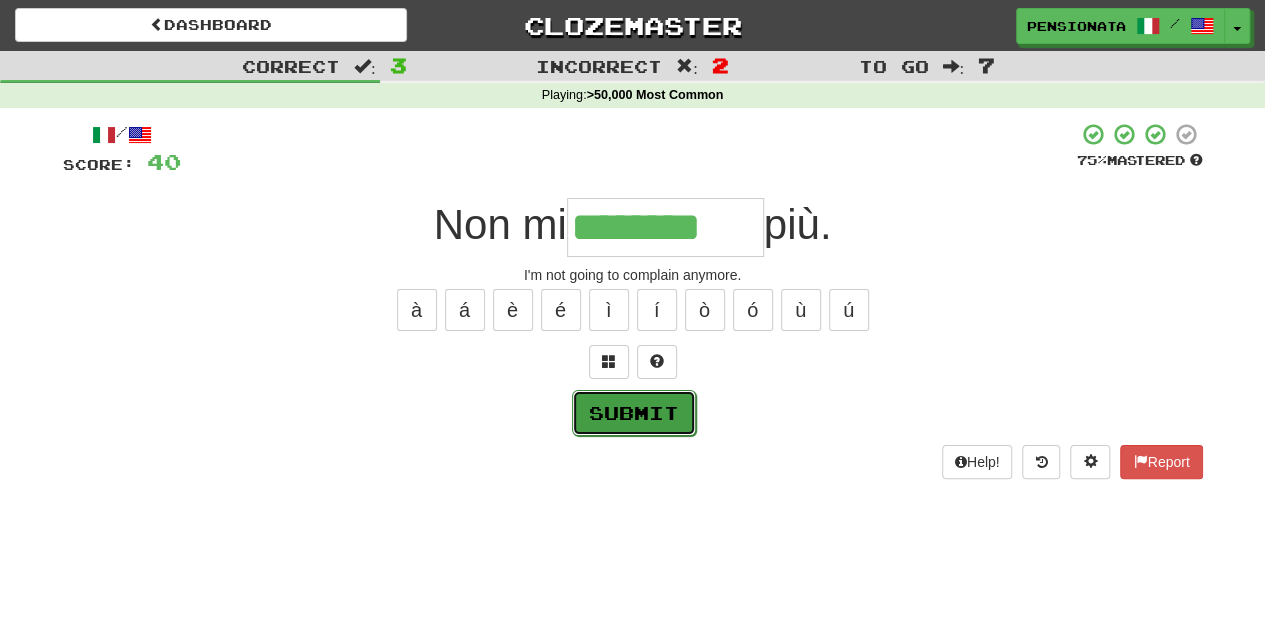 click on "Submit" at bounding box center (634, 413) 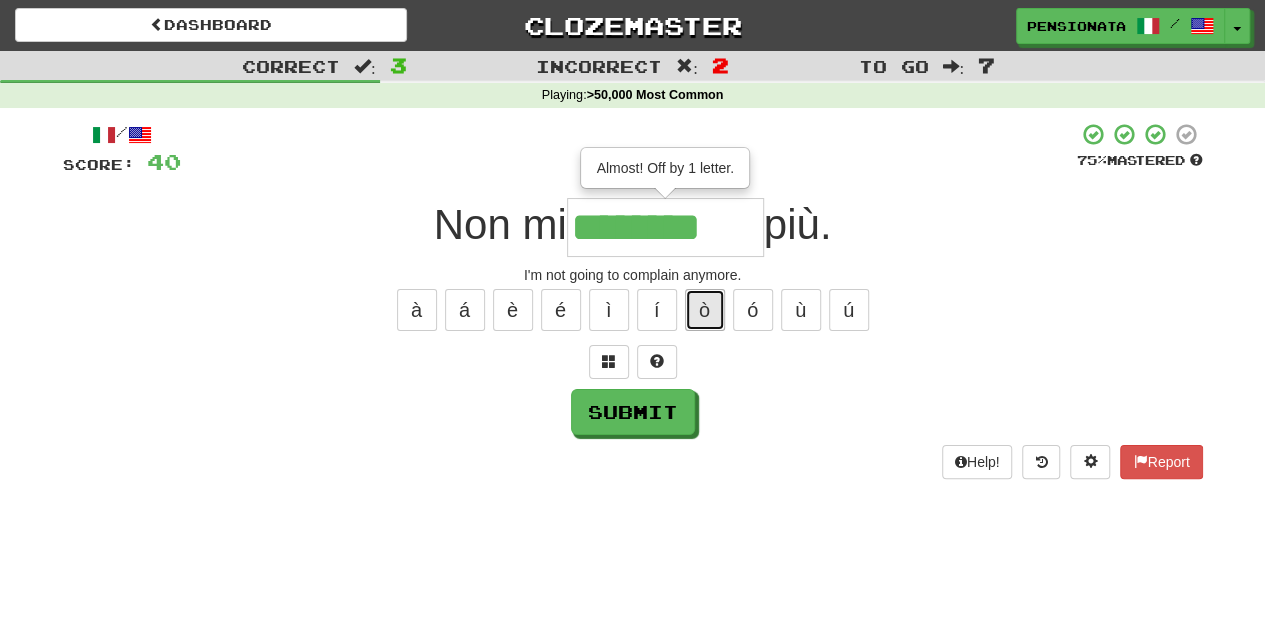 click on "ò" at bounding box center [705, 310] 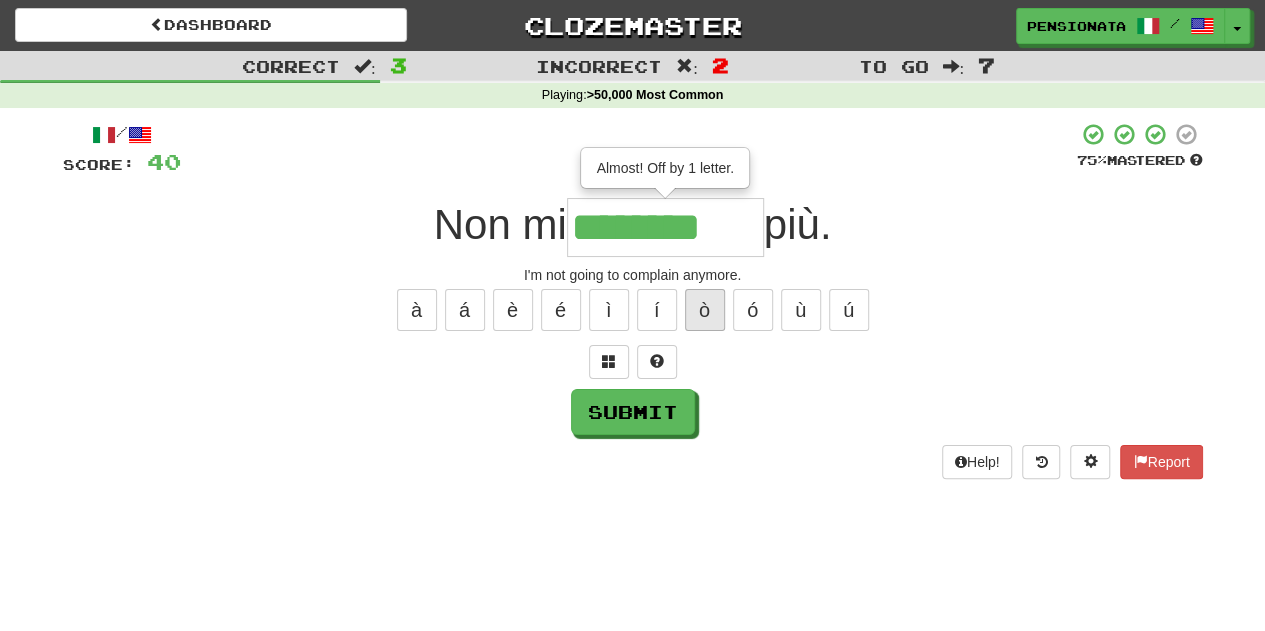 type on "*********" 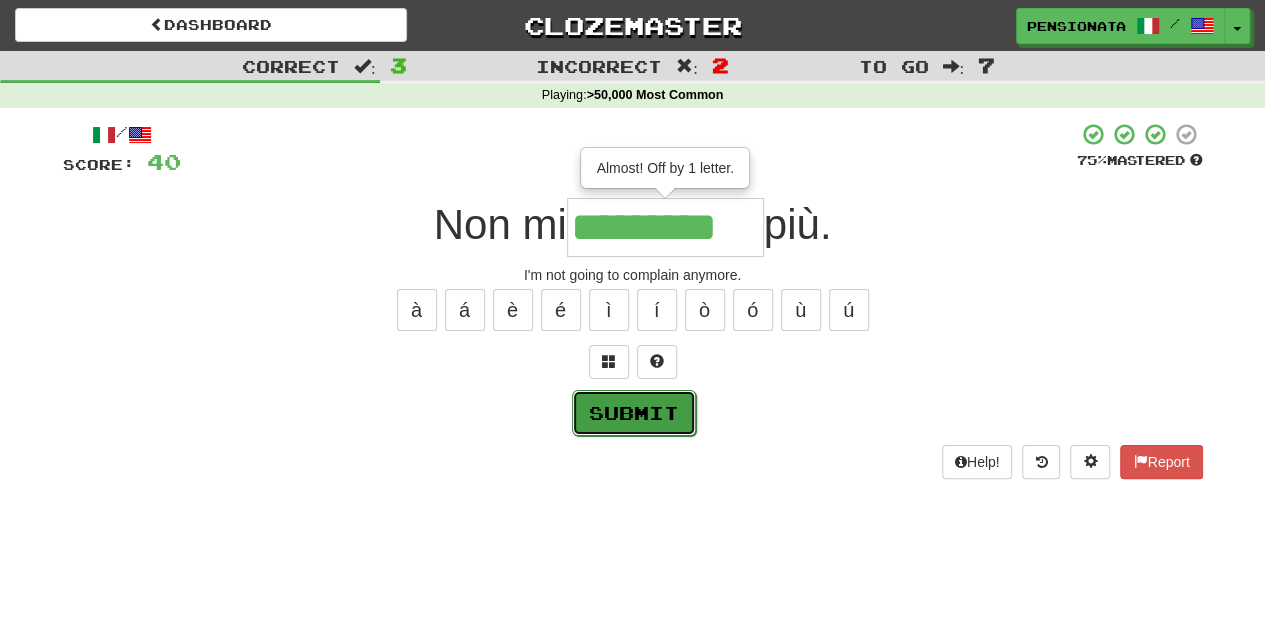 click on "Submit" at bounding box center [634, 413] 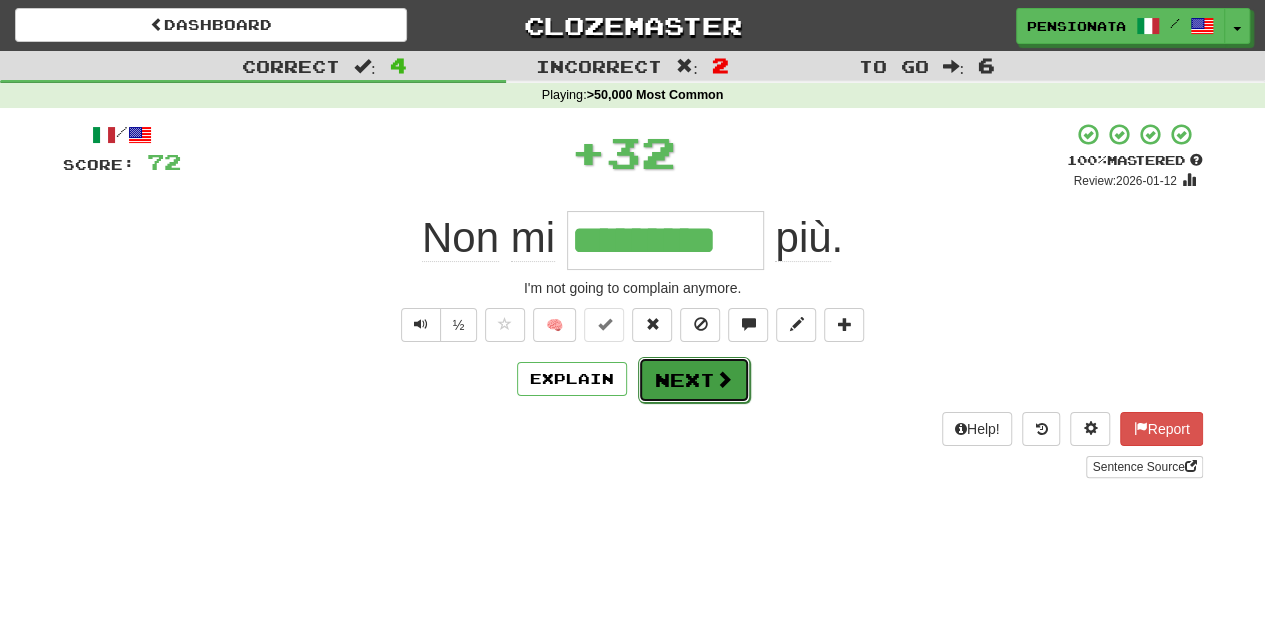 click on "Next" at bounding box center [694, 380] 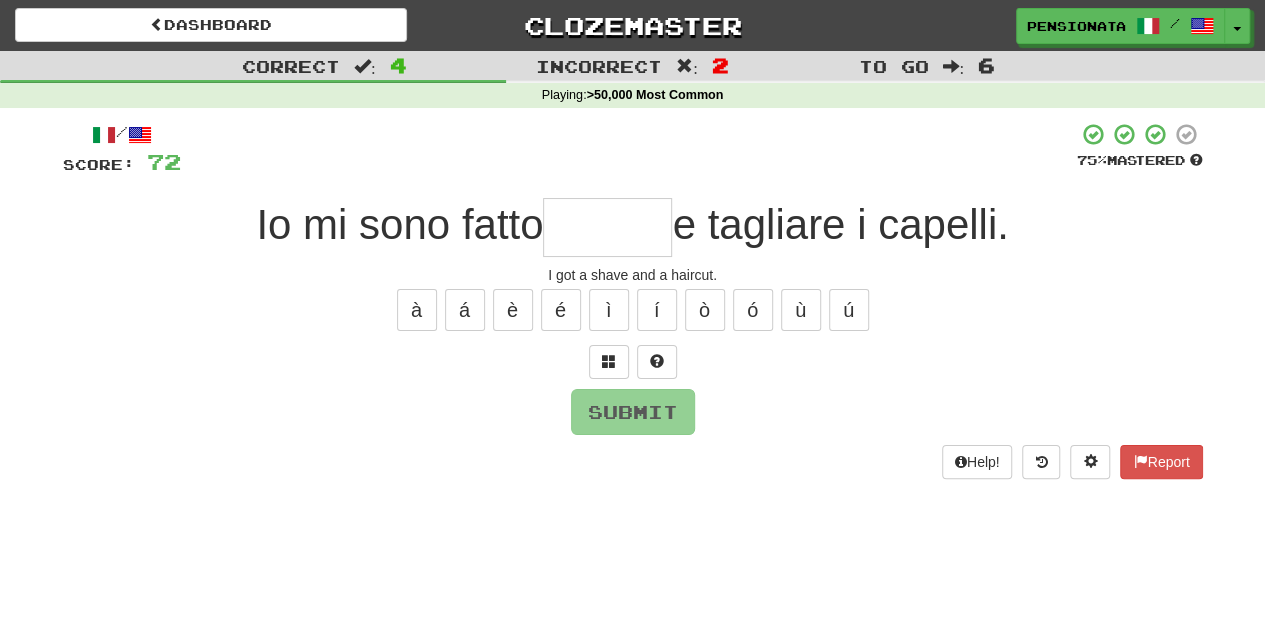 type on "*" 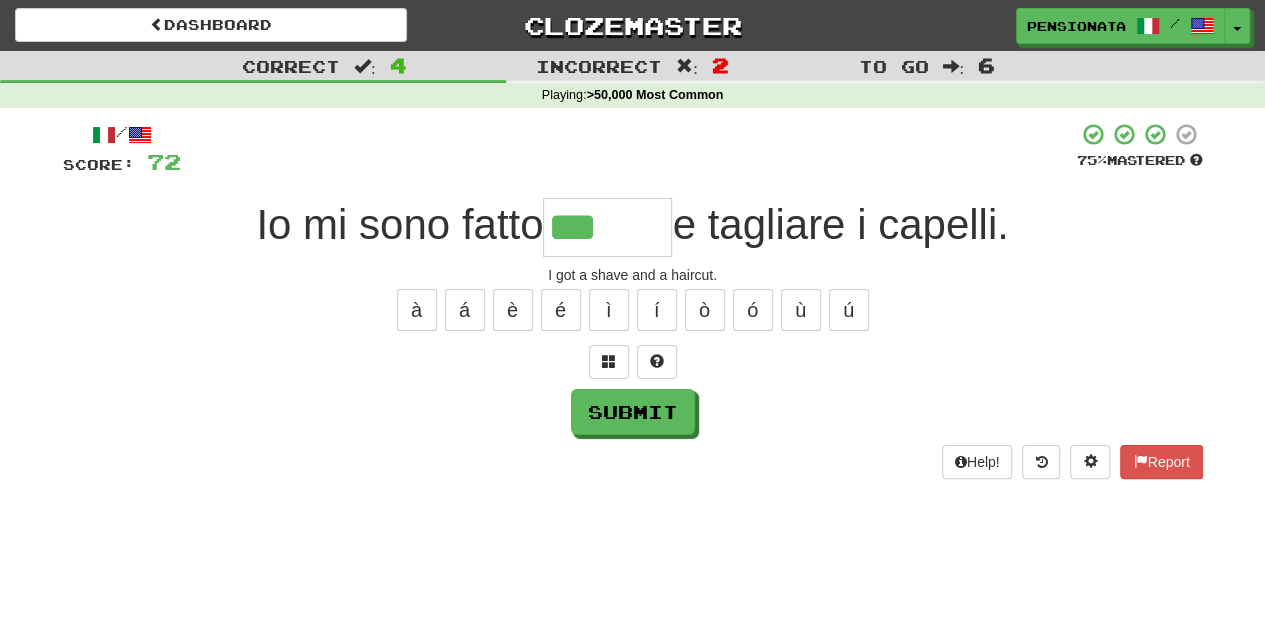 type on "******" 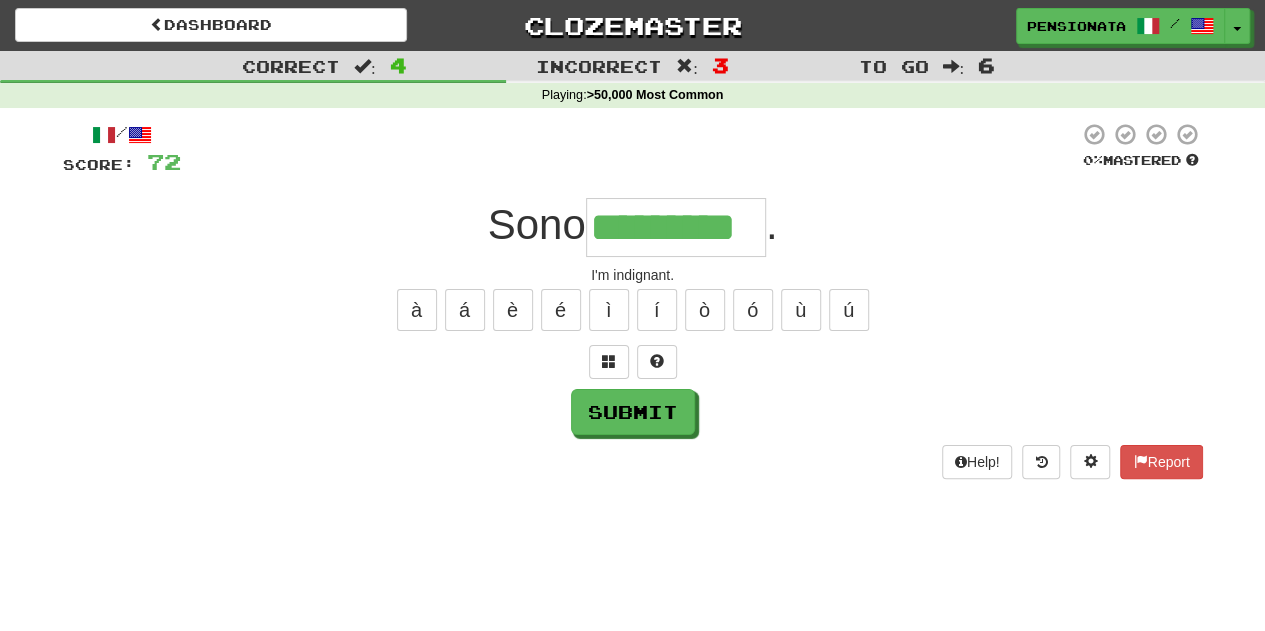 type on "*********" 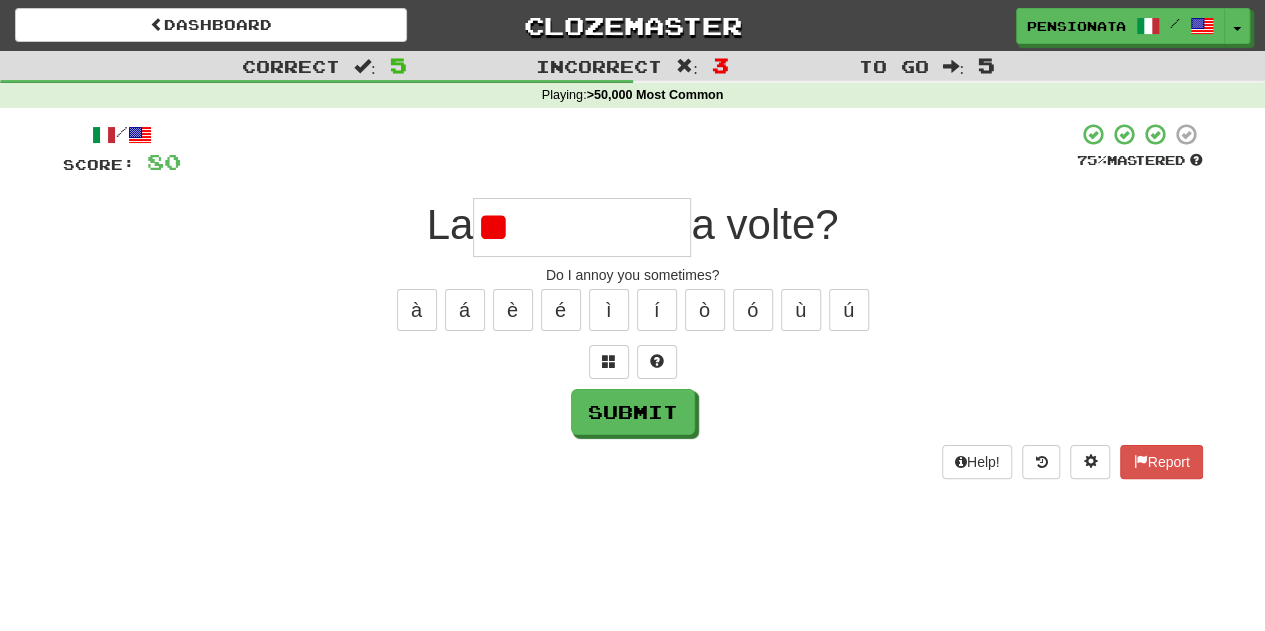 type on "*" 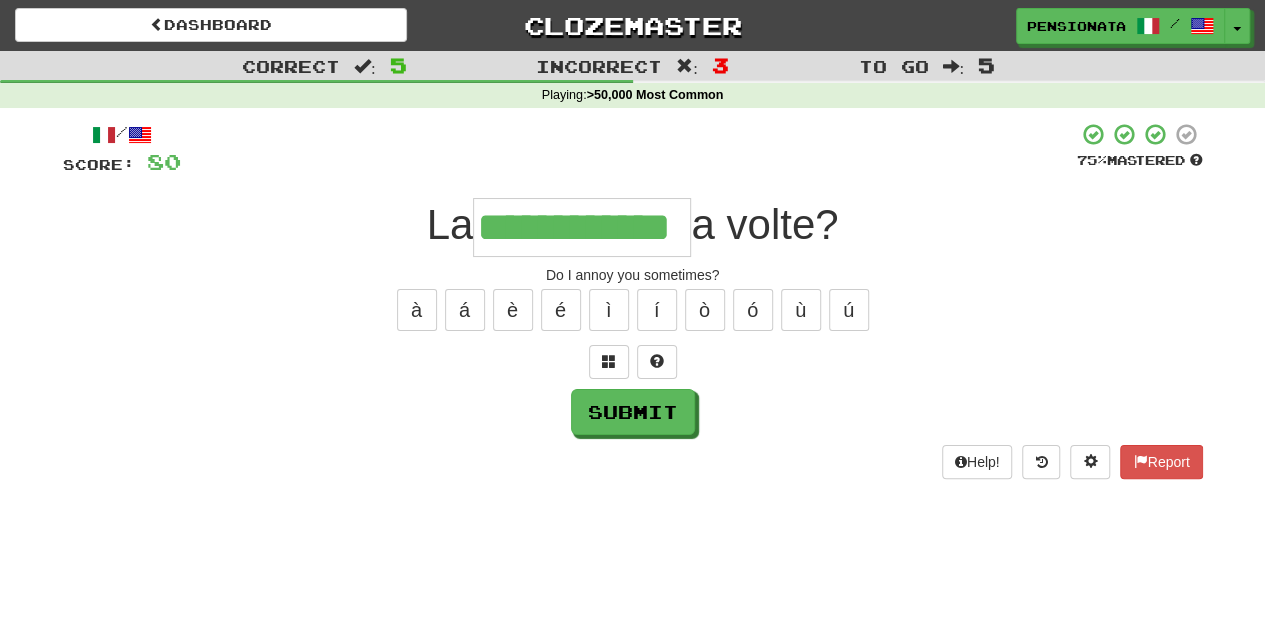 type on "**********" 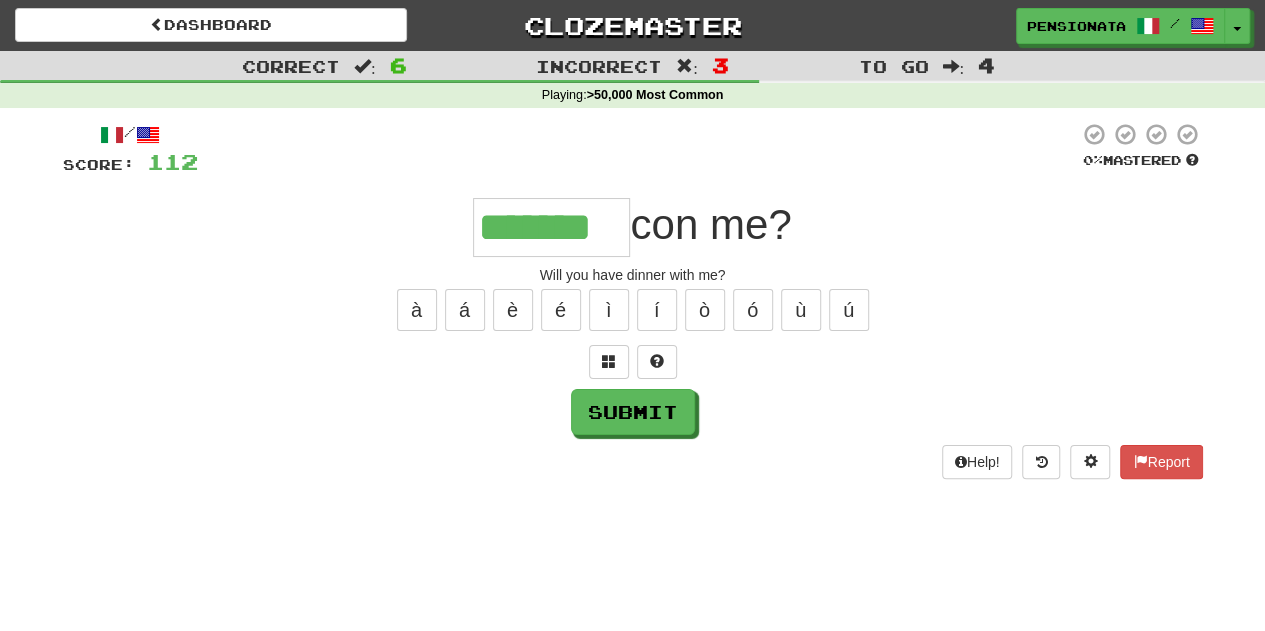 type on "*******" 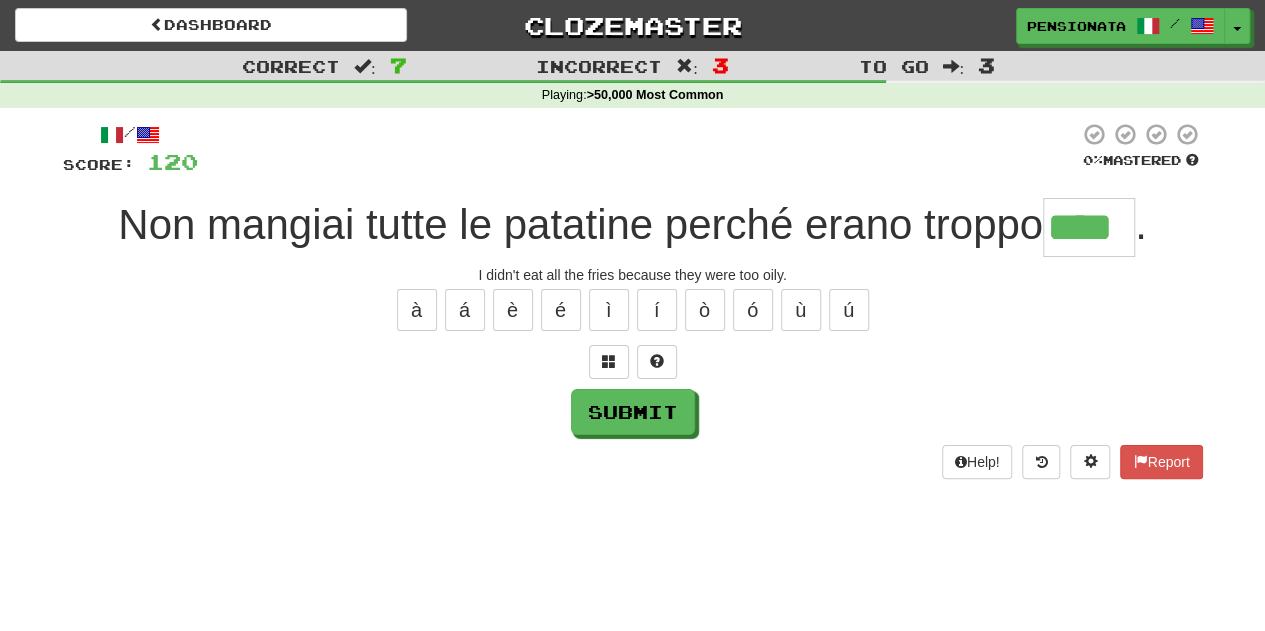 type on "****" 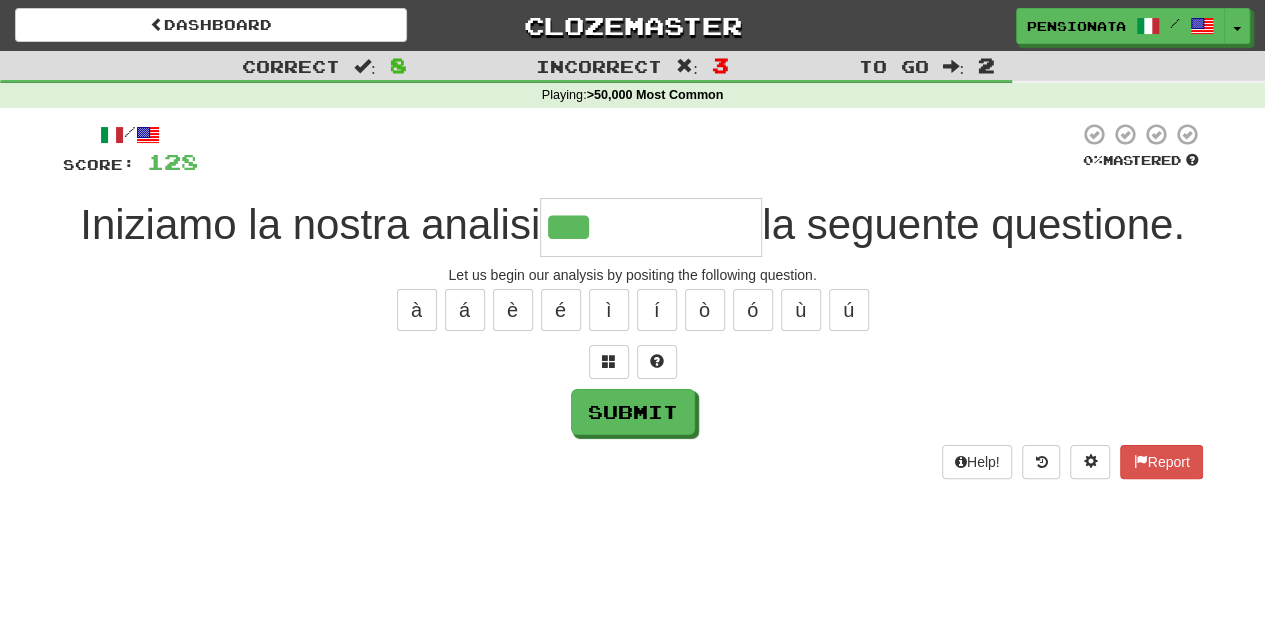 type on "**********" 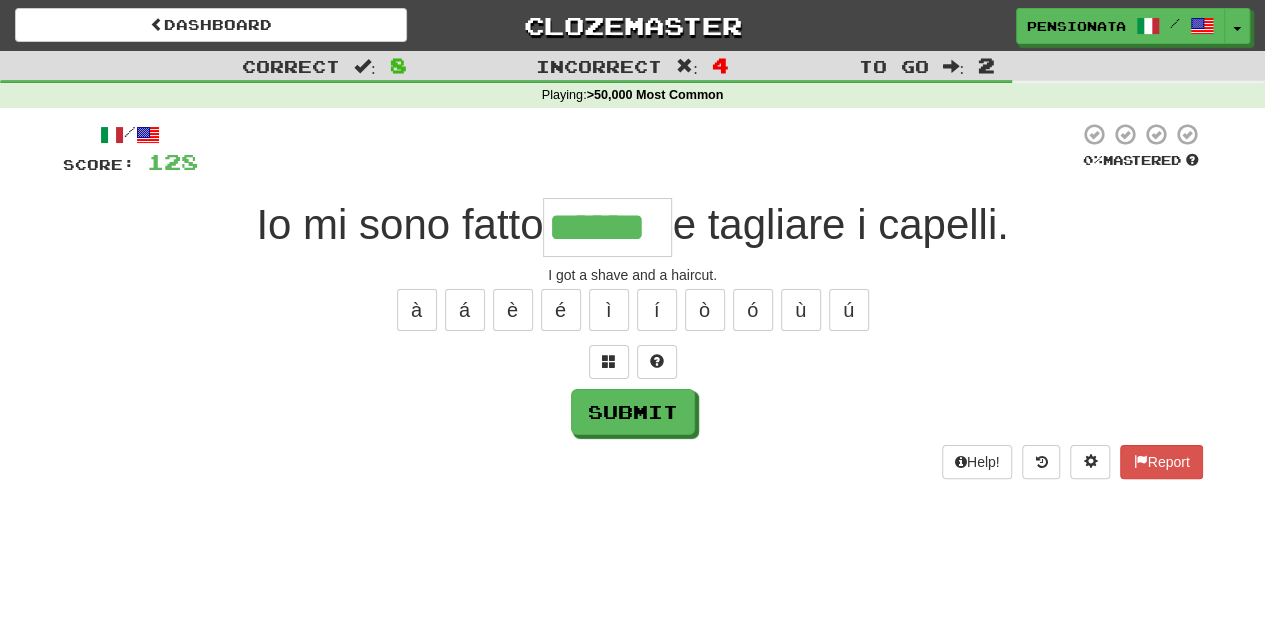 type on "******" 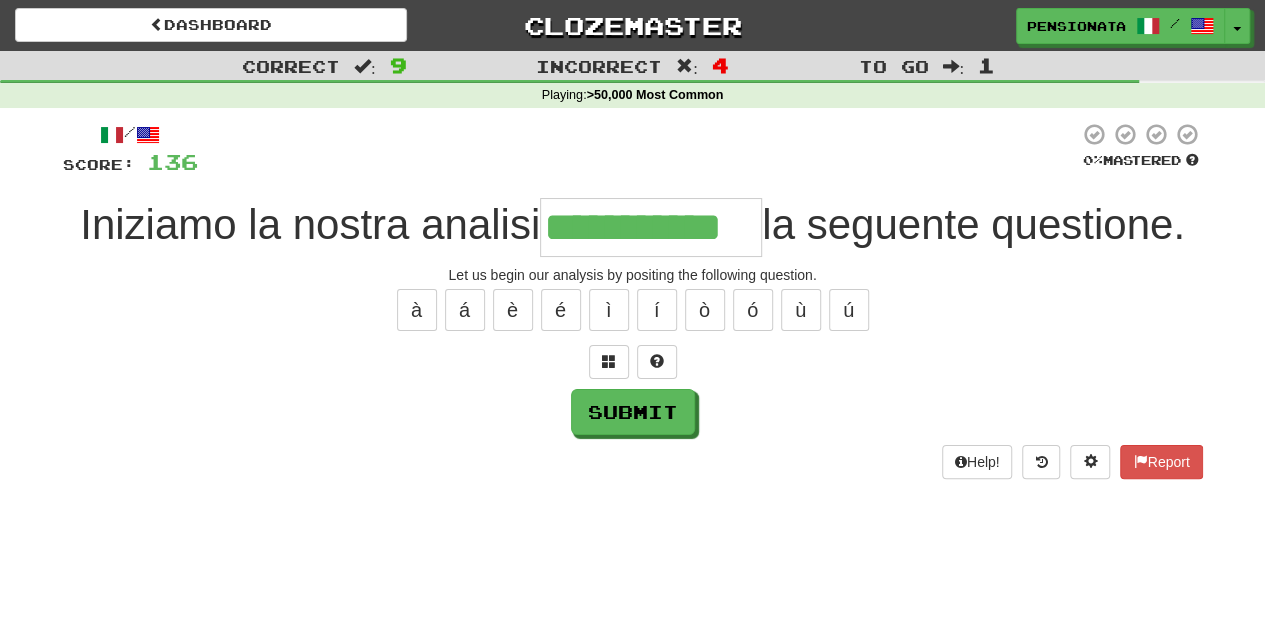 type on "**********" 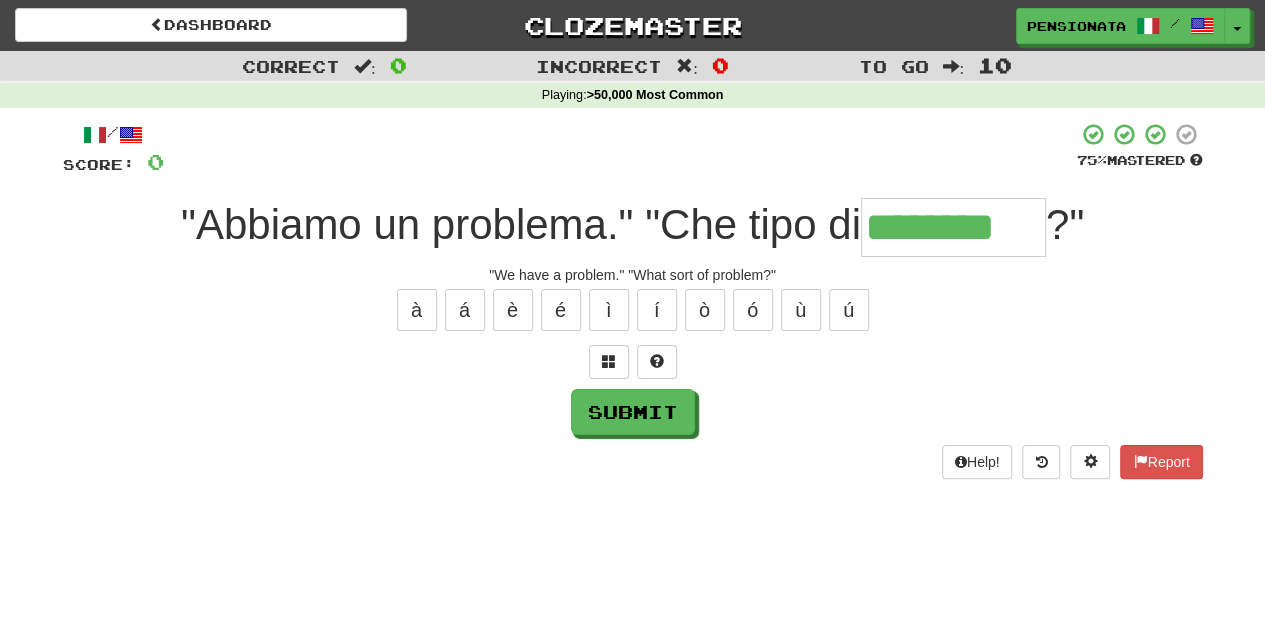 type on "********" 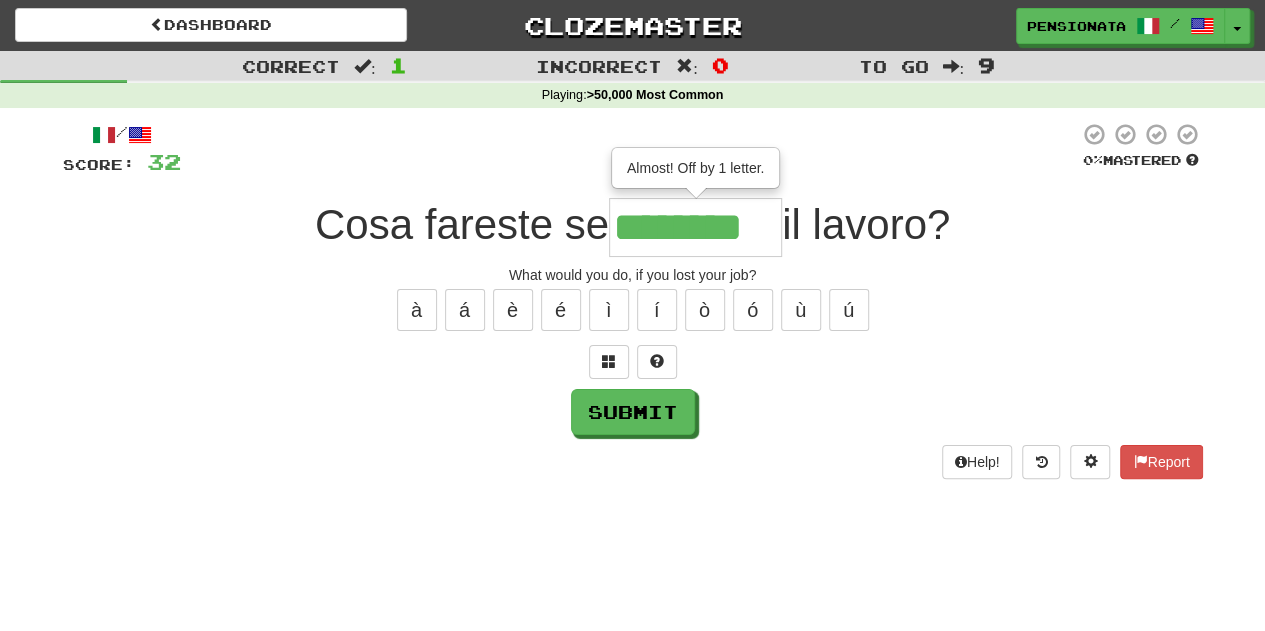 type on "********" 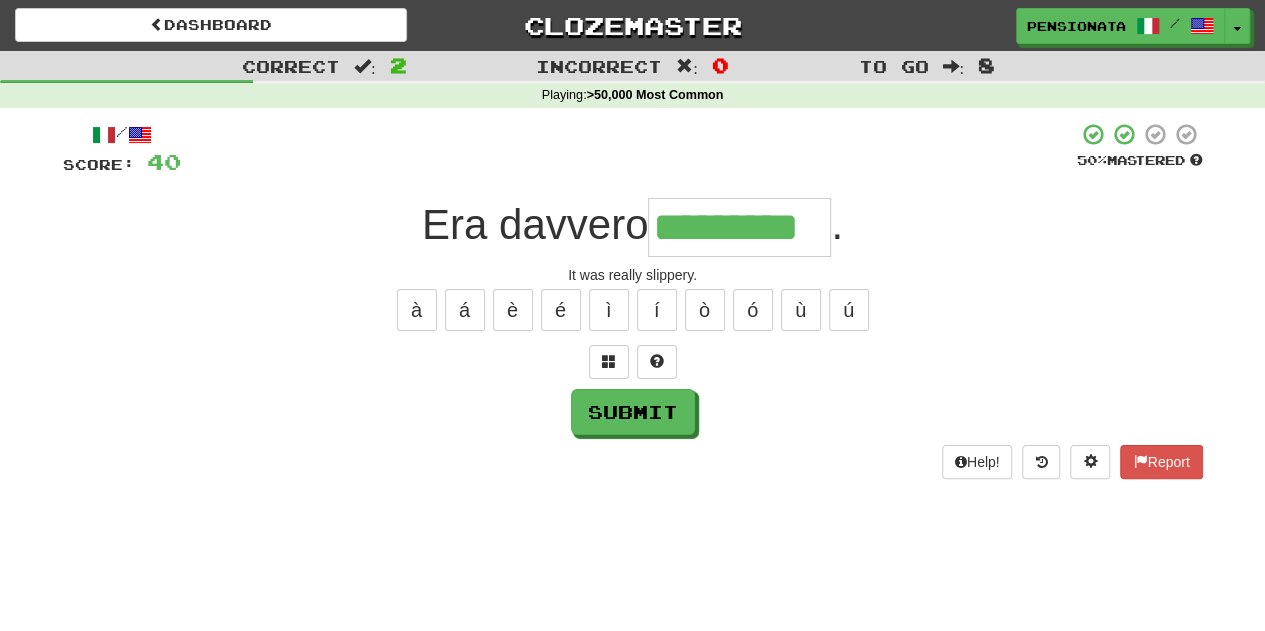 type on "*********" 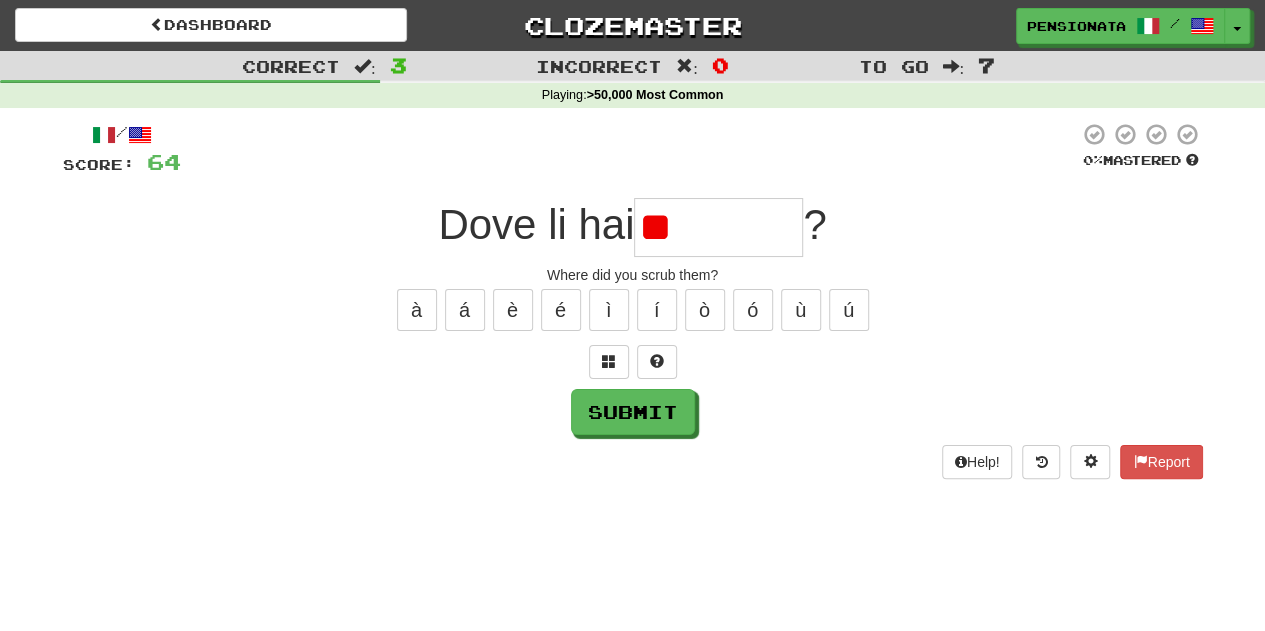 type on "*" 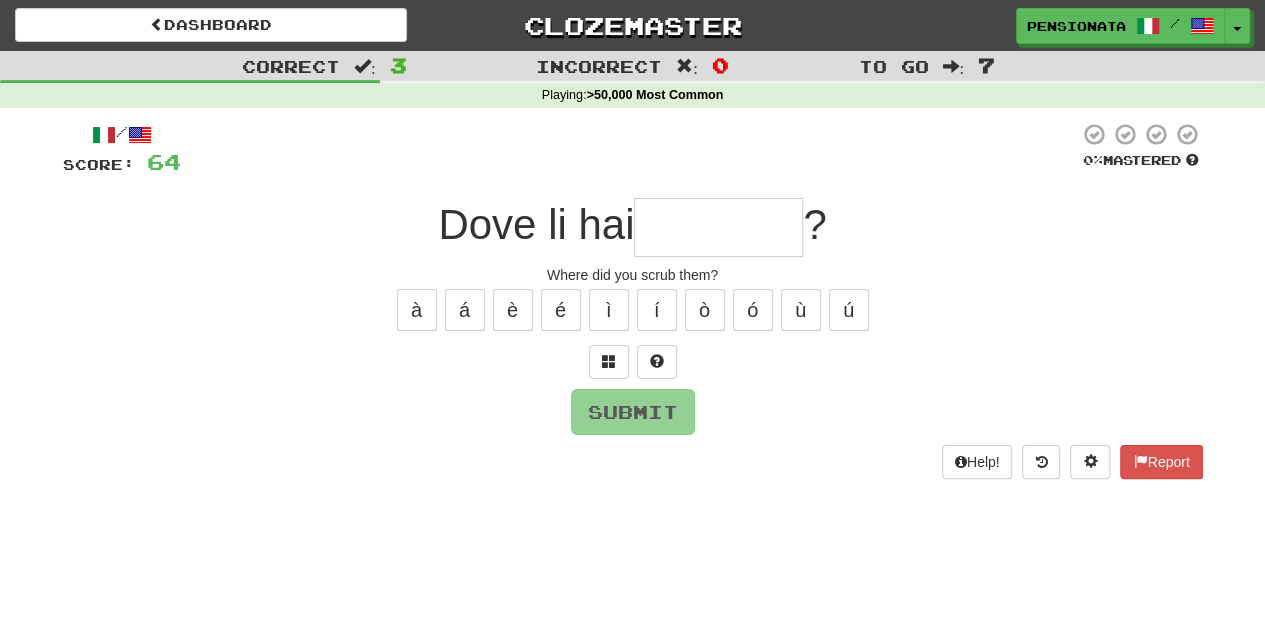 type on "**********" 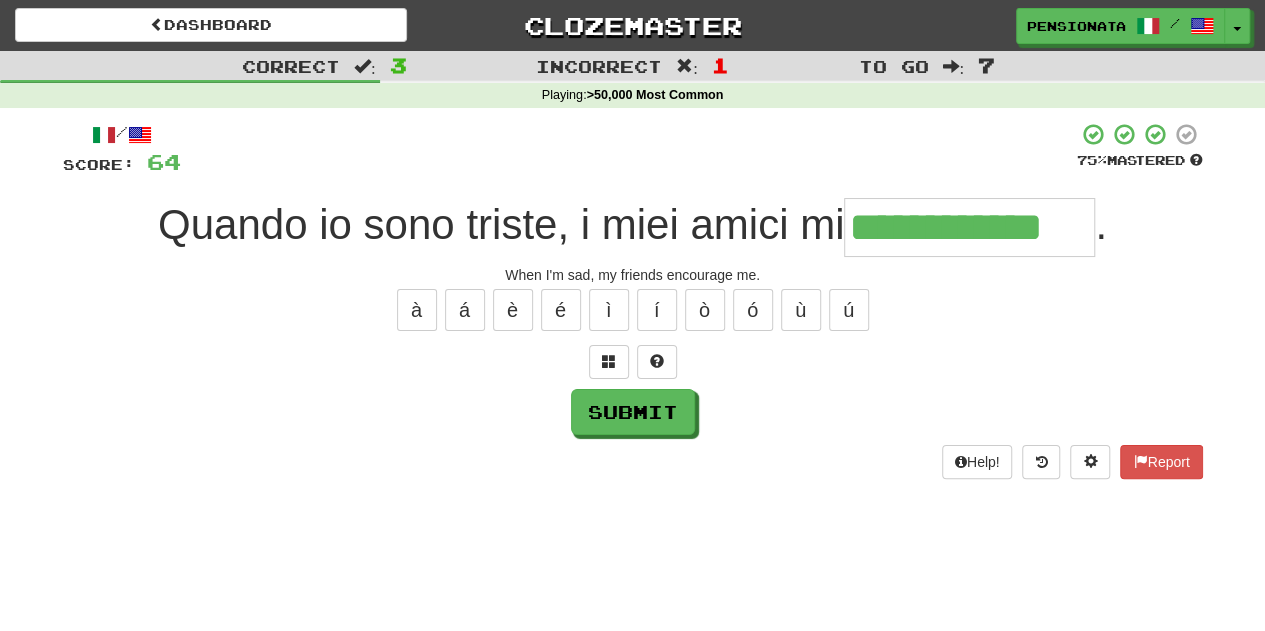 type on "**********" 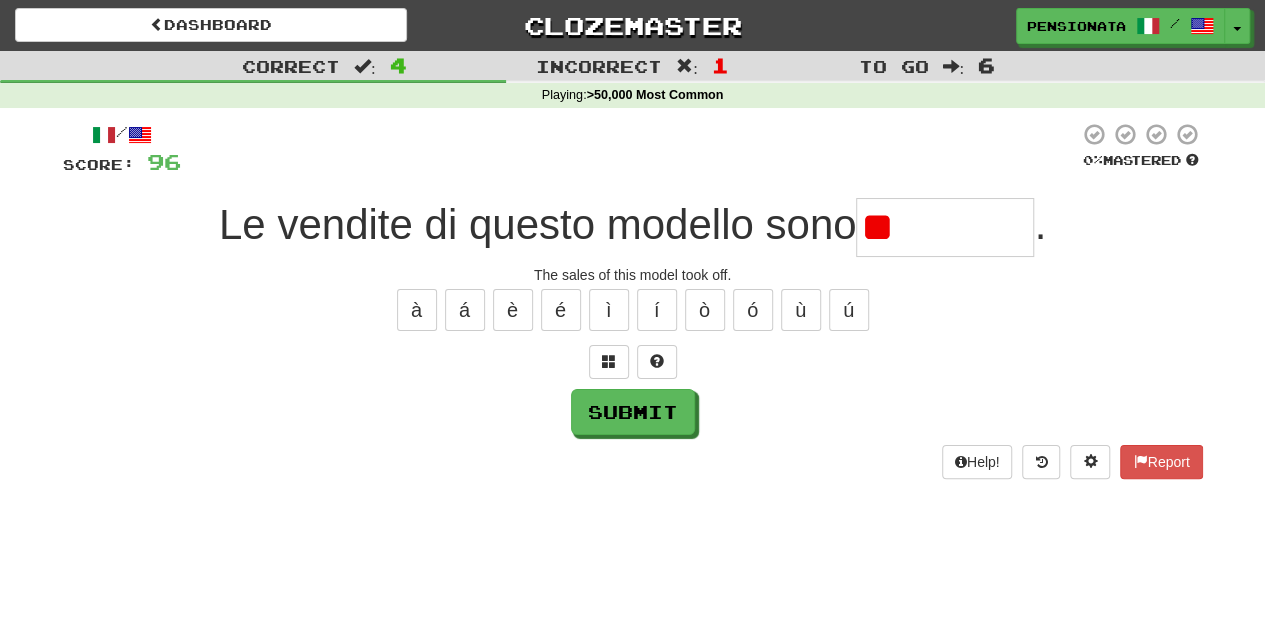 type on "*" 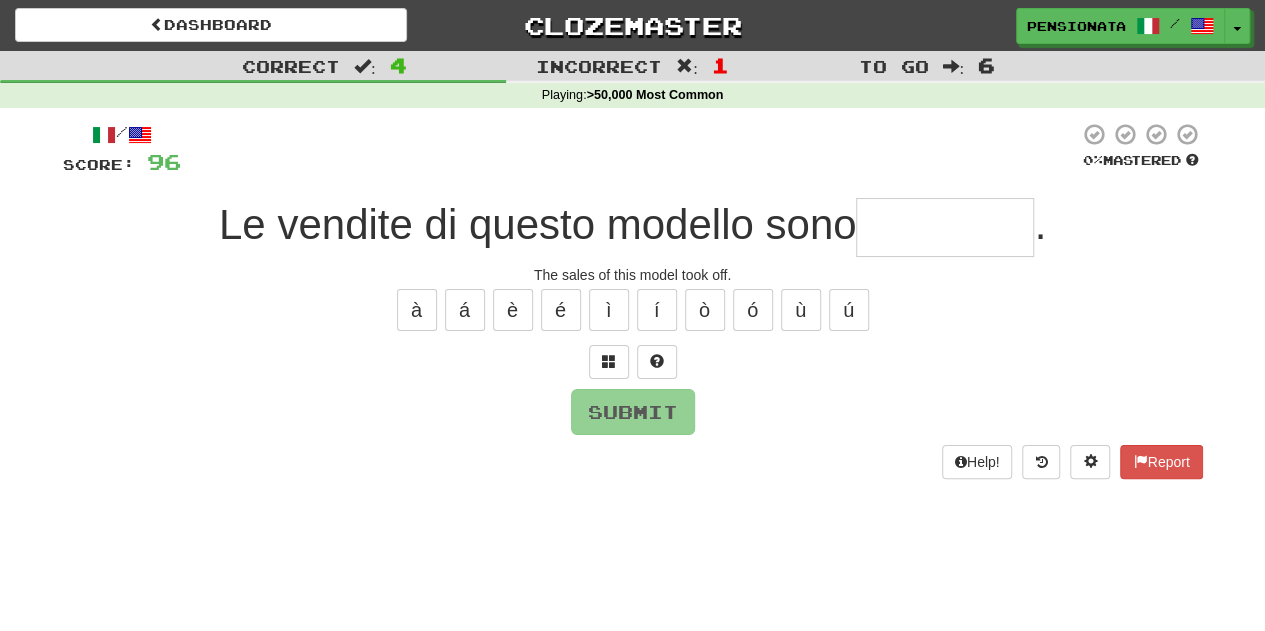 type on "*********" 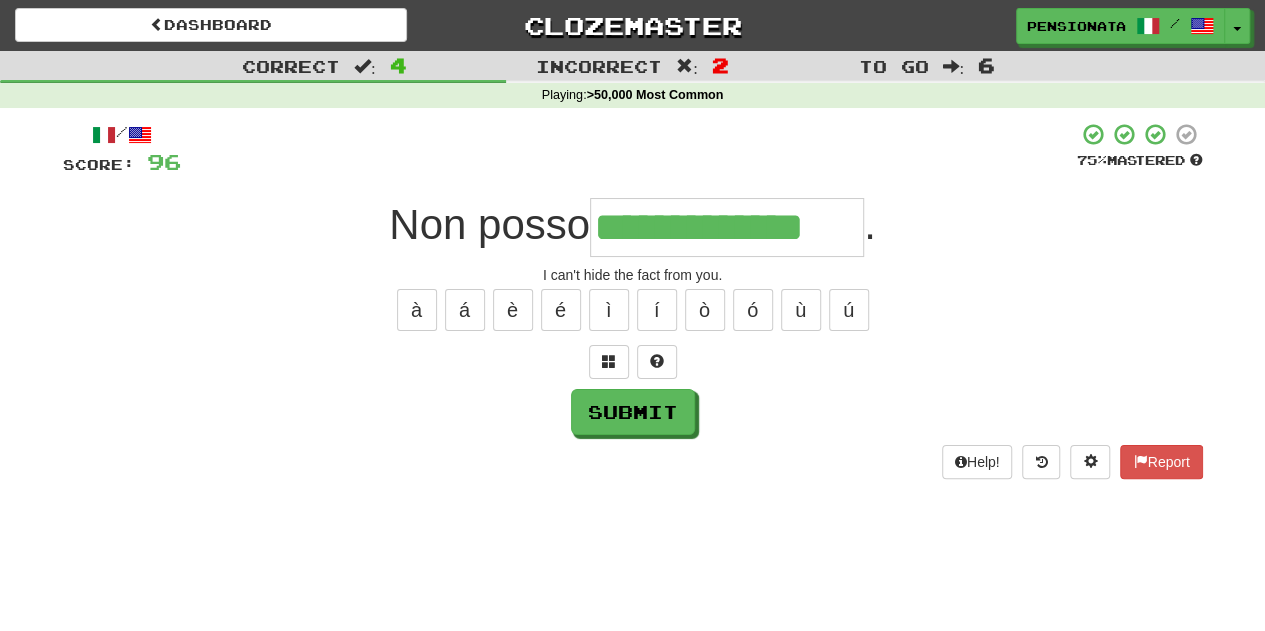 type on "**********" 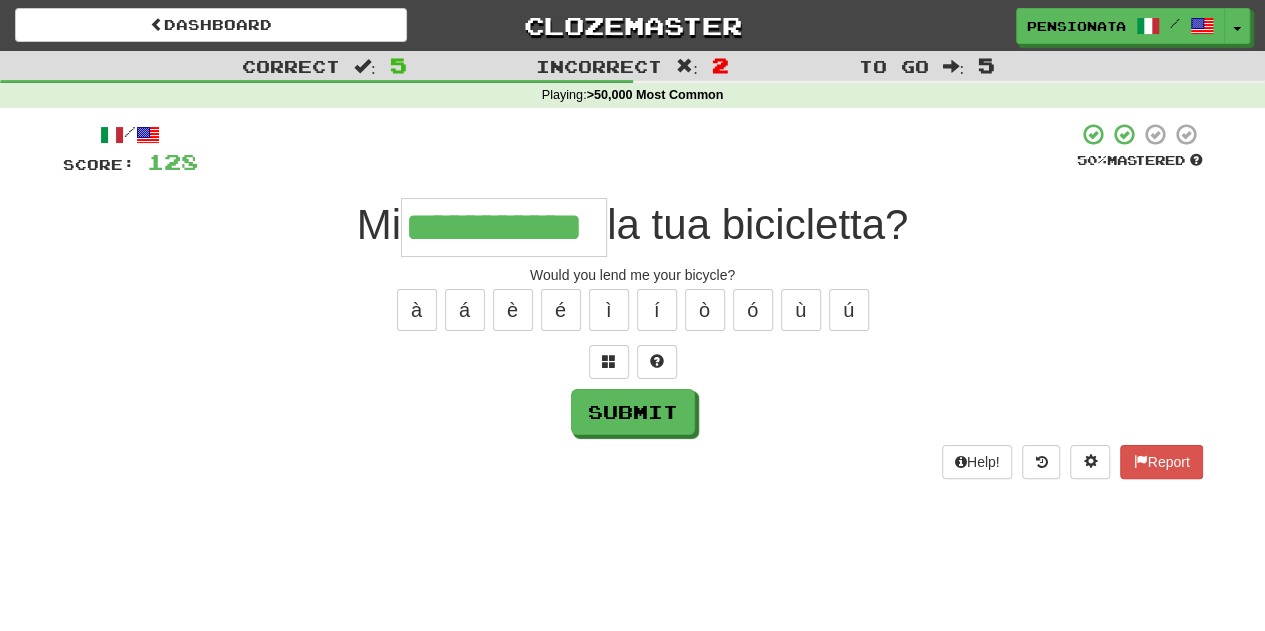 type on "**********" 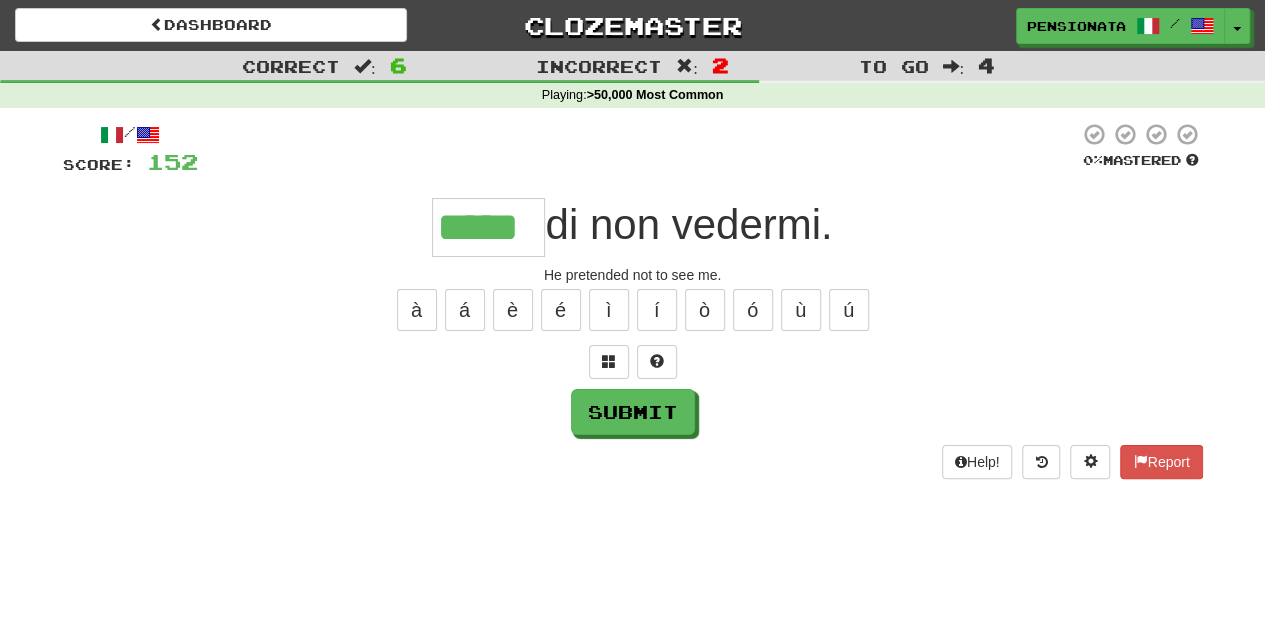 type on "*****" 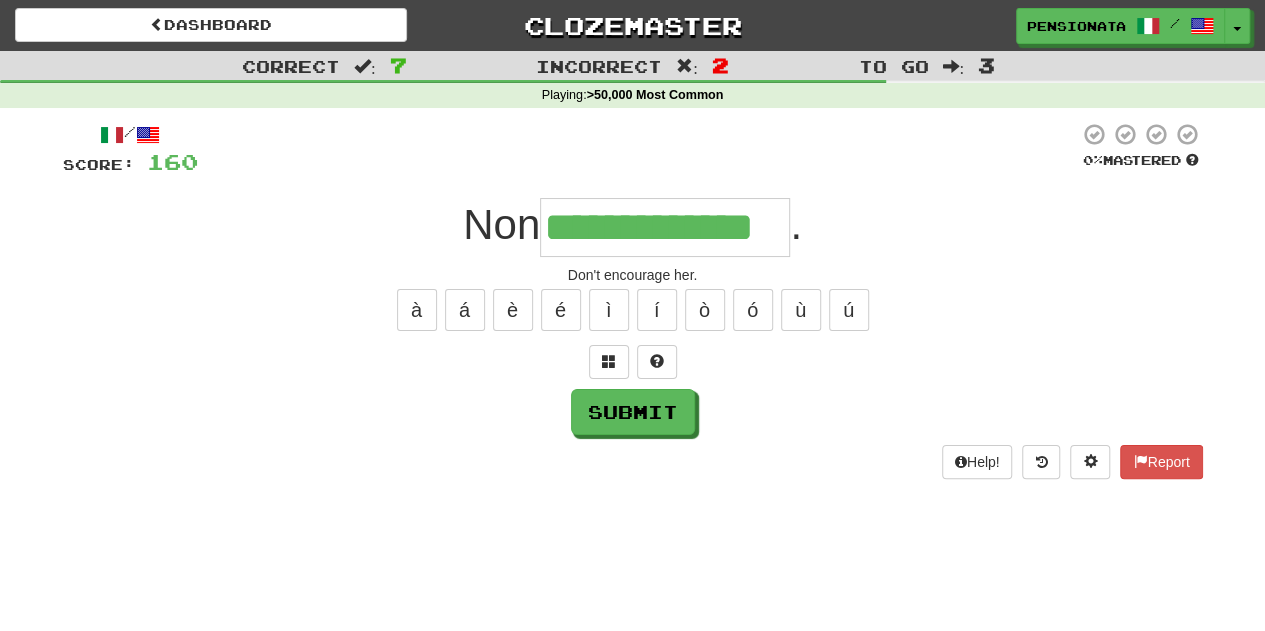 type on "**********" 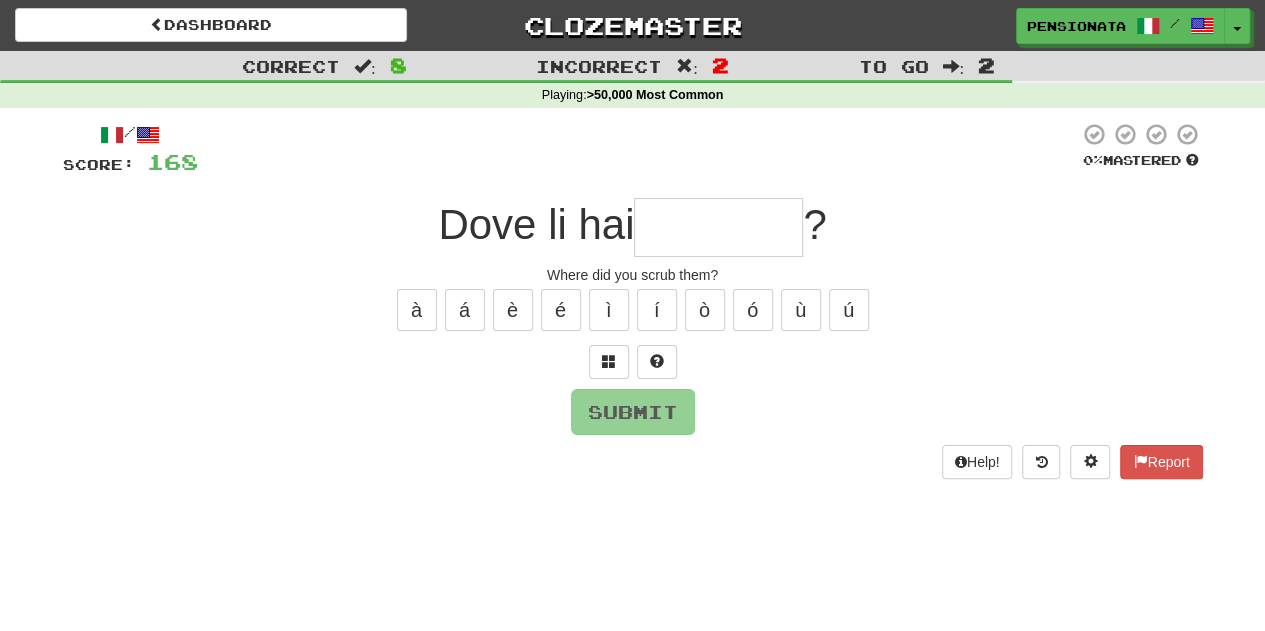 type on "**********" 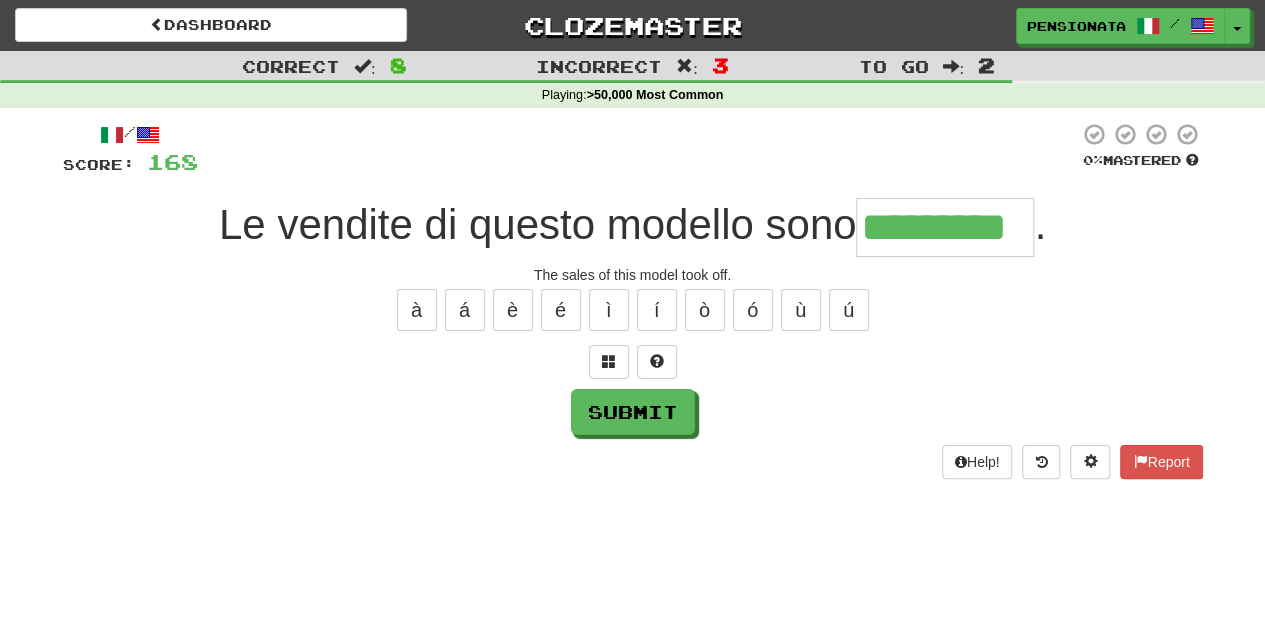 type on "*********" 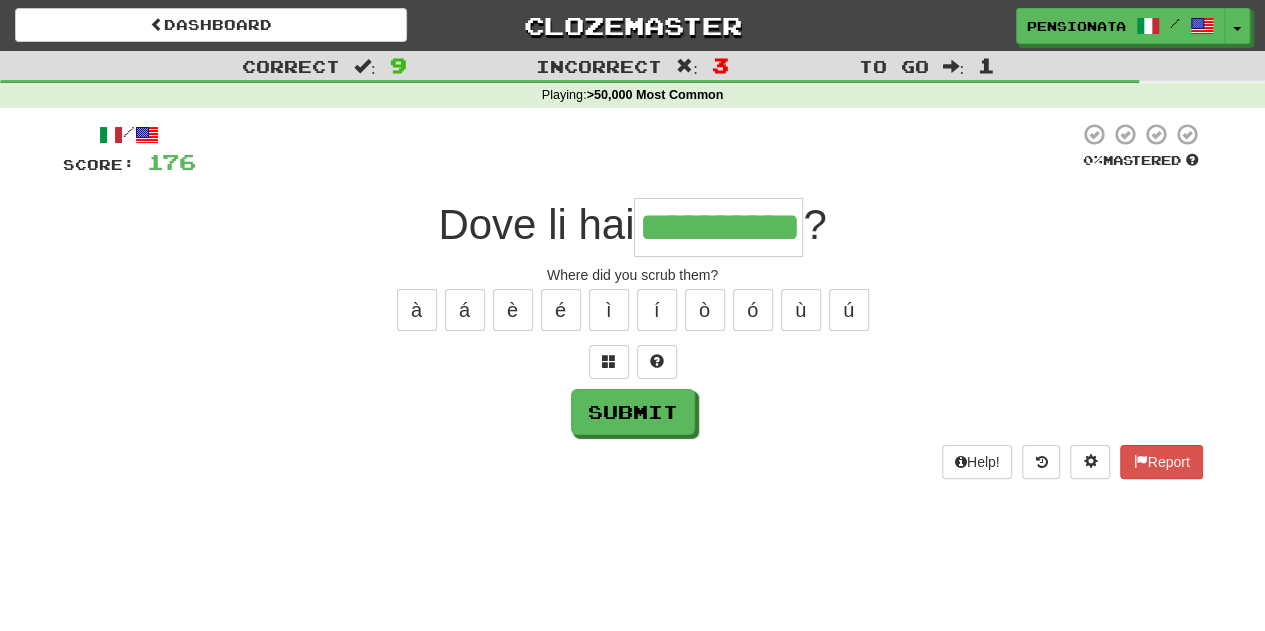 type on "**********" 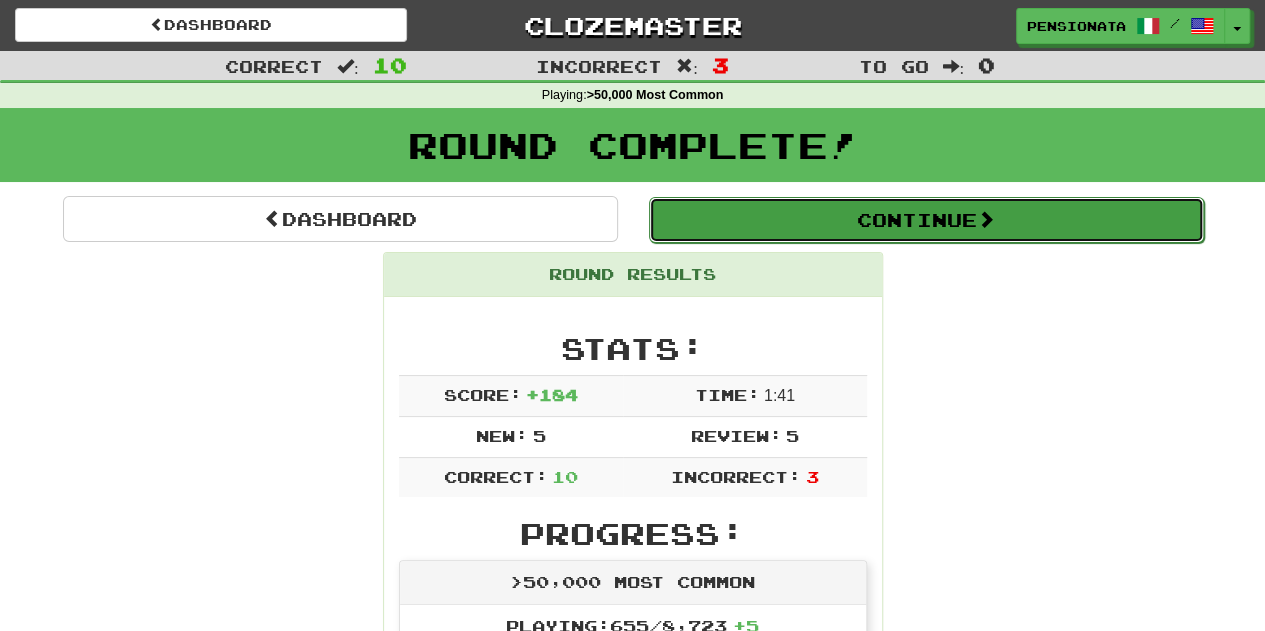 click on "Continue" at bounding box center (926, 220) 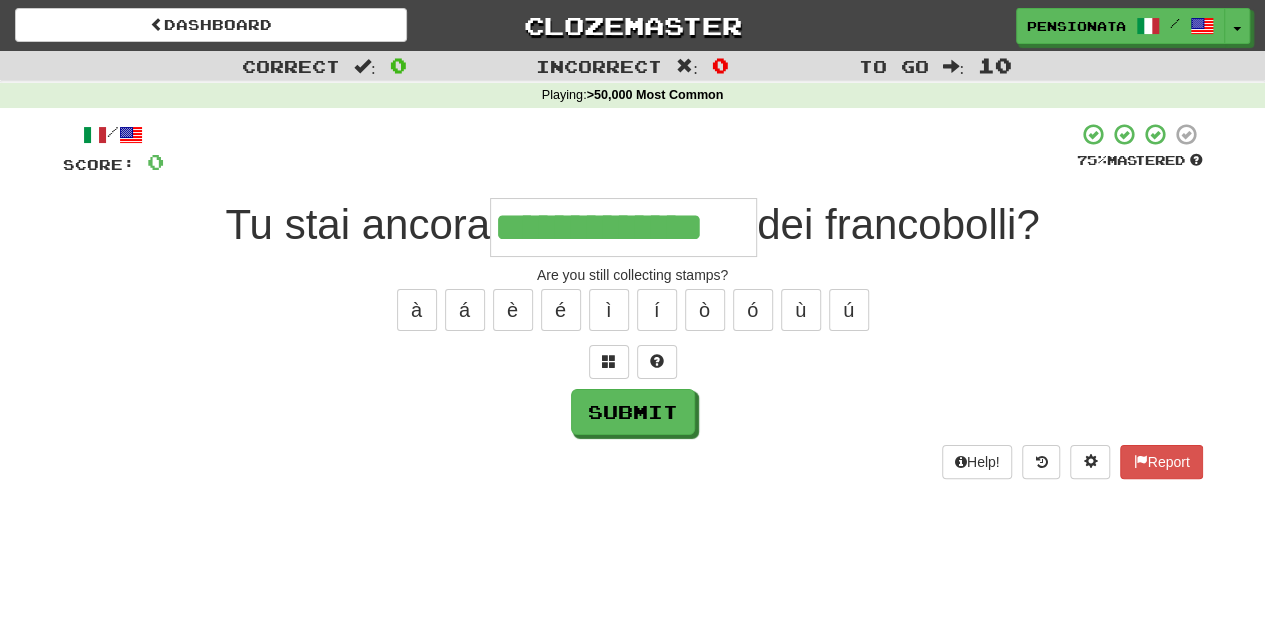 type on "**********" 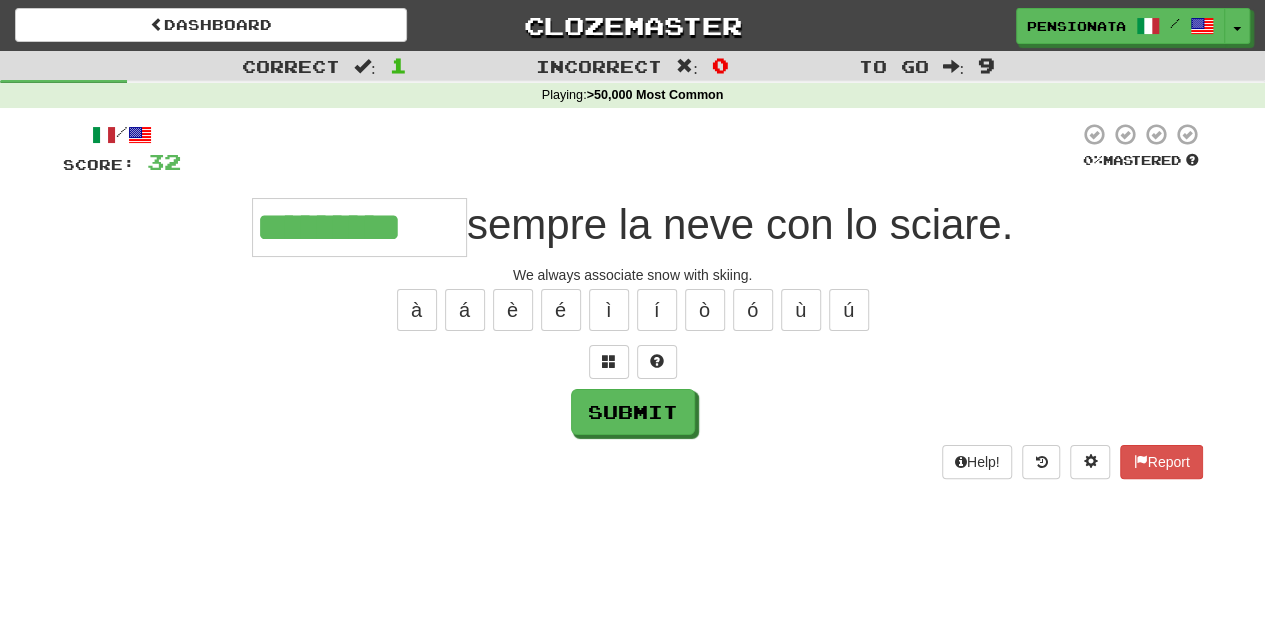 type on "*********" 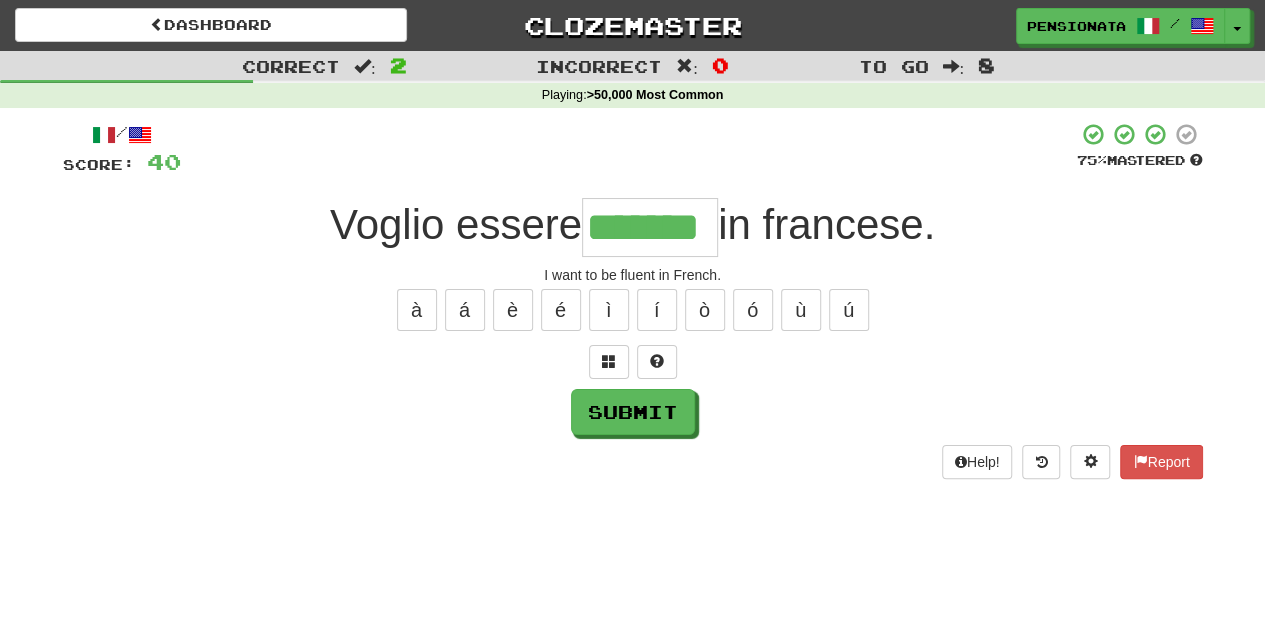 type on "*******" 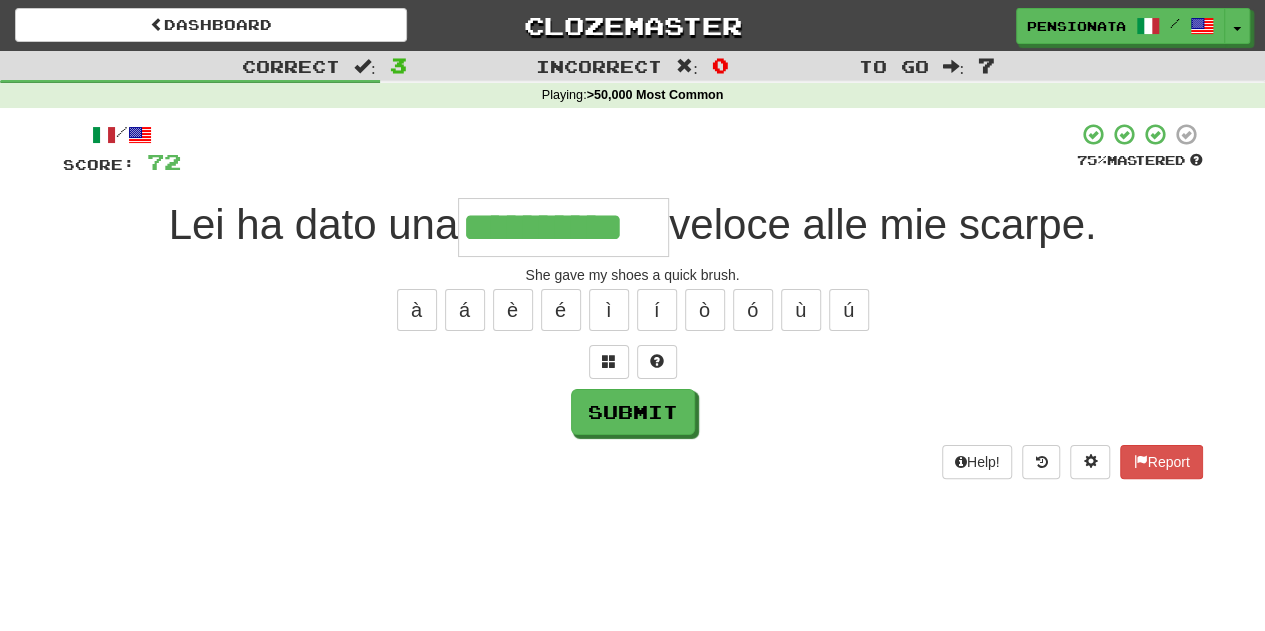type on "**********" 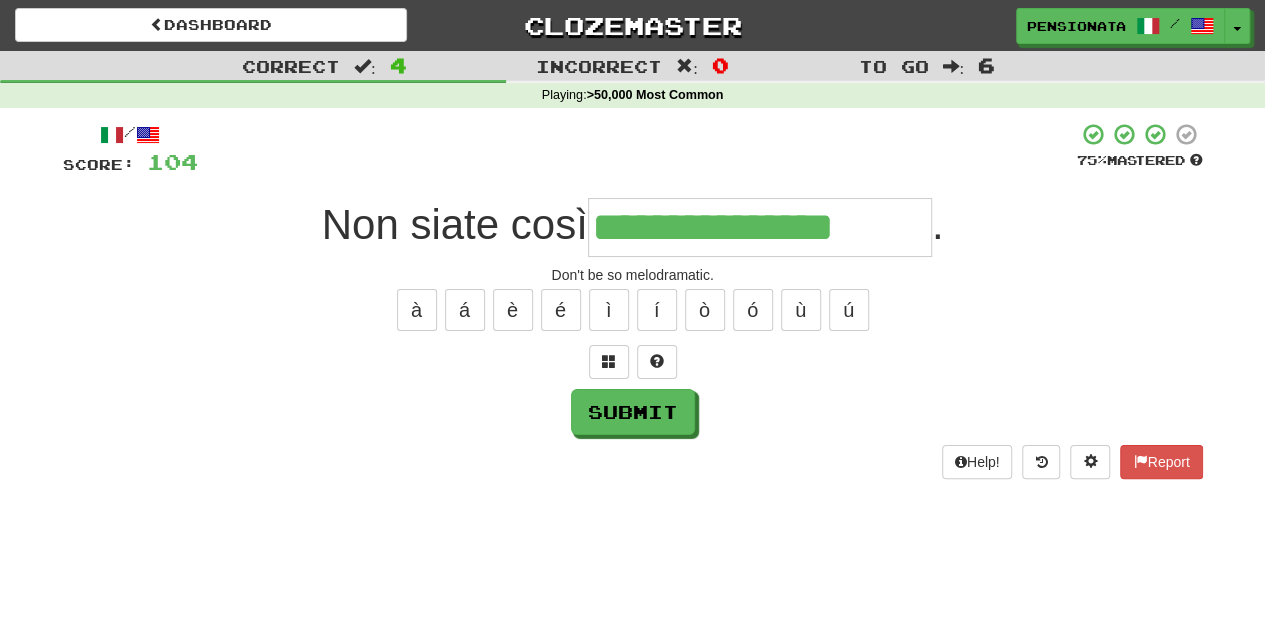 type on "**********" 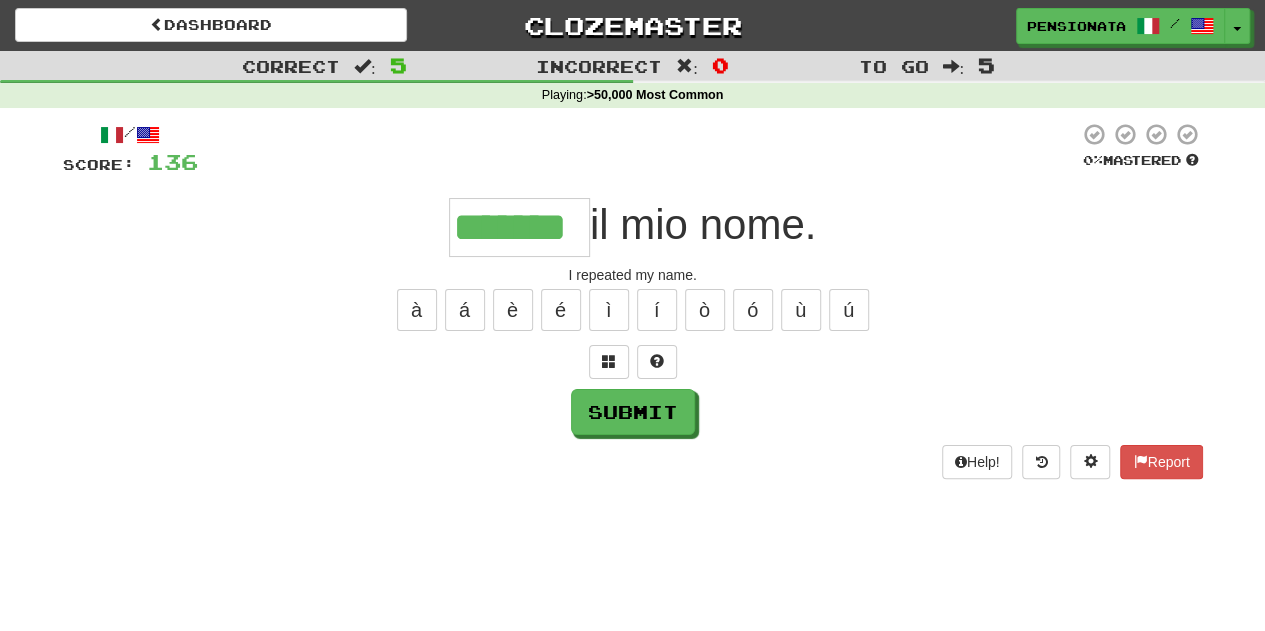 type on "*******" 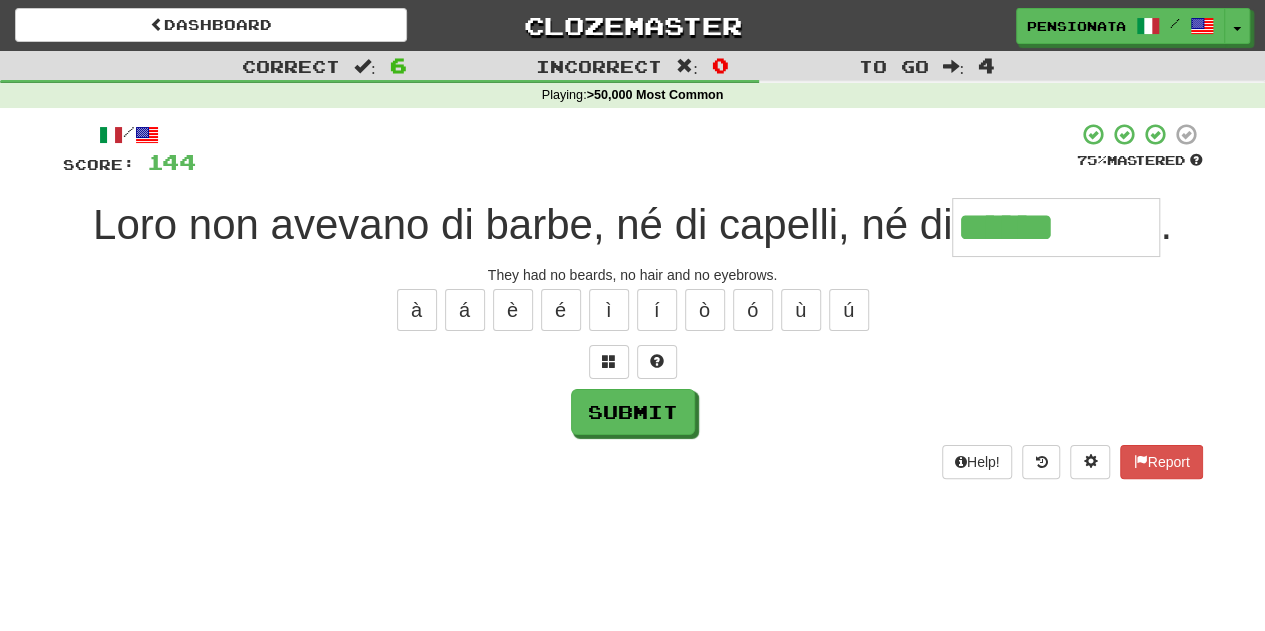 type on "**********" 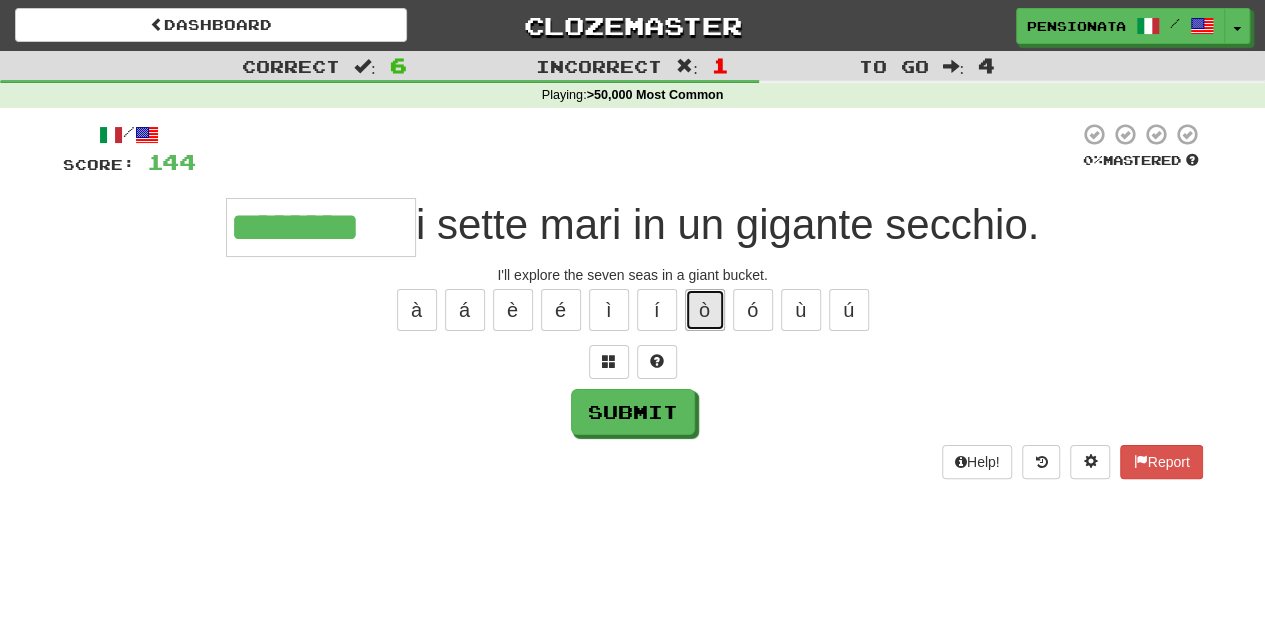 click on "ò" at bounding box center (705, 310) 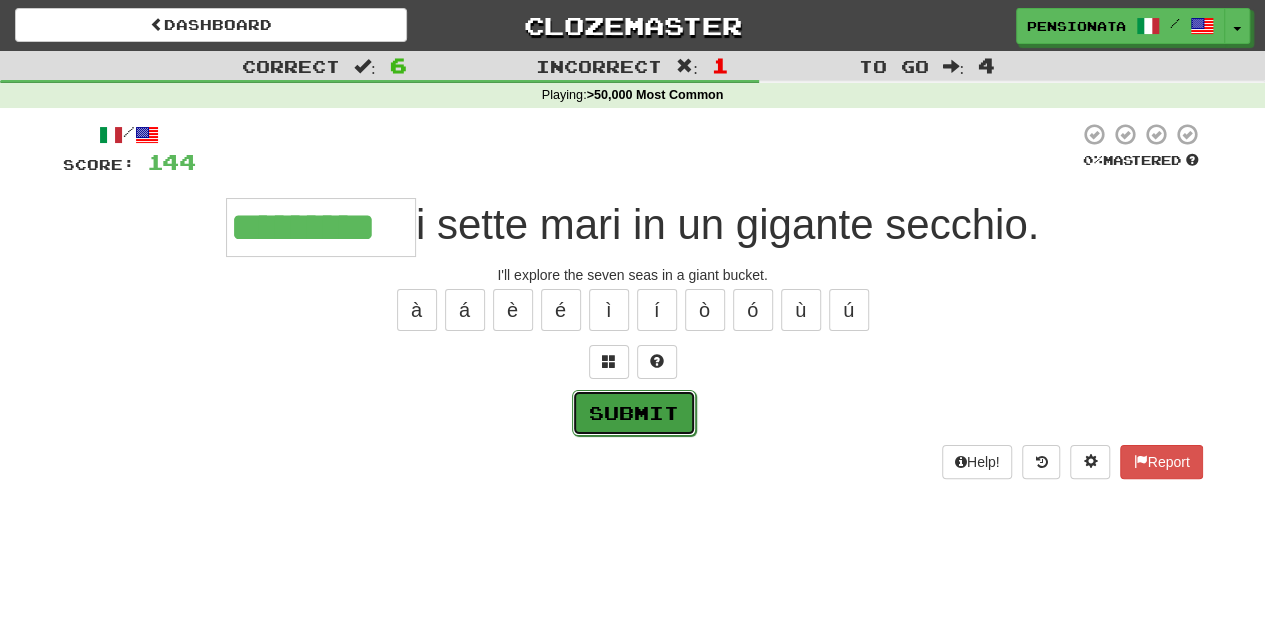 click on "Submit" at bounding box center (634, 413) 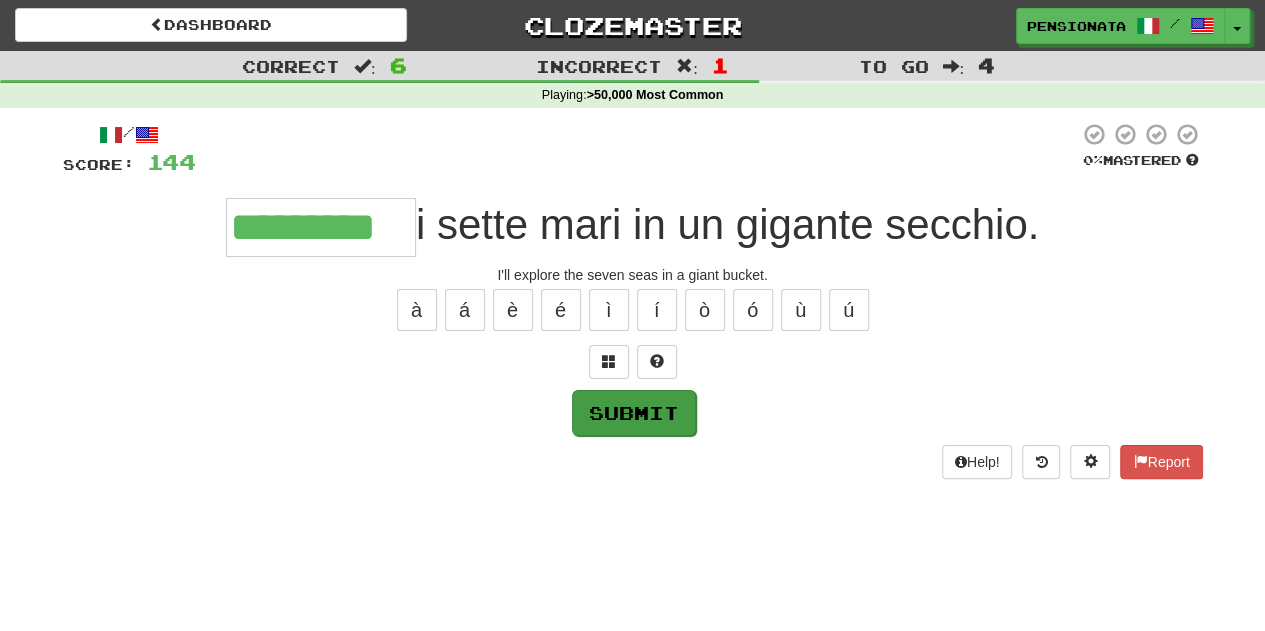type on "*********" 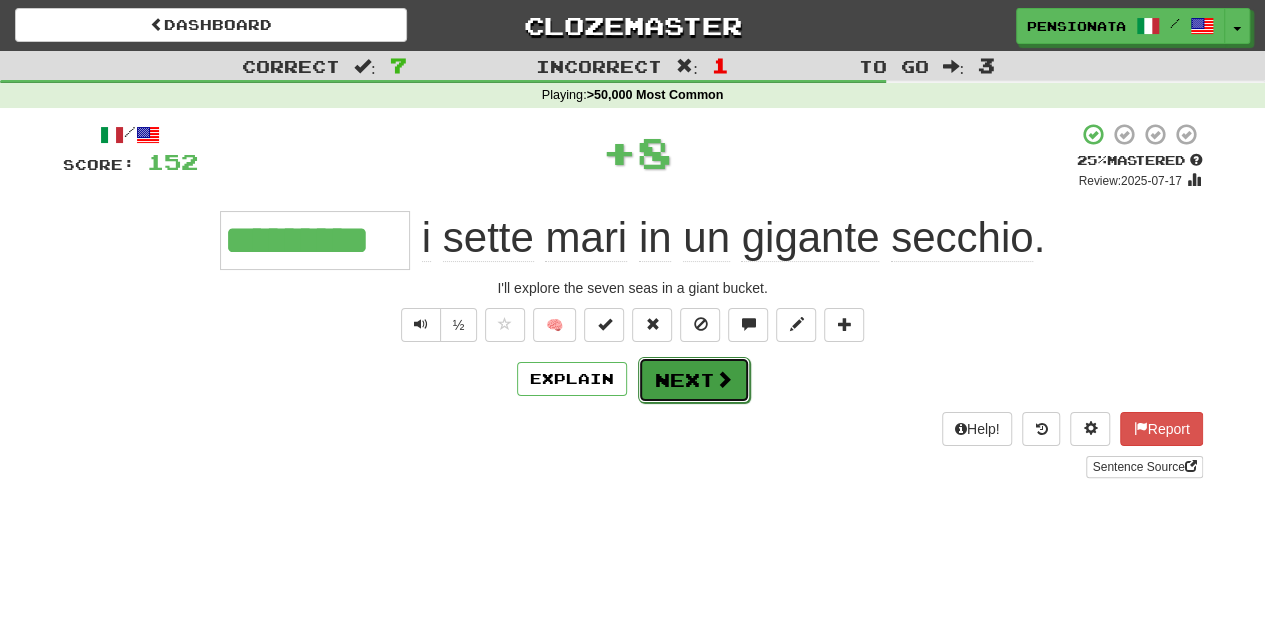 click on "Next" at bounding box center [694, 380] 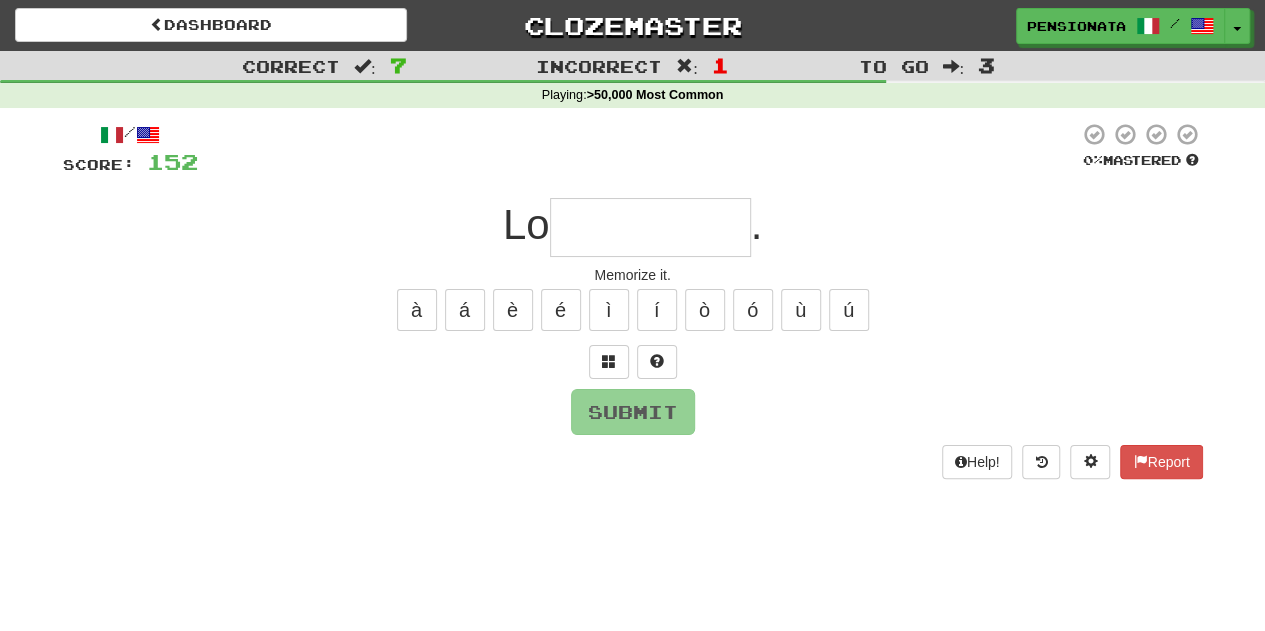 type on "*" 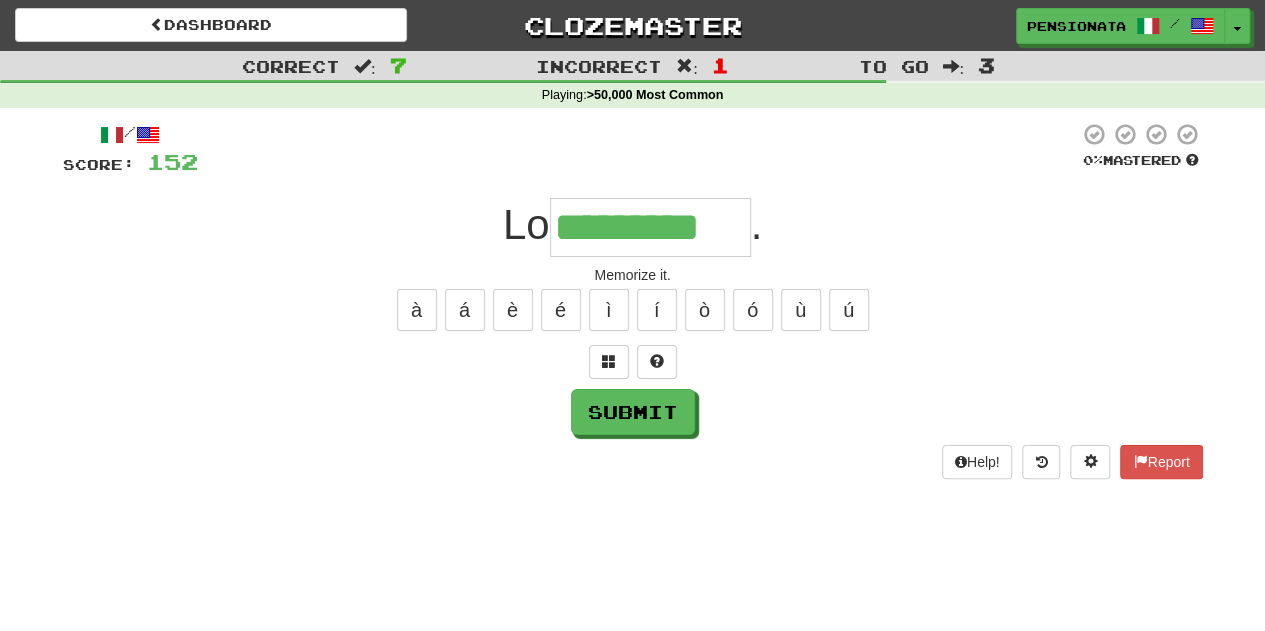type on "*********" 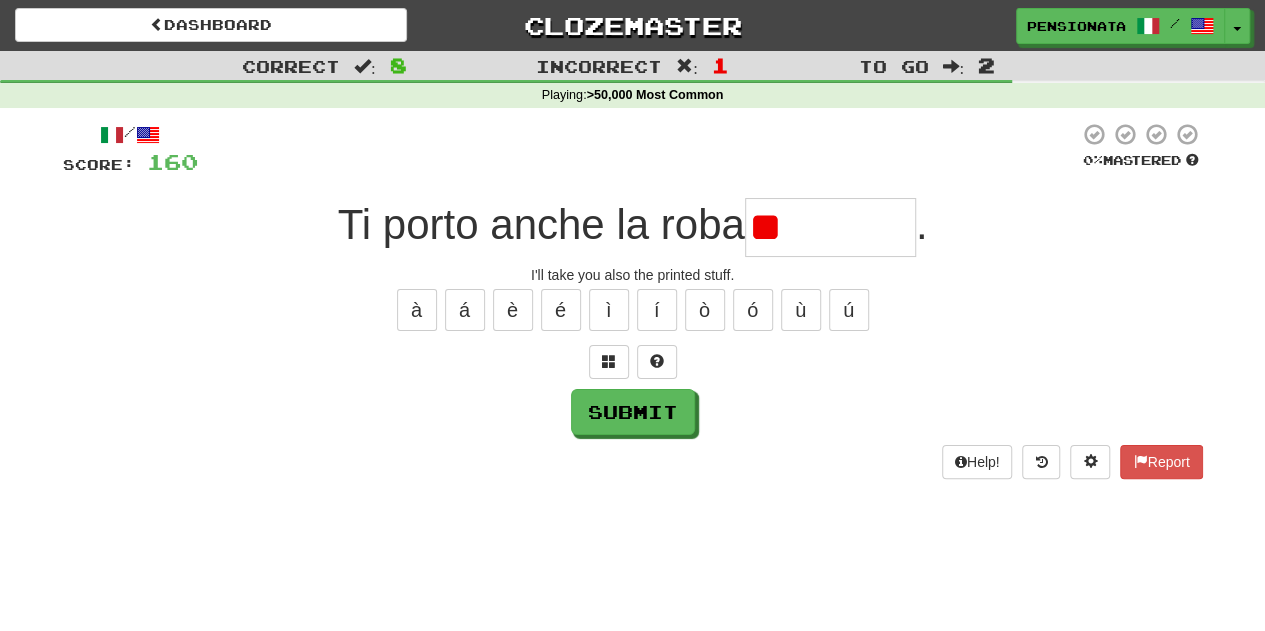 type on "*" 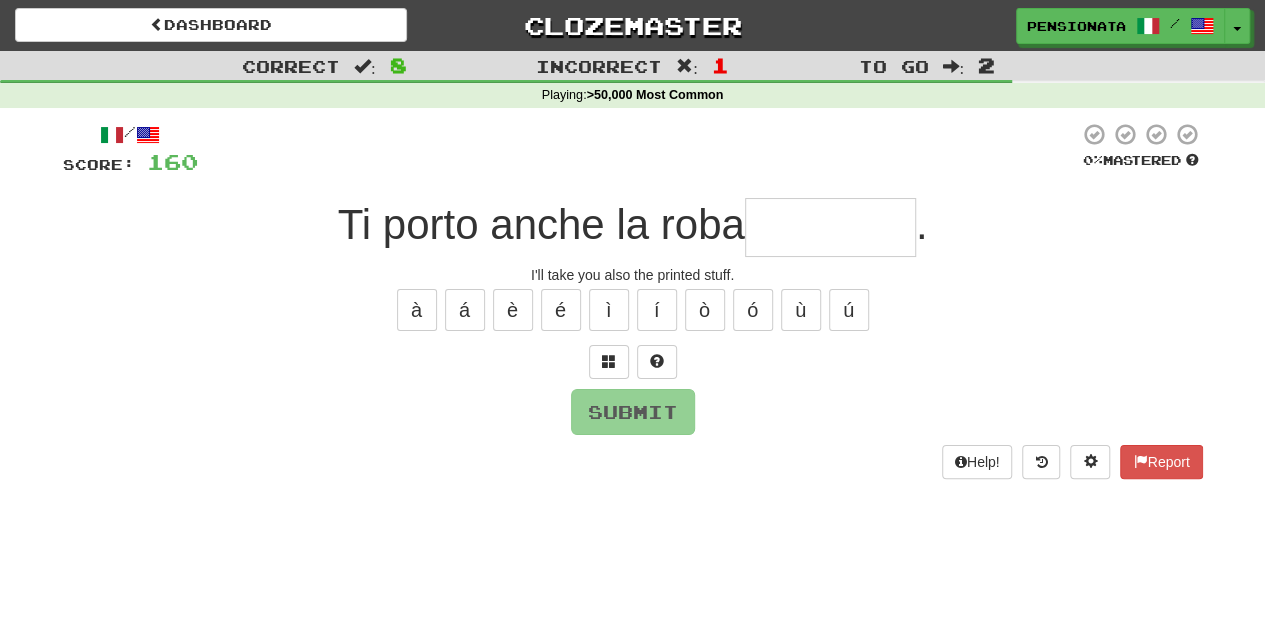 type on "*" 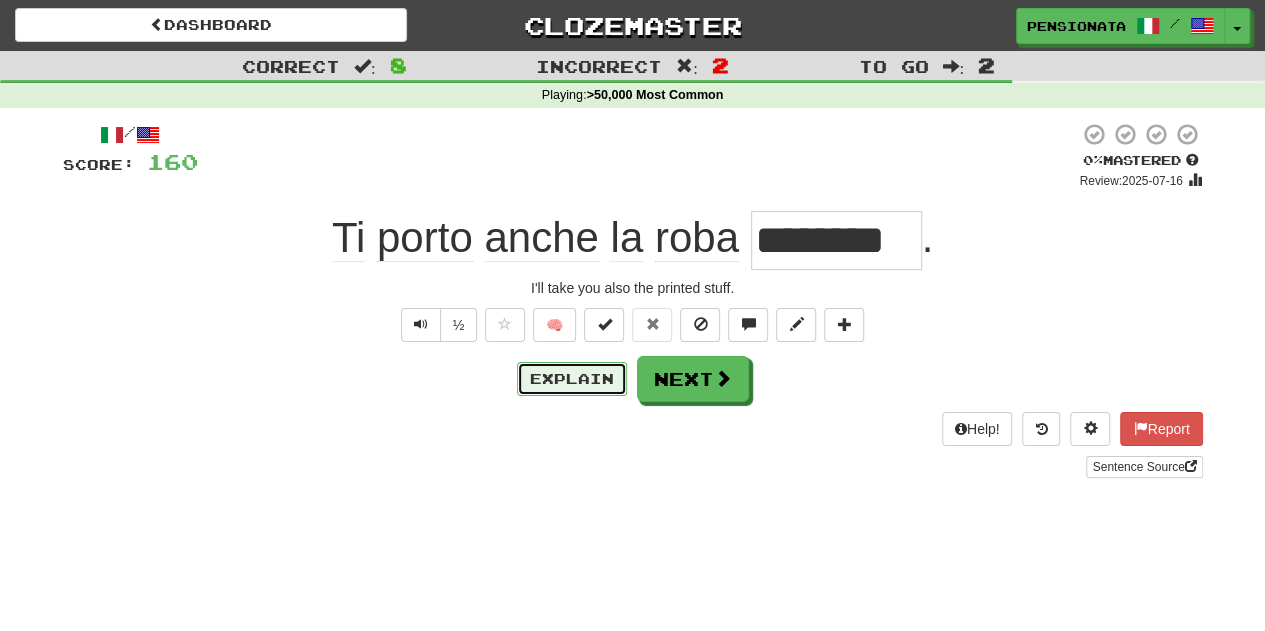 click on "Explain" at bounding box center [572, 379] 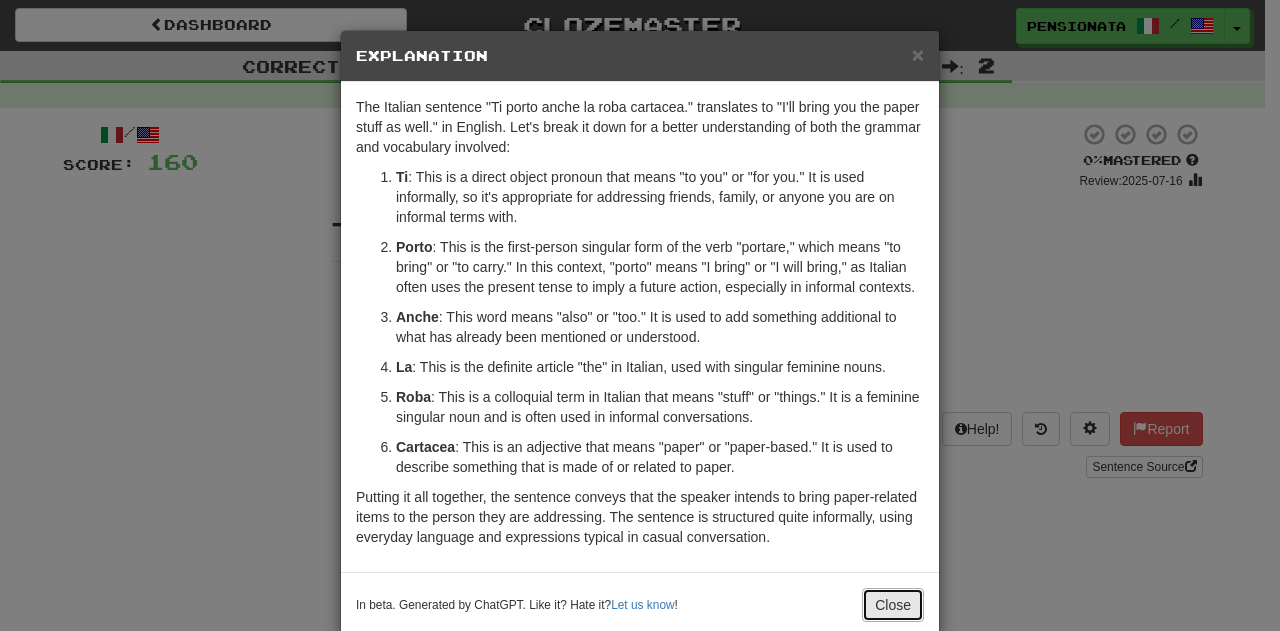 click on "Close" at bounding box center [893, 605] 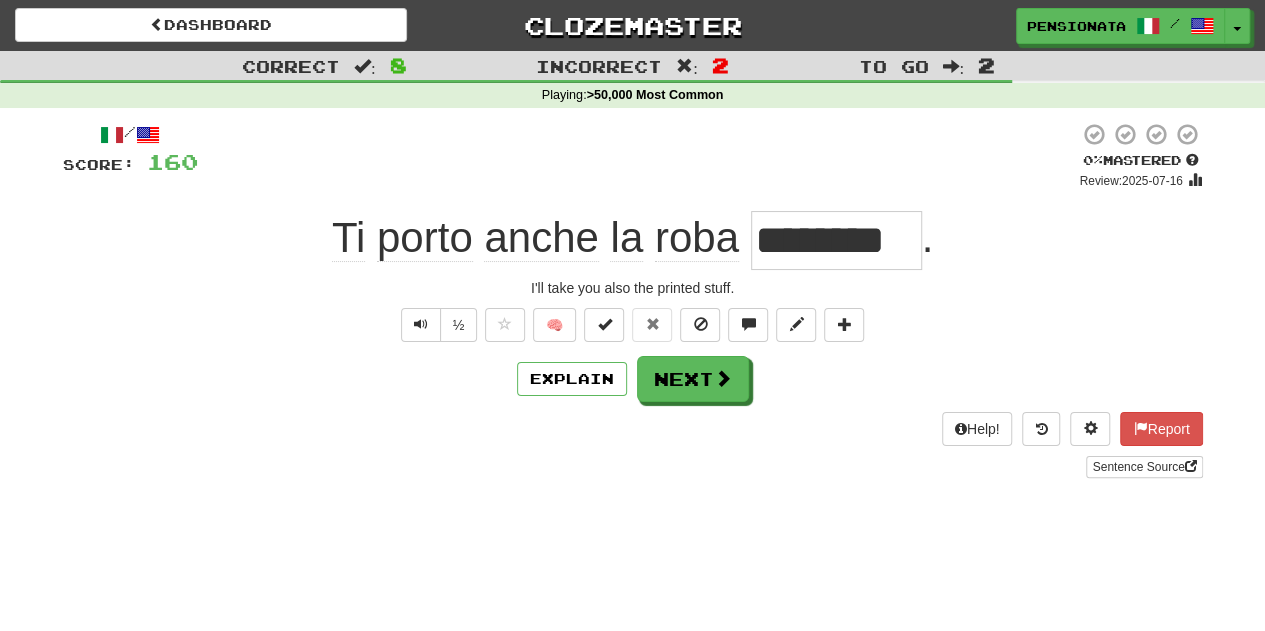 click on "Correct   :   8 Incorrect   :   2 To go   :   2 Playing :  >50,000 Most Common  /  Score:   160 0 %  Mastered Review:  2025-07-16 Ti   porto   anche   la   roba   ******** . I'll take you also the printed stuff. ½ 🧠 Explain Next  Help!  Report Sentence Source" at bounding box center (632, 278) 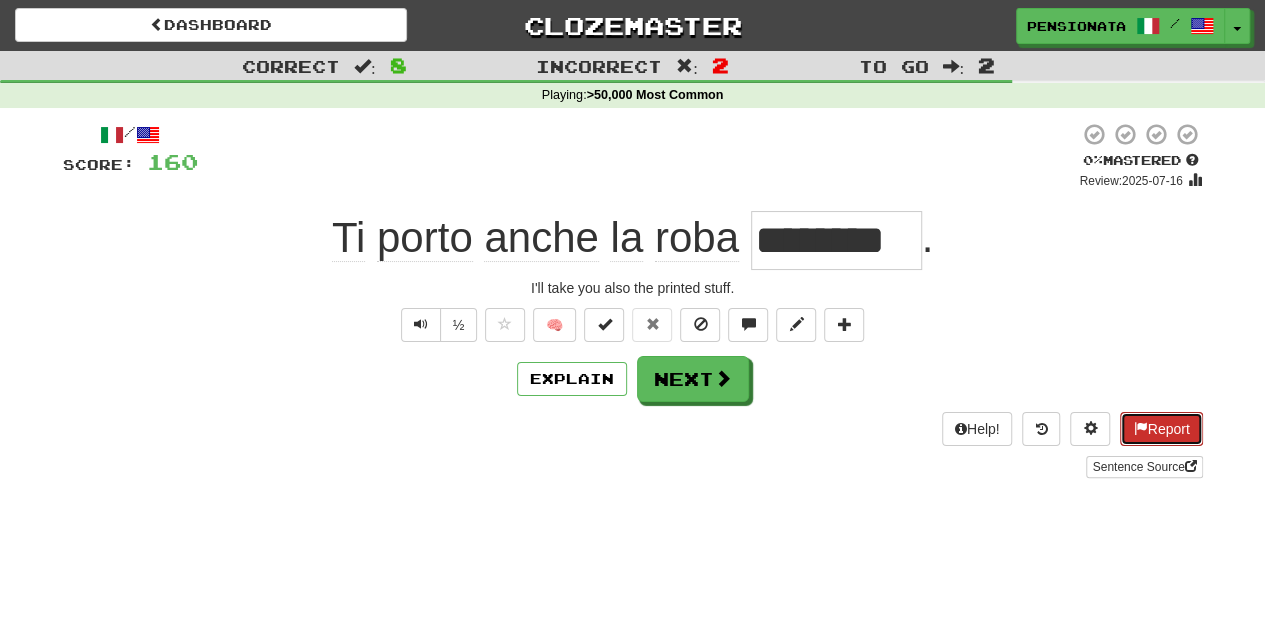 click on "Report" at bounding box center [1161, 429] 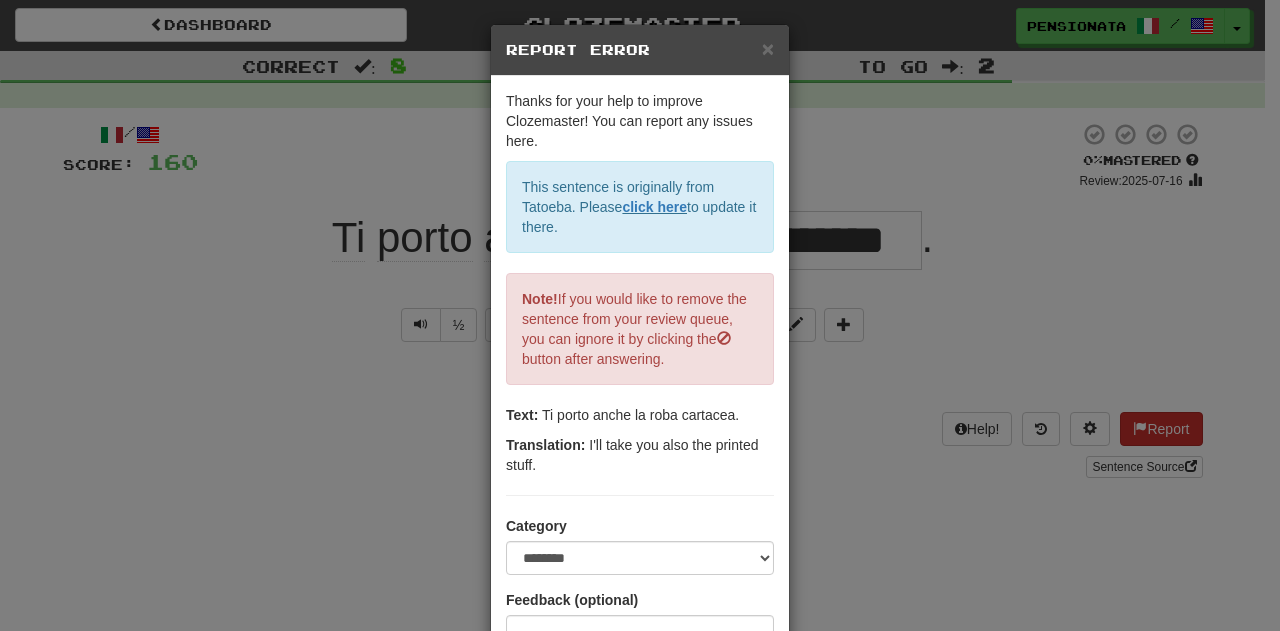 scroll, scrollTop: 0, scrollLeft: 0, axis: both 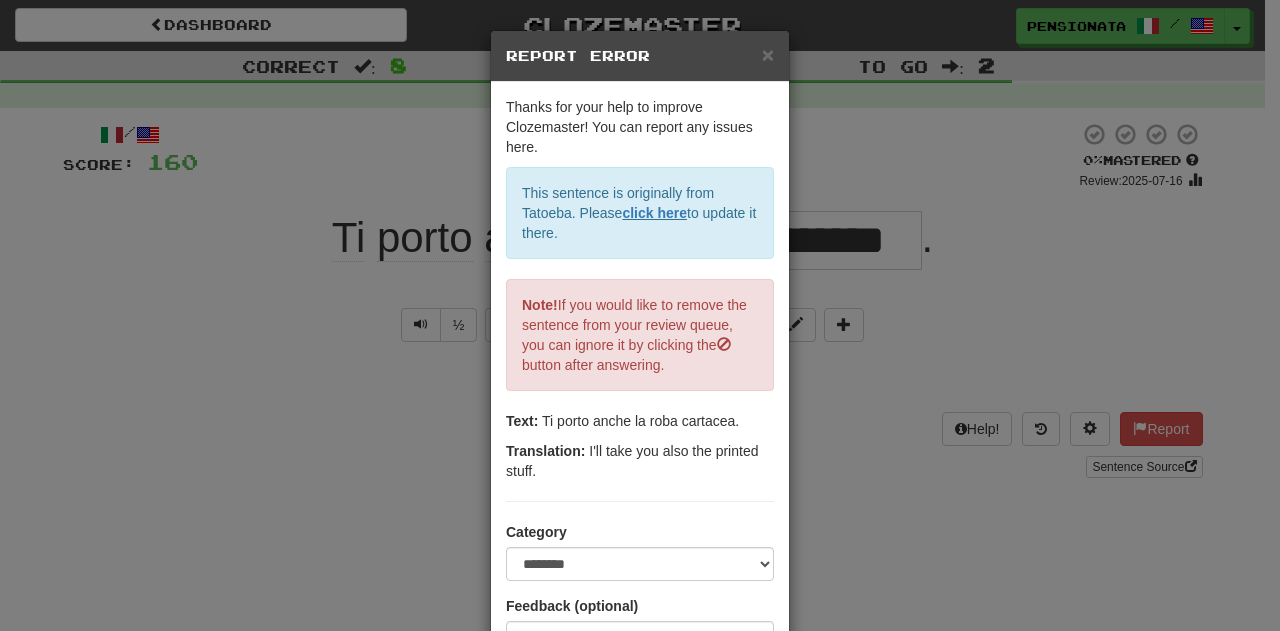click on "Report Error" at bounding box center (640, 56) 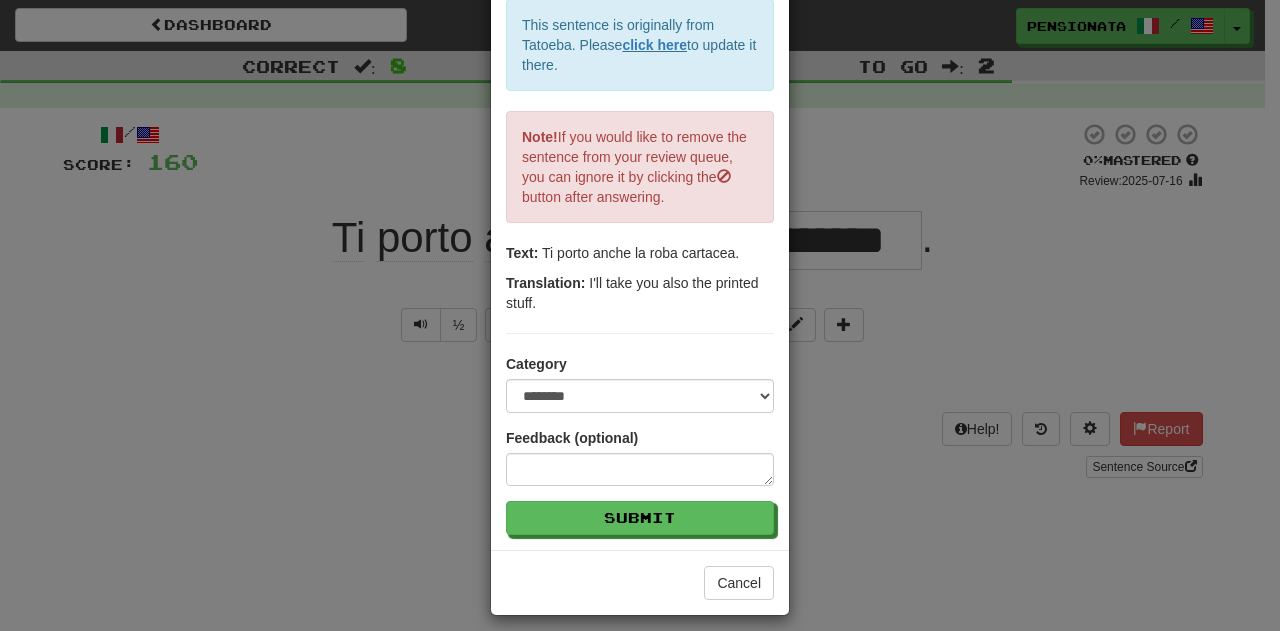 scroll, scrollTop: 169, scrollLeft: 0, axis: vertical 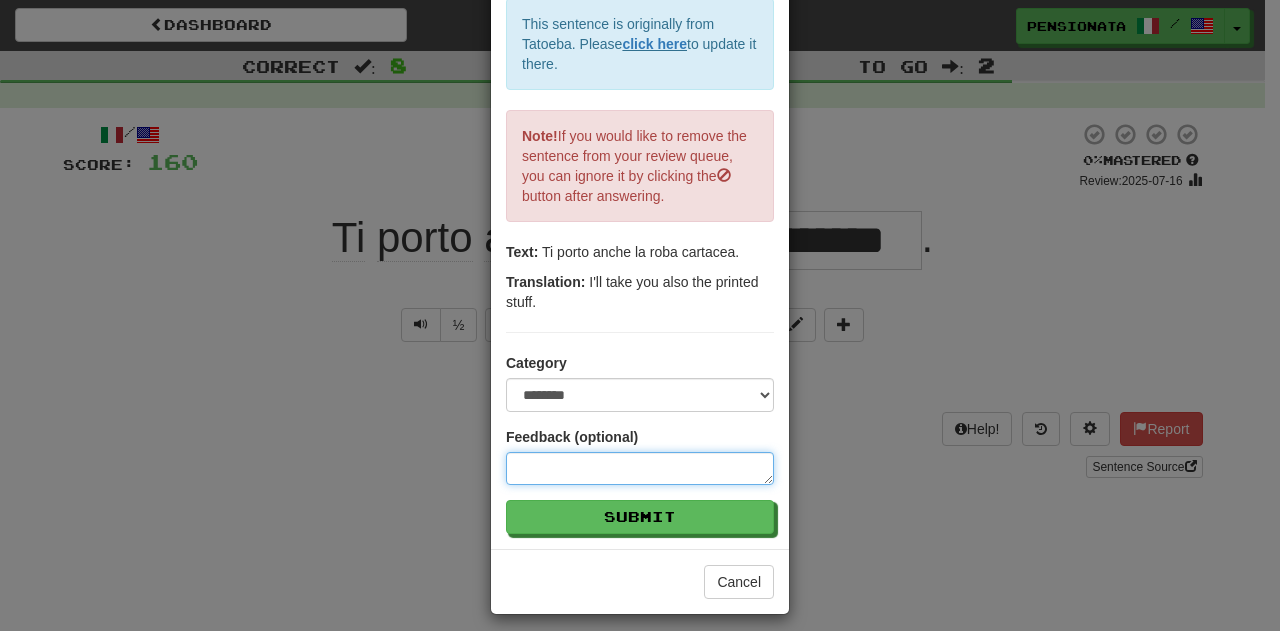 click at bounding box center [640, 468] 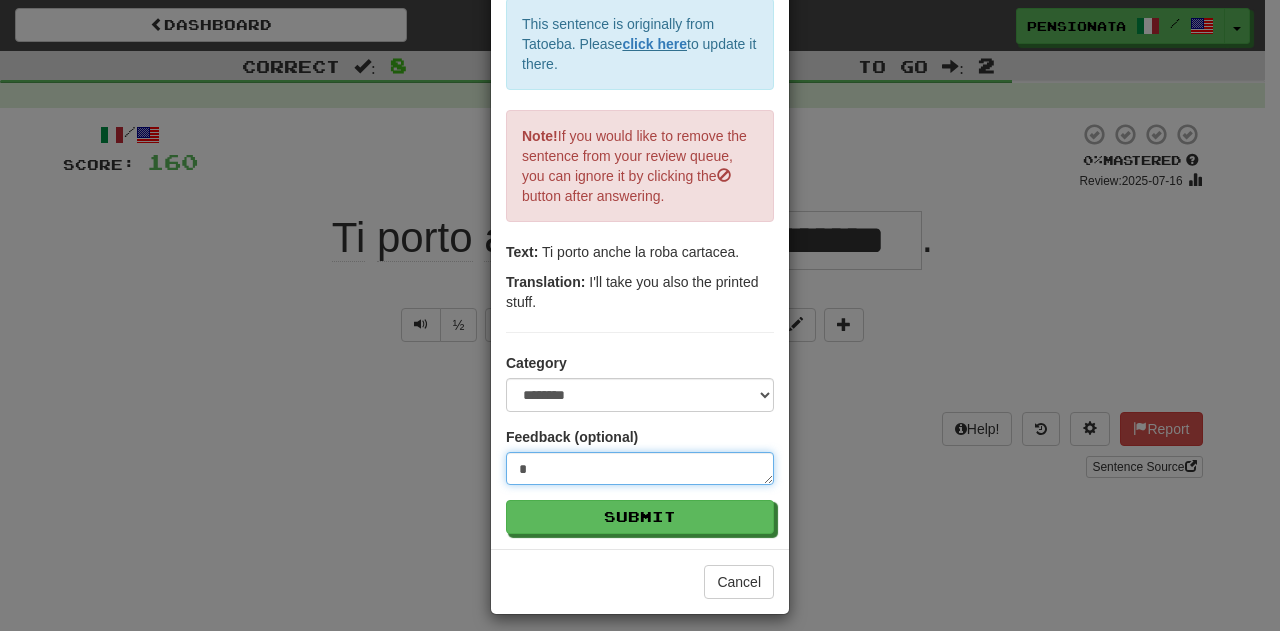type on "**" 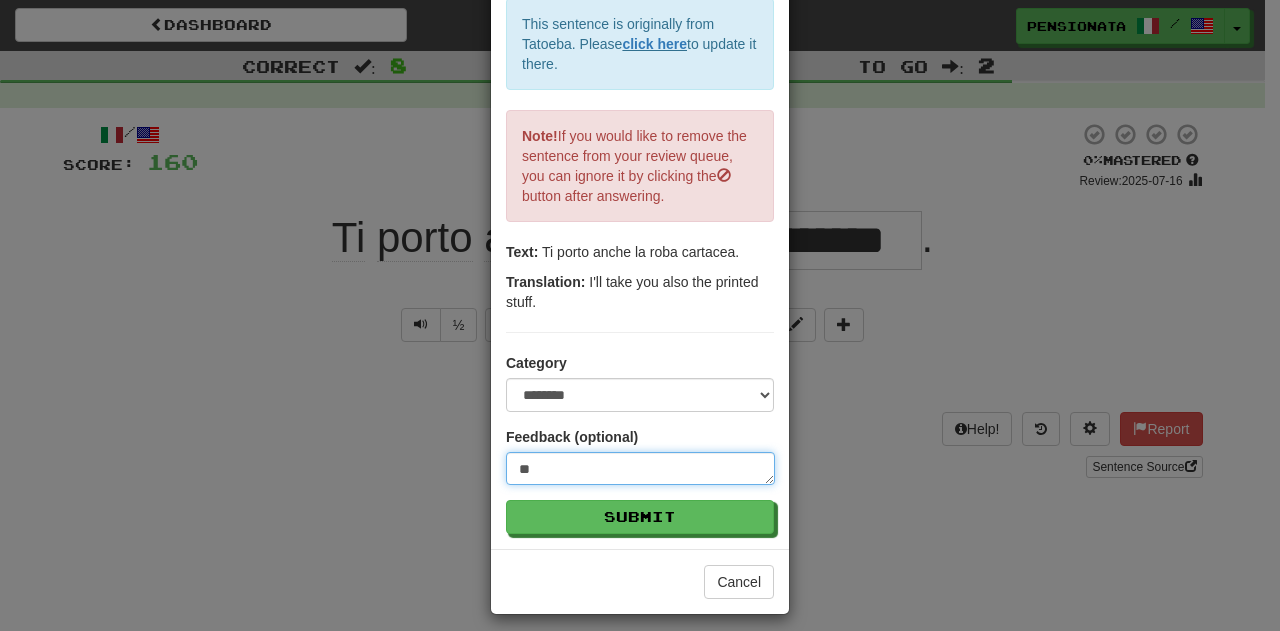 type on "***" 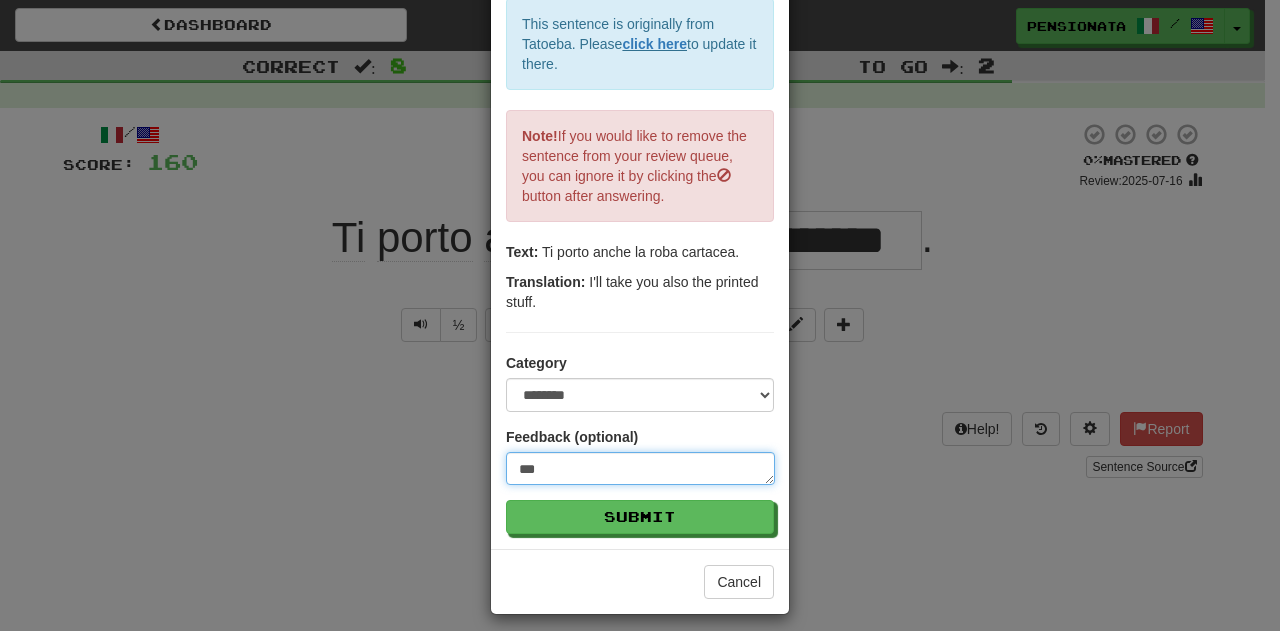 type on "****" 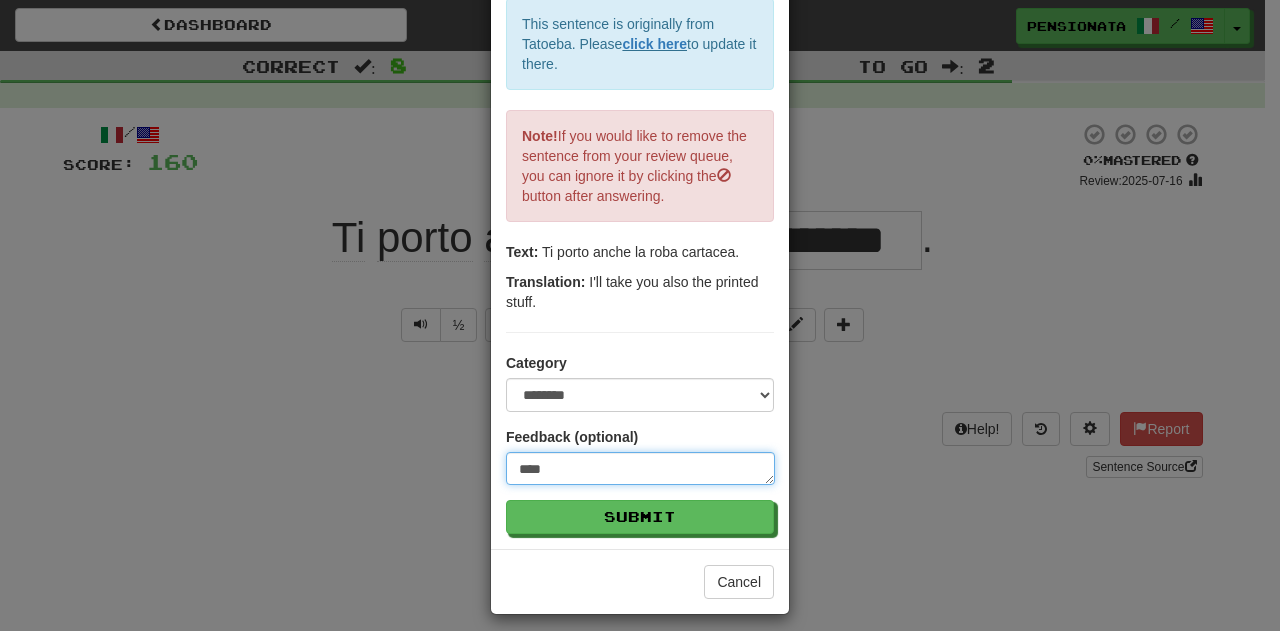 type on "***" 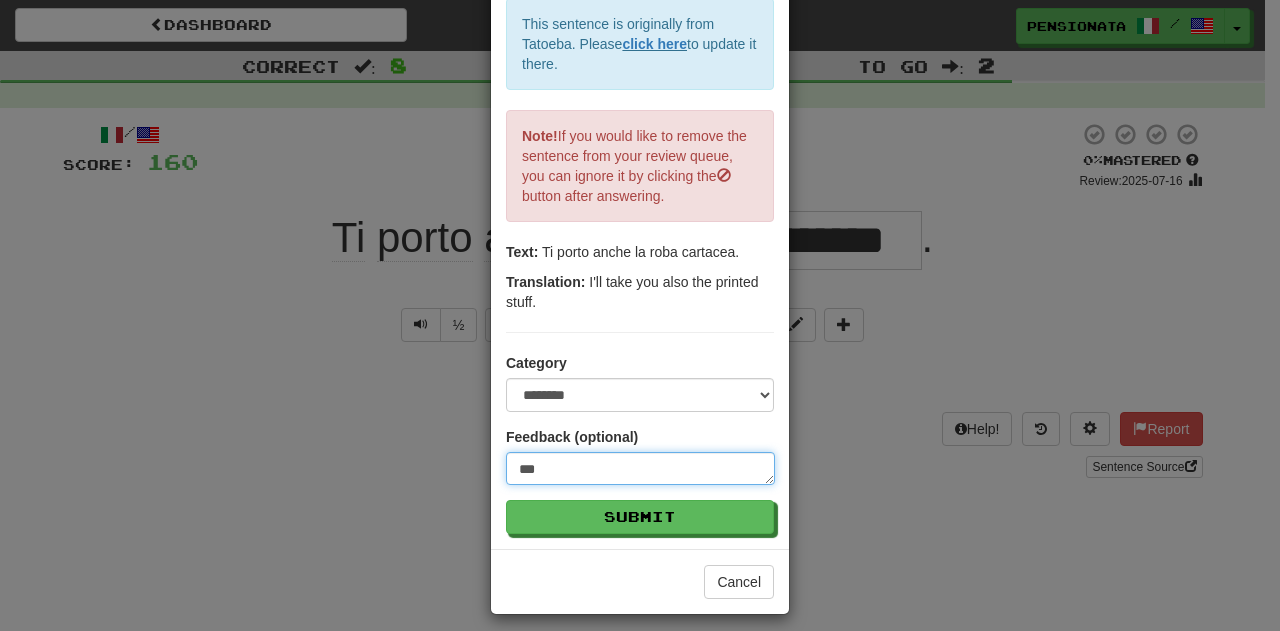 type on "**" 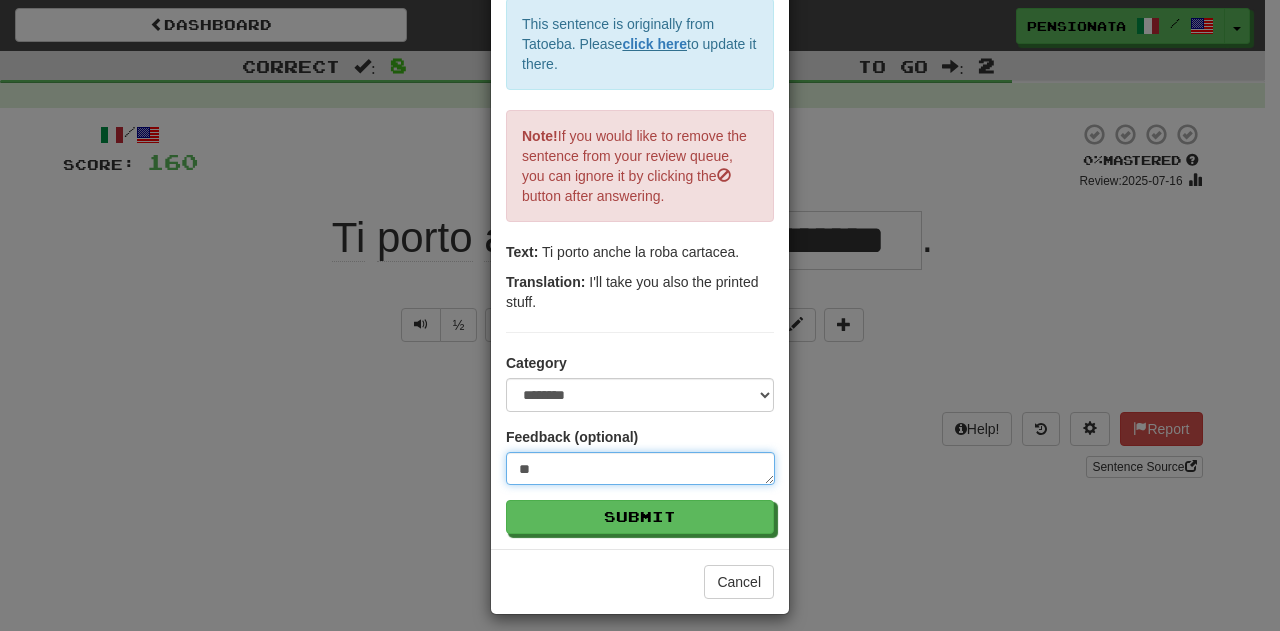 type on "*" 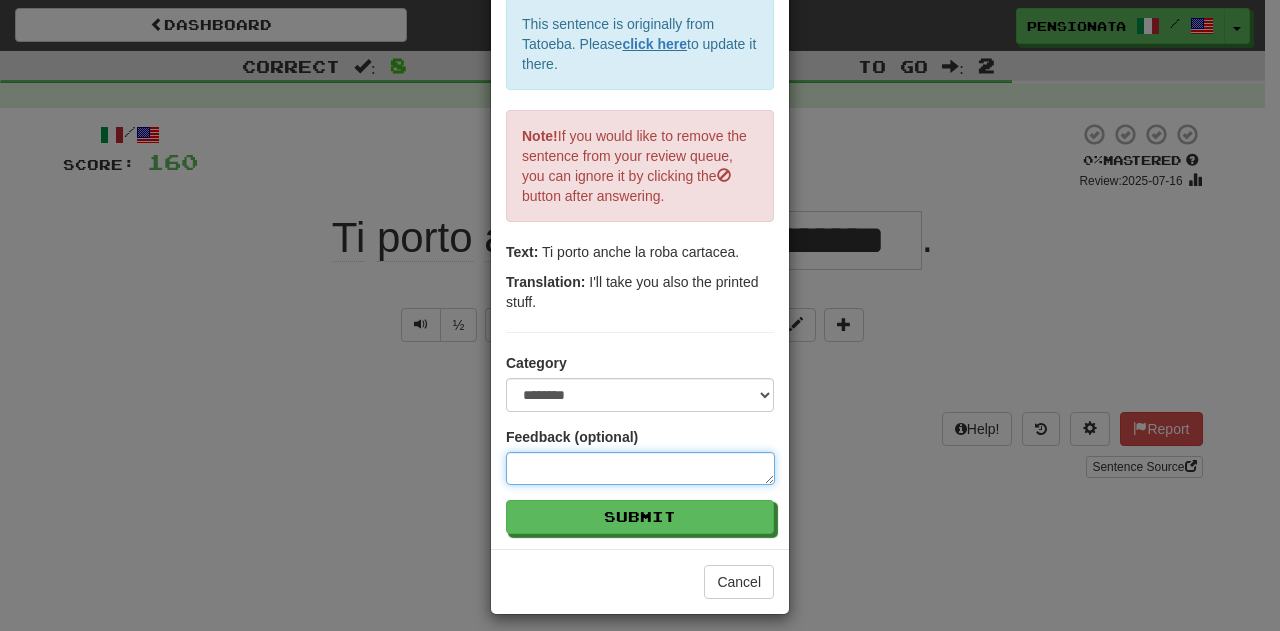 type on "*" 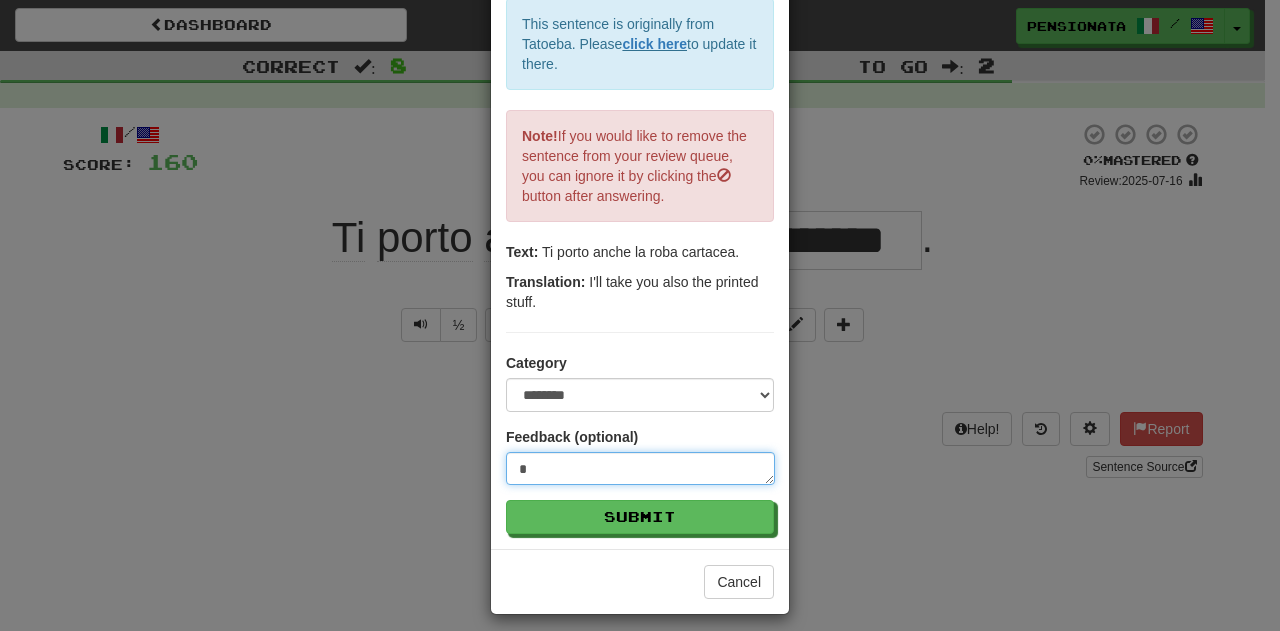 type on "**" 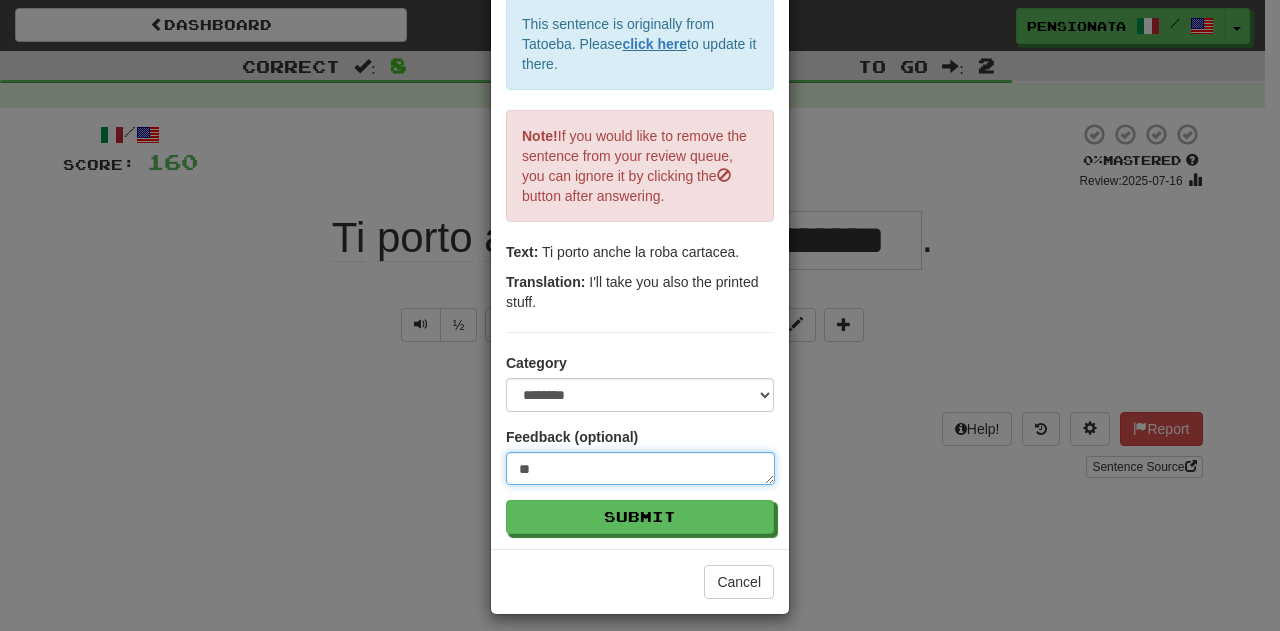 type on "***" 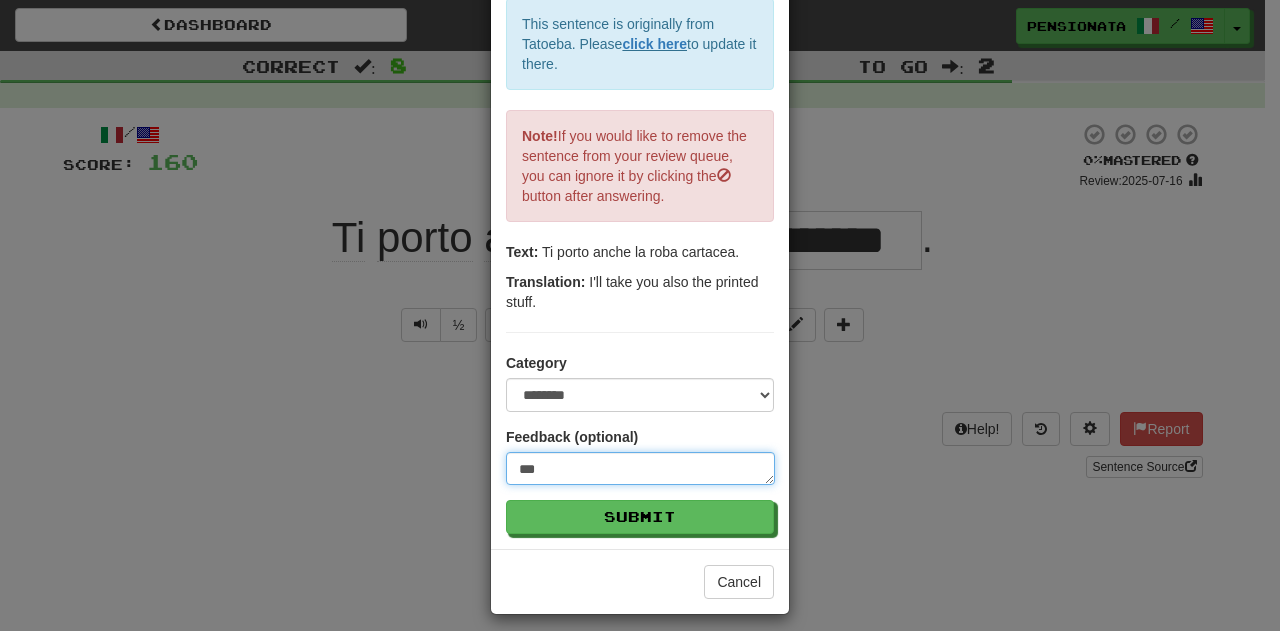 type on "**" 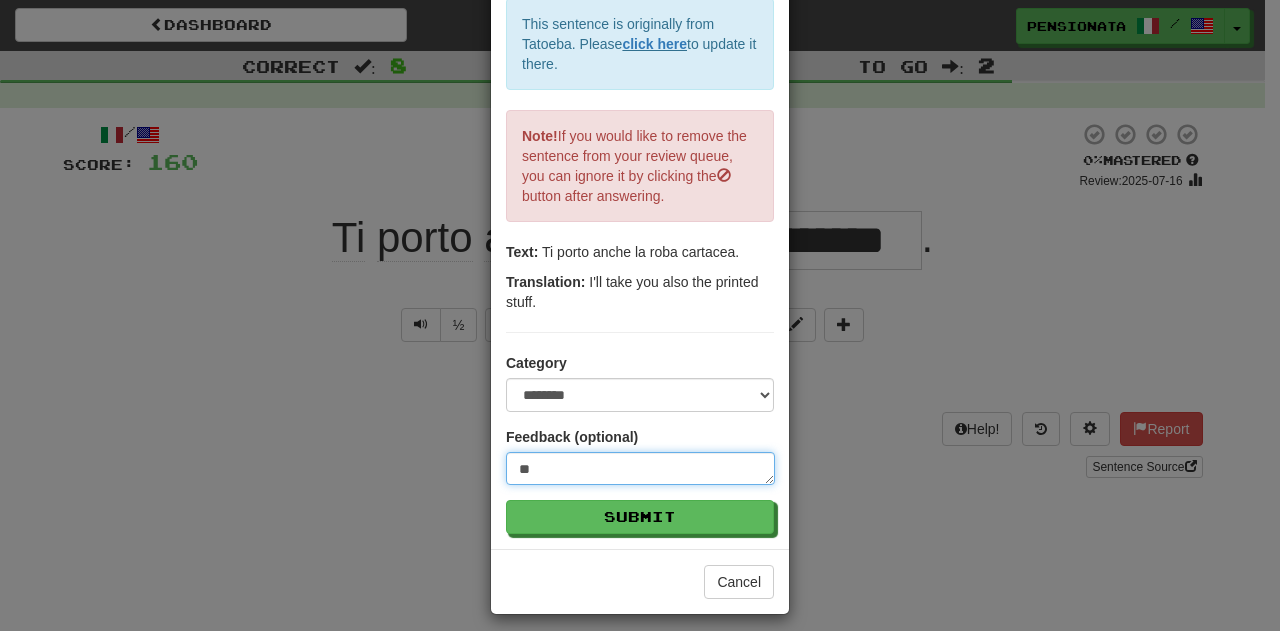 type on "*" 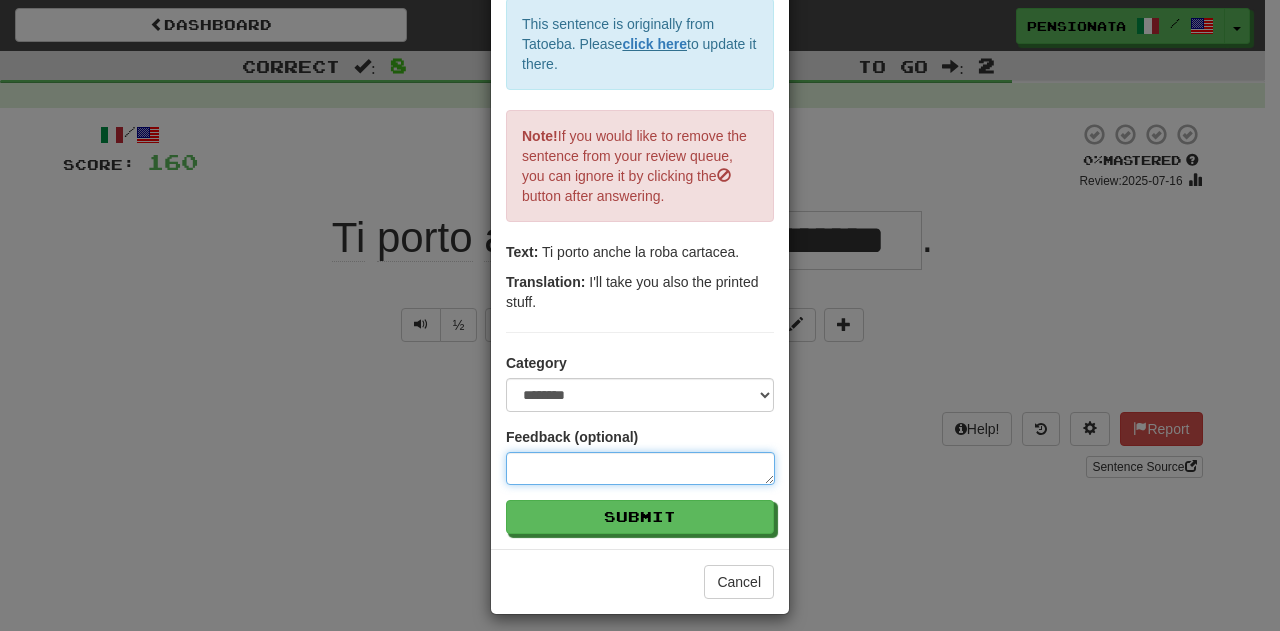 type on "*" 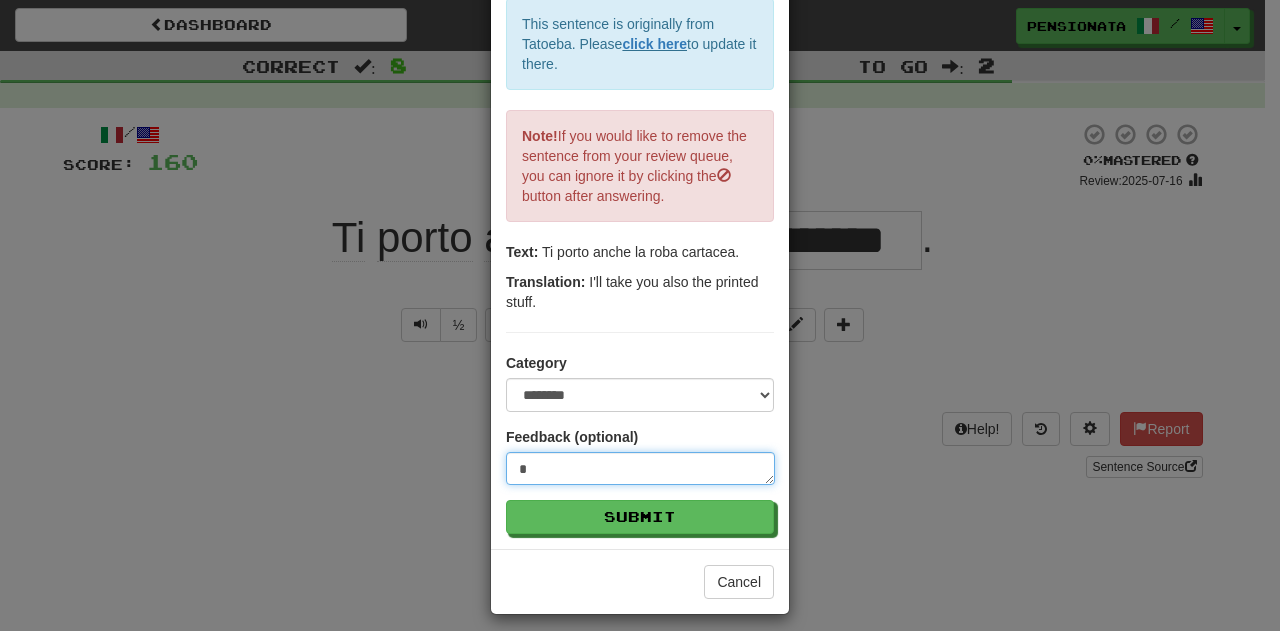 type on "**" 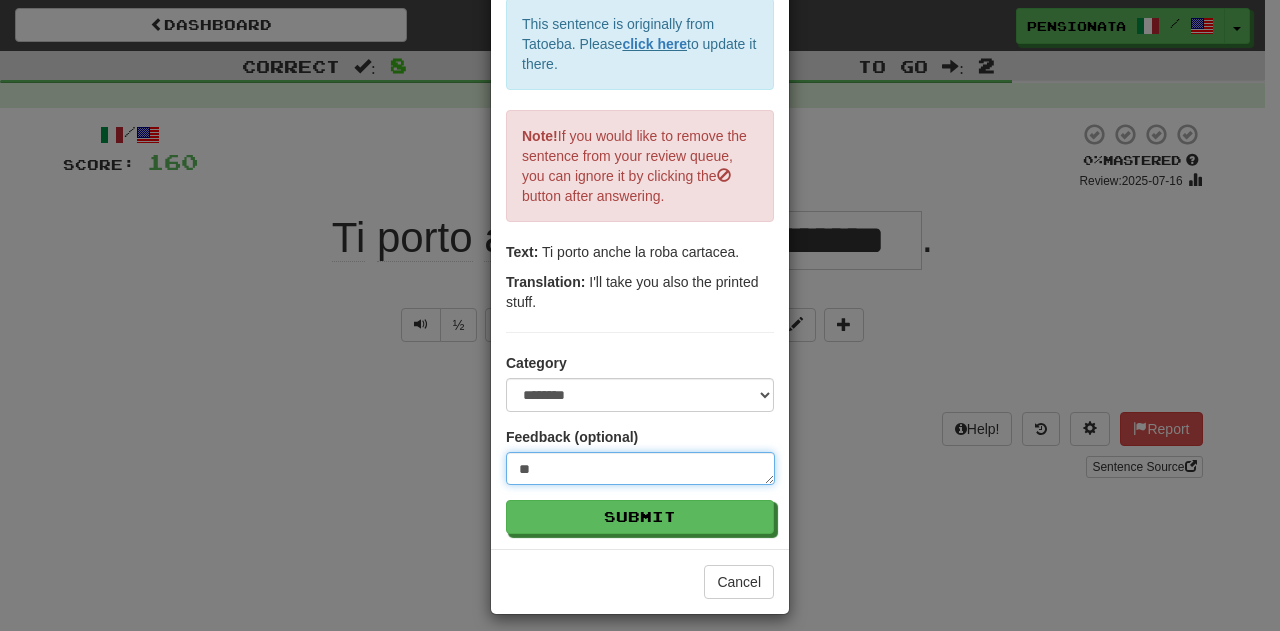 type on "***" 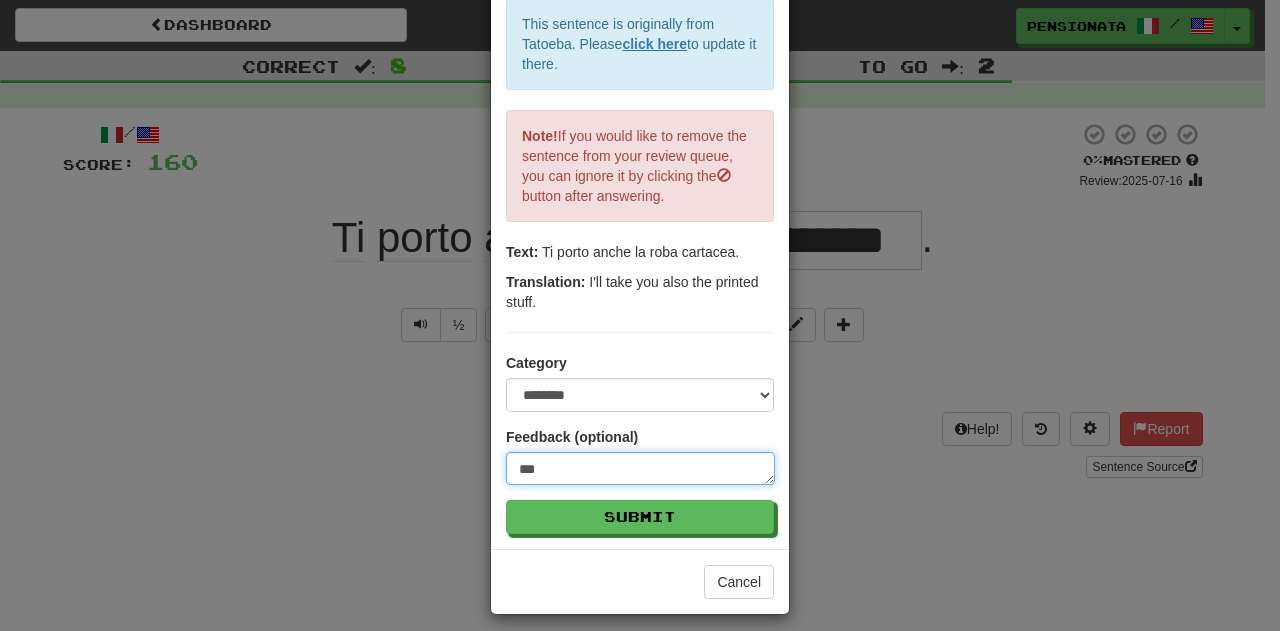 type on "****" 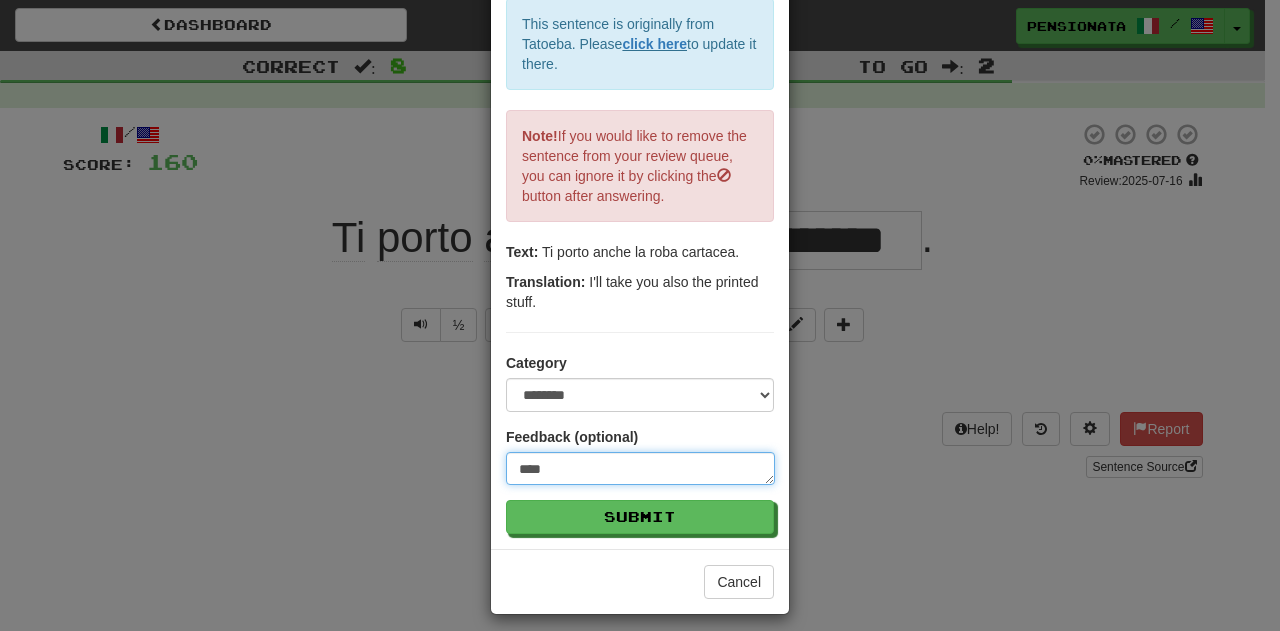 type on "*****" 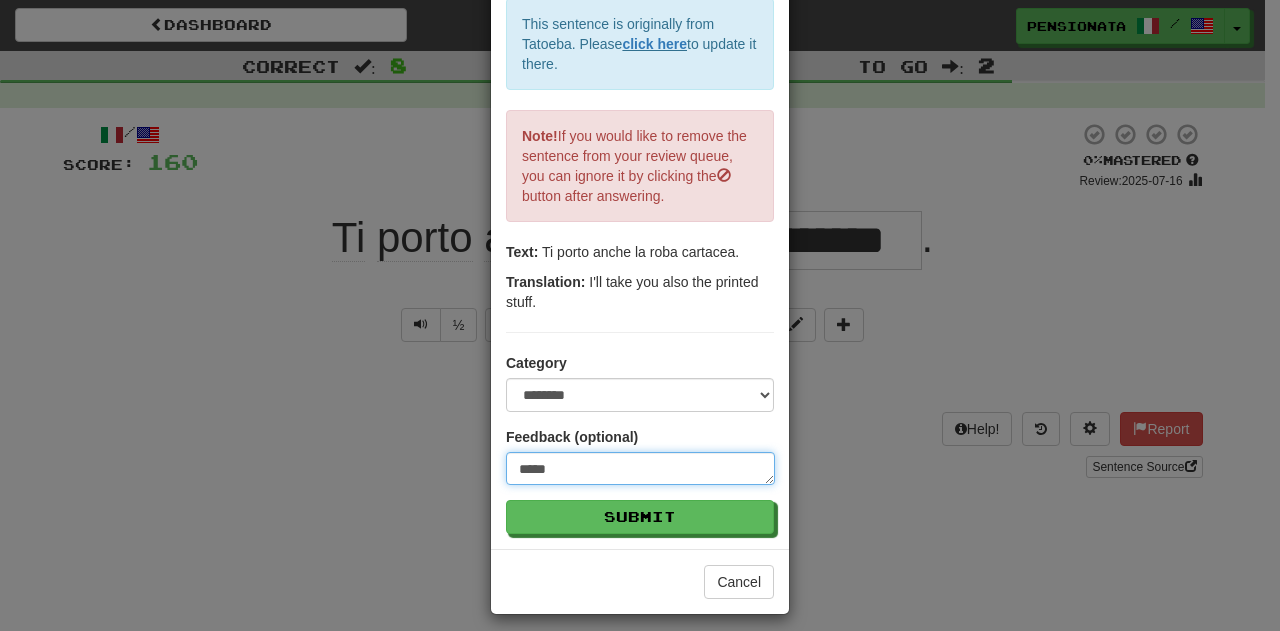 type on "******" 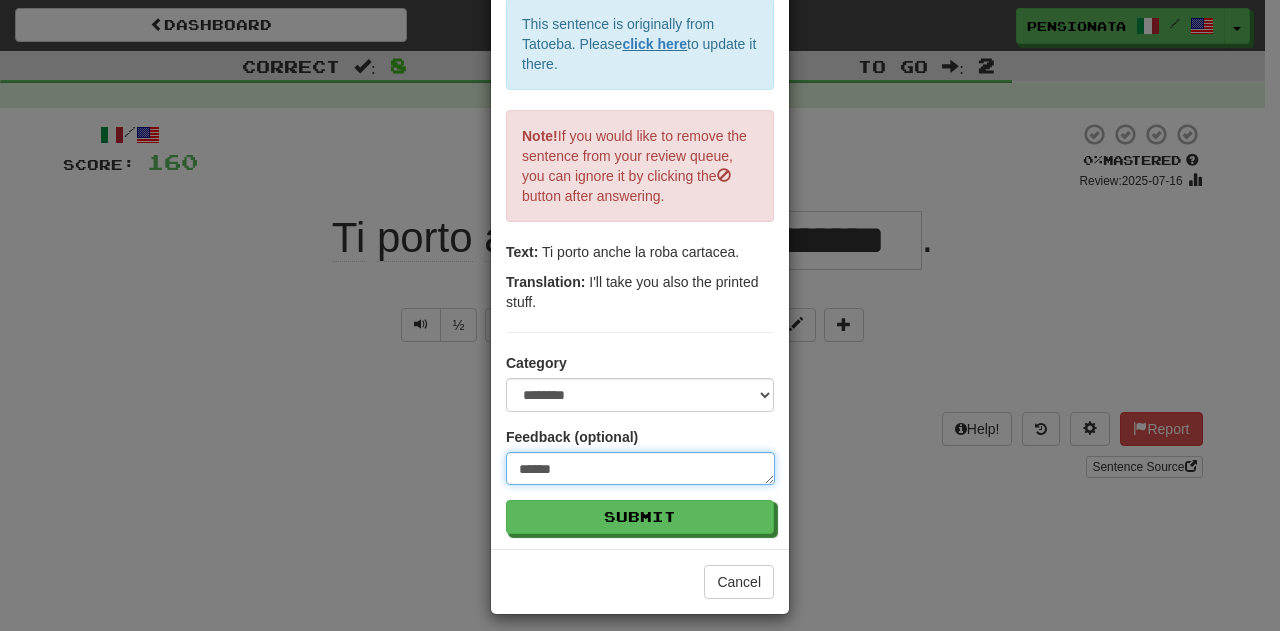 type on "******" 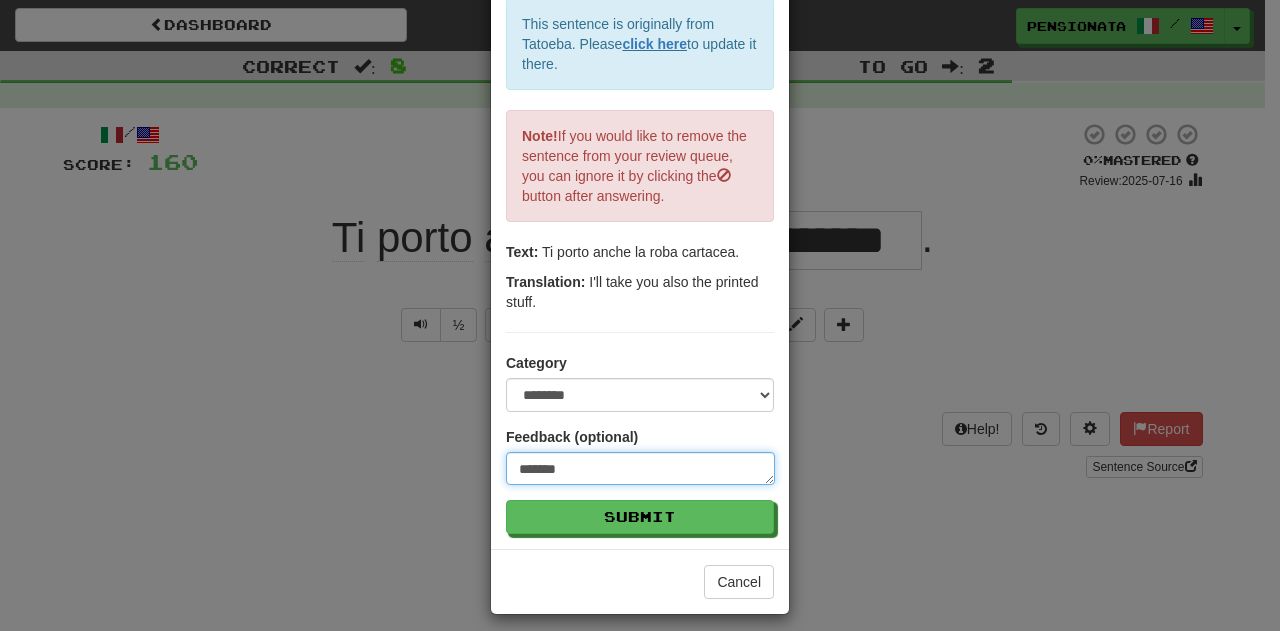 type on "********" 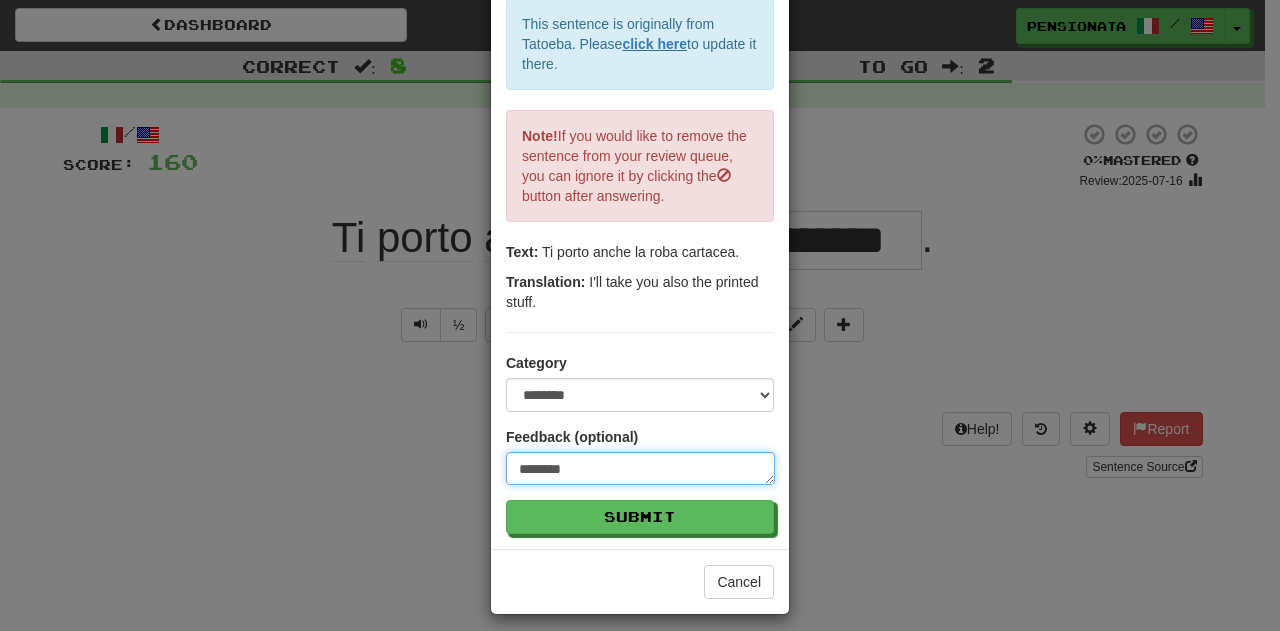 type on "*********" 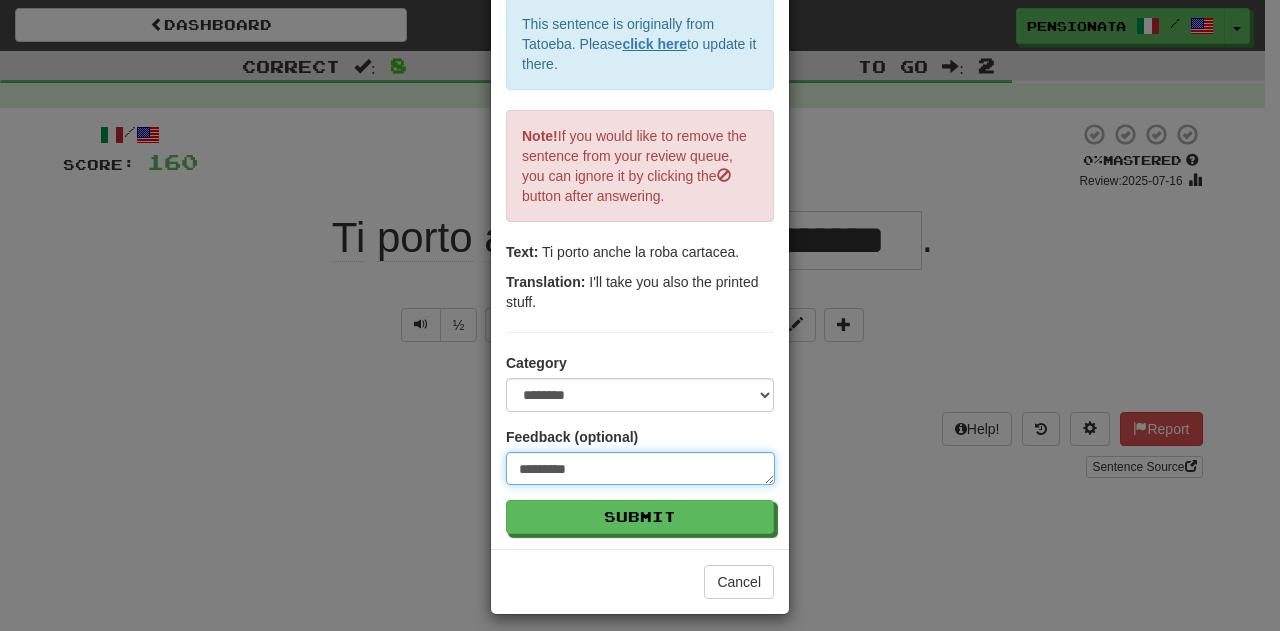 type on "**********" 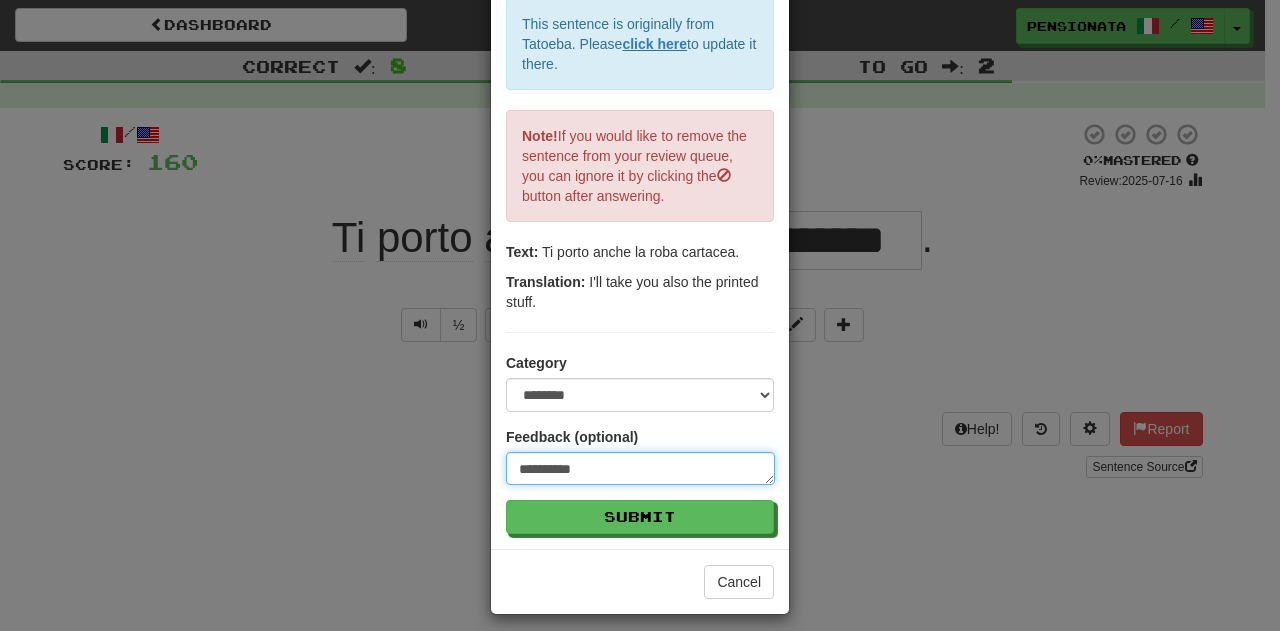 type on "**********" 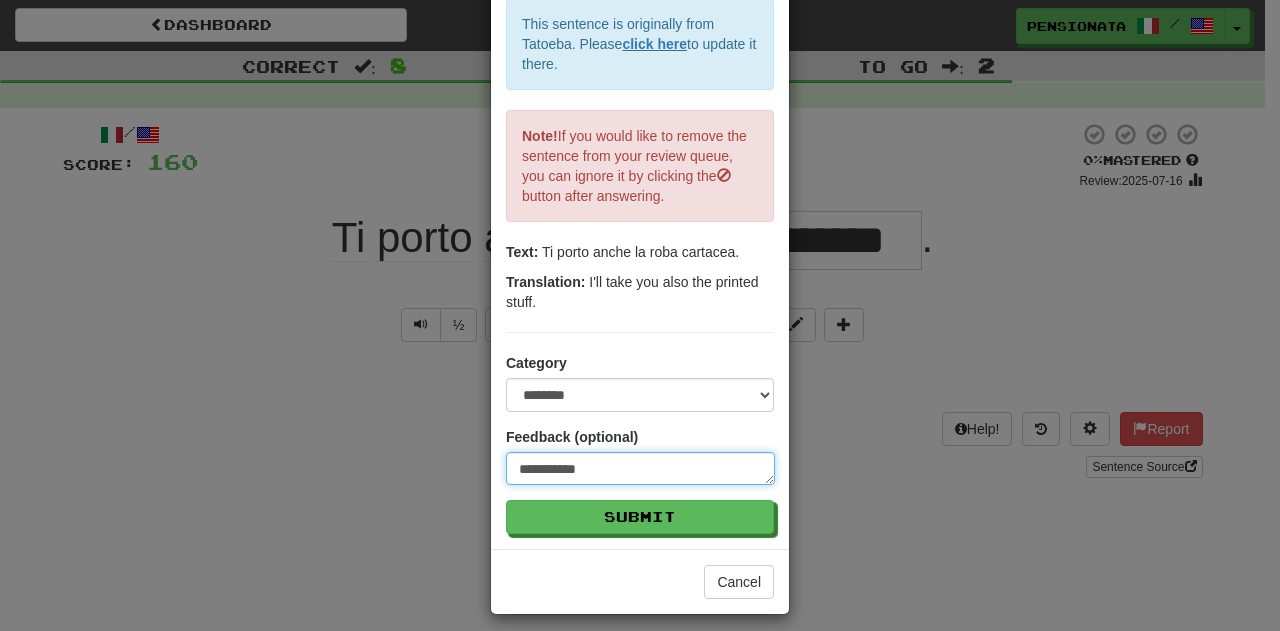 type on "**********" 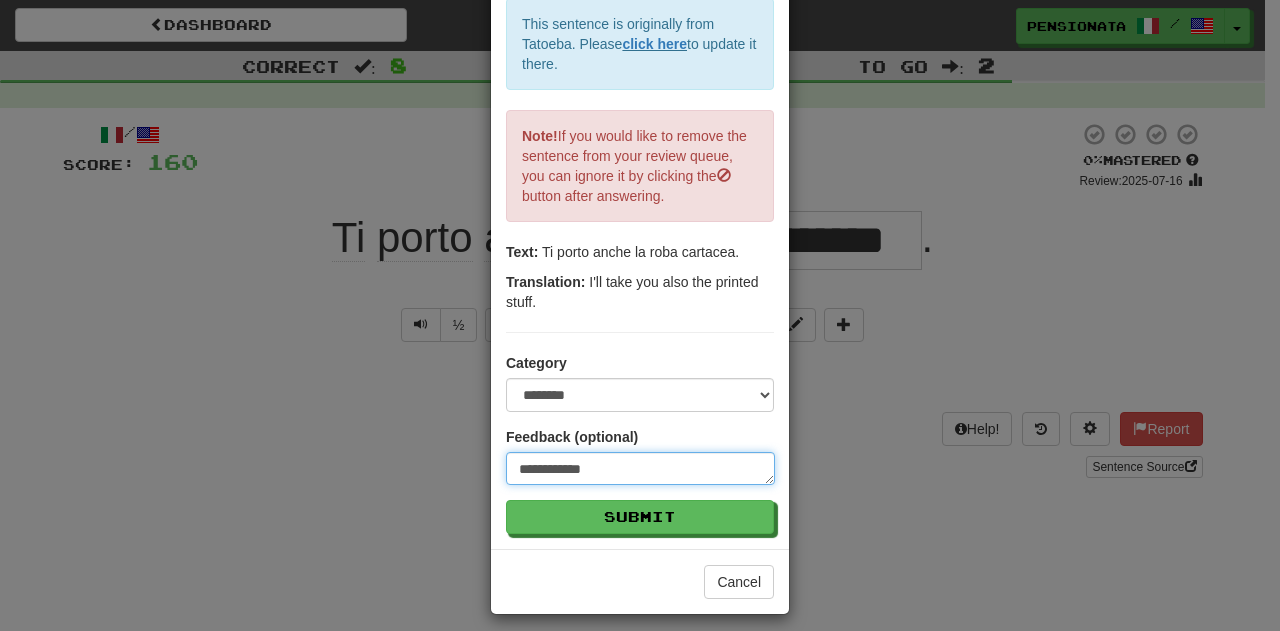 type on "**********" 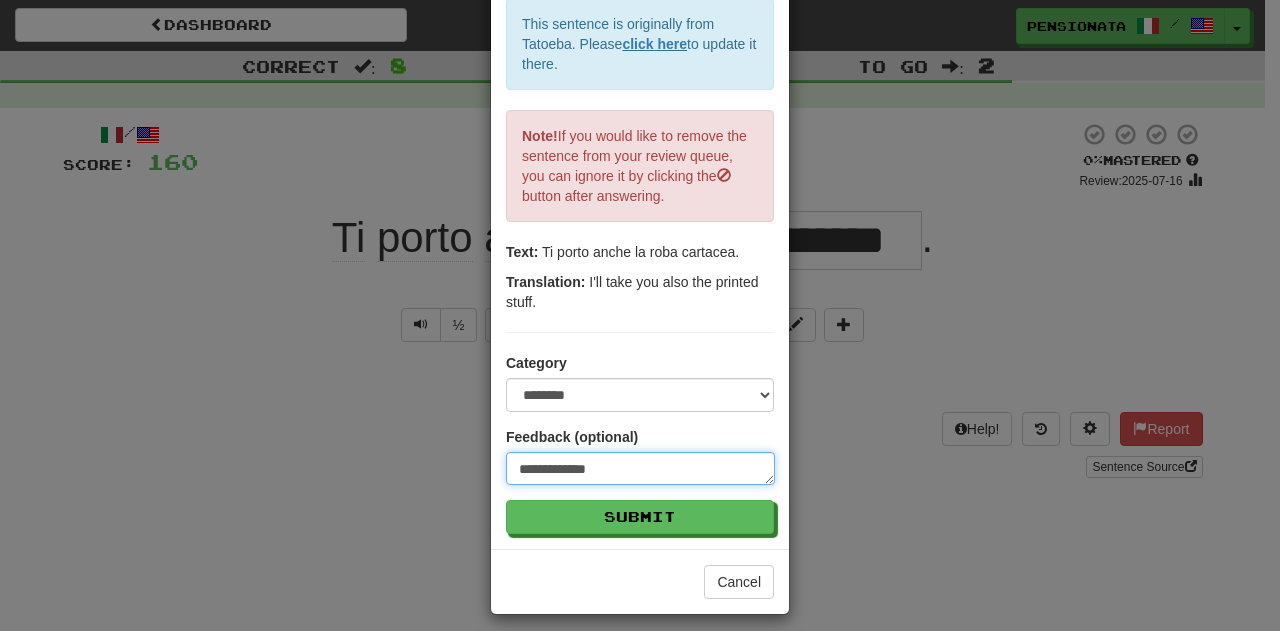 type on "**********" 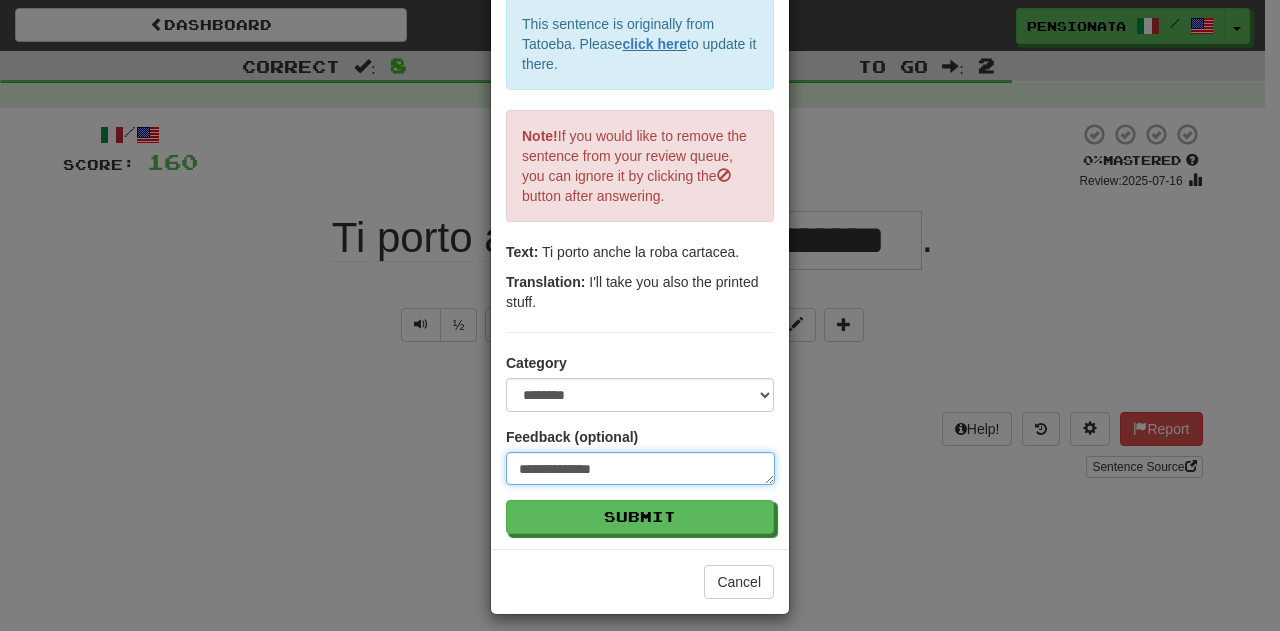 type on "**********" 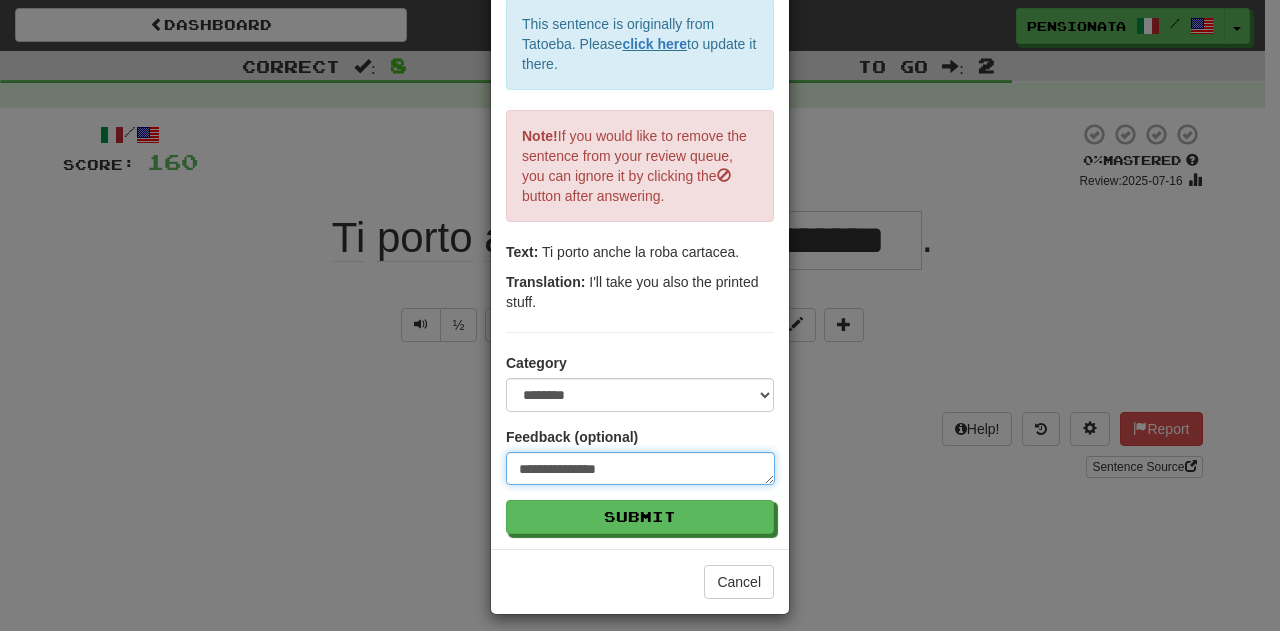 type on "**********" 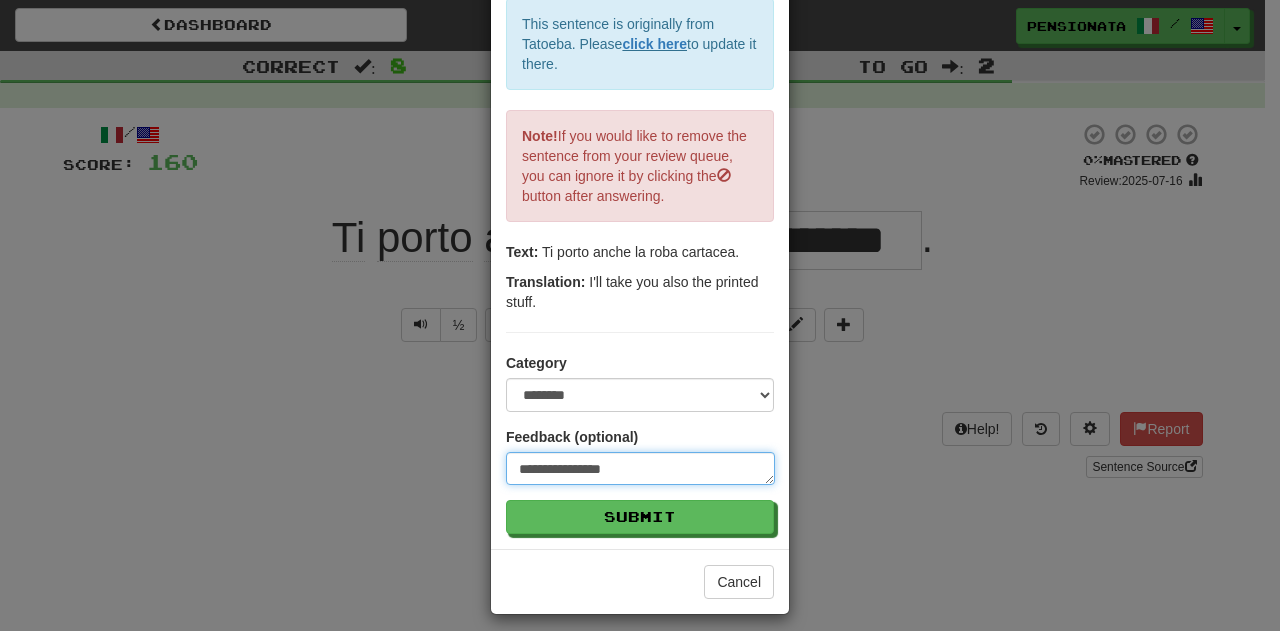 type on "**********" 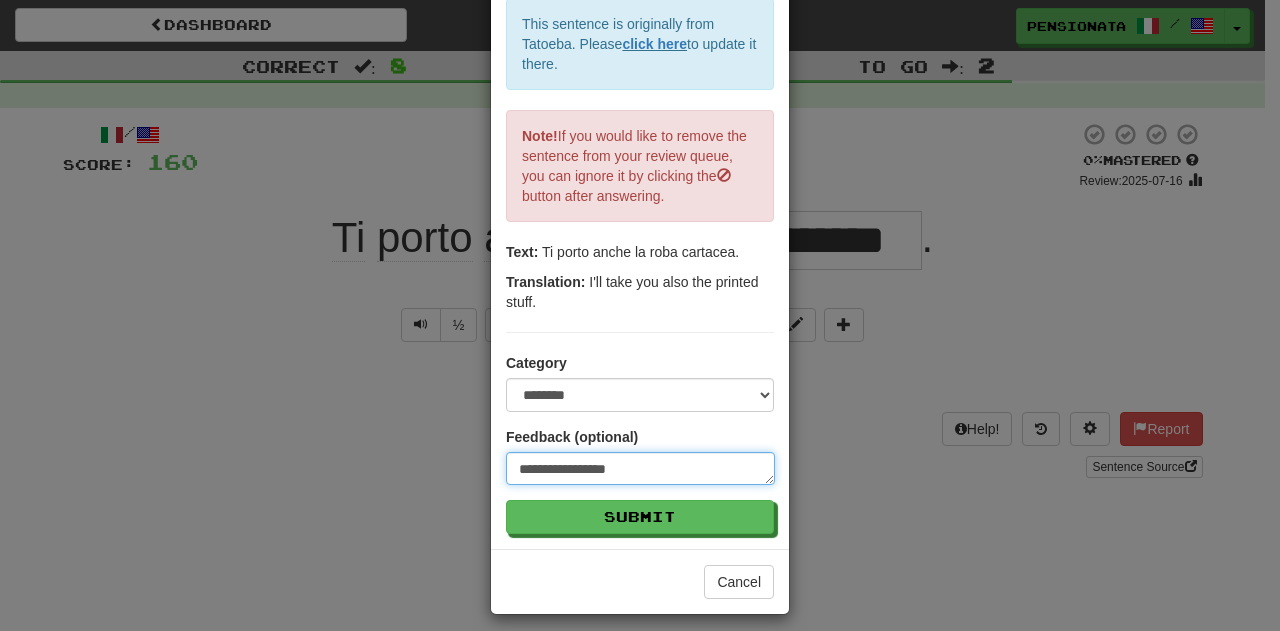 type on "**********" 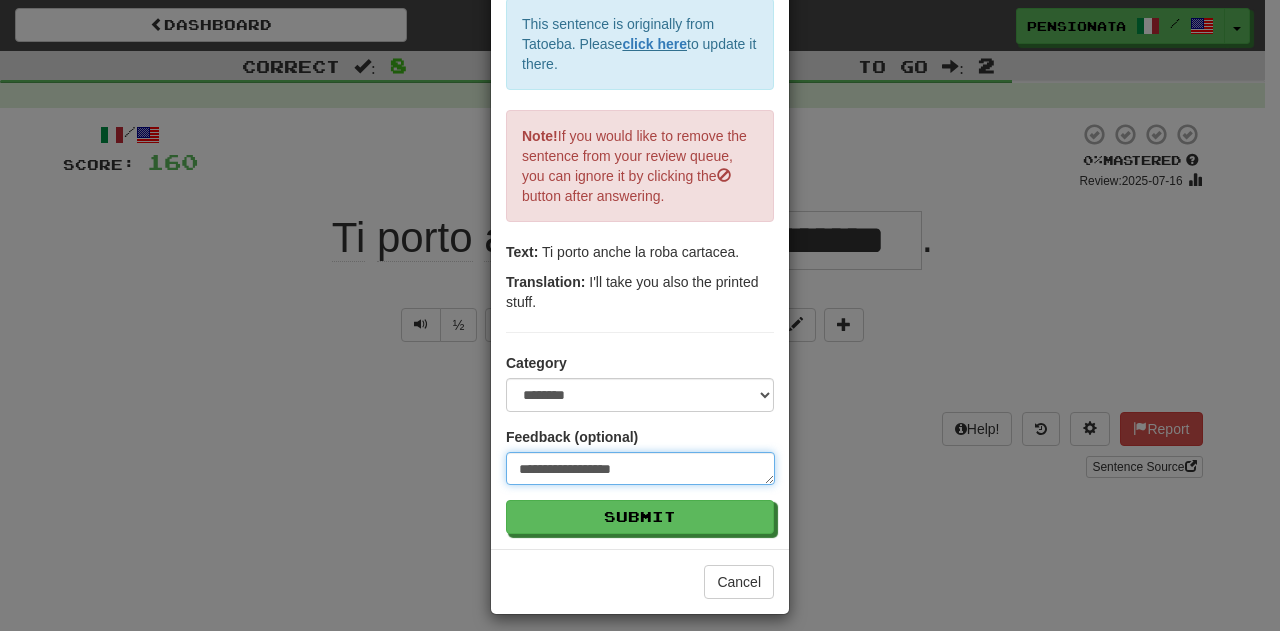 type on "**********" 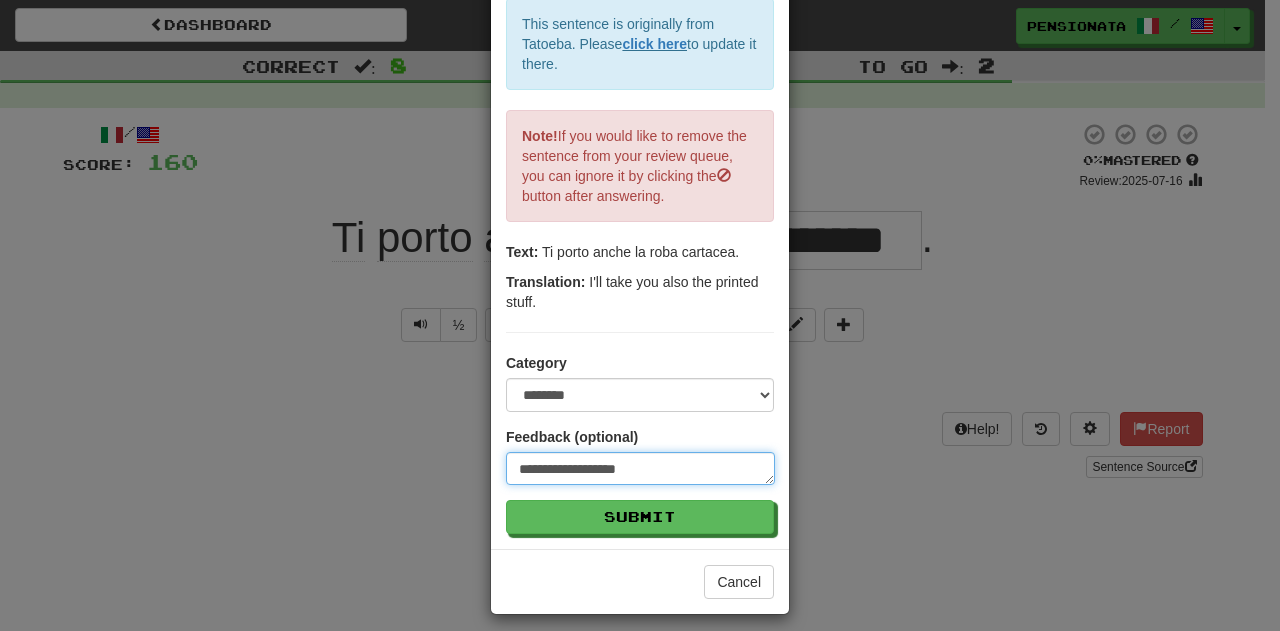type on "**********" 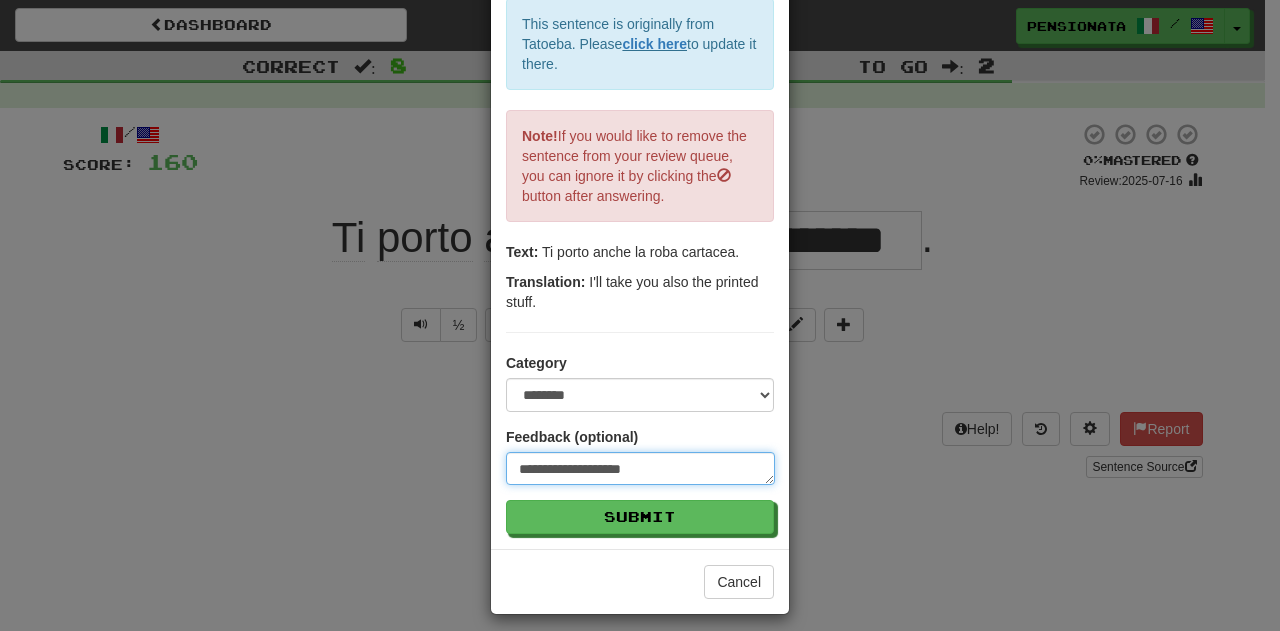 type on "**********" 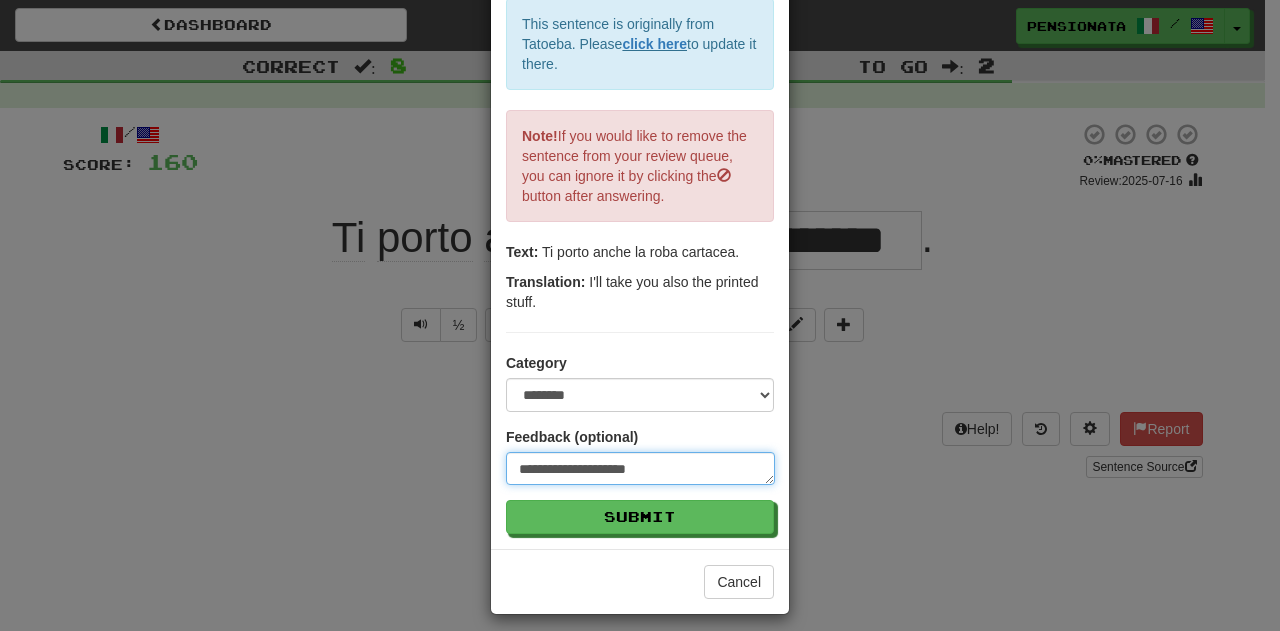 type on "**********" 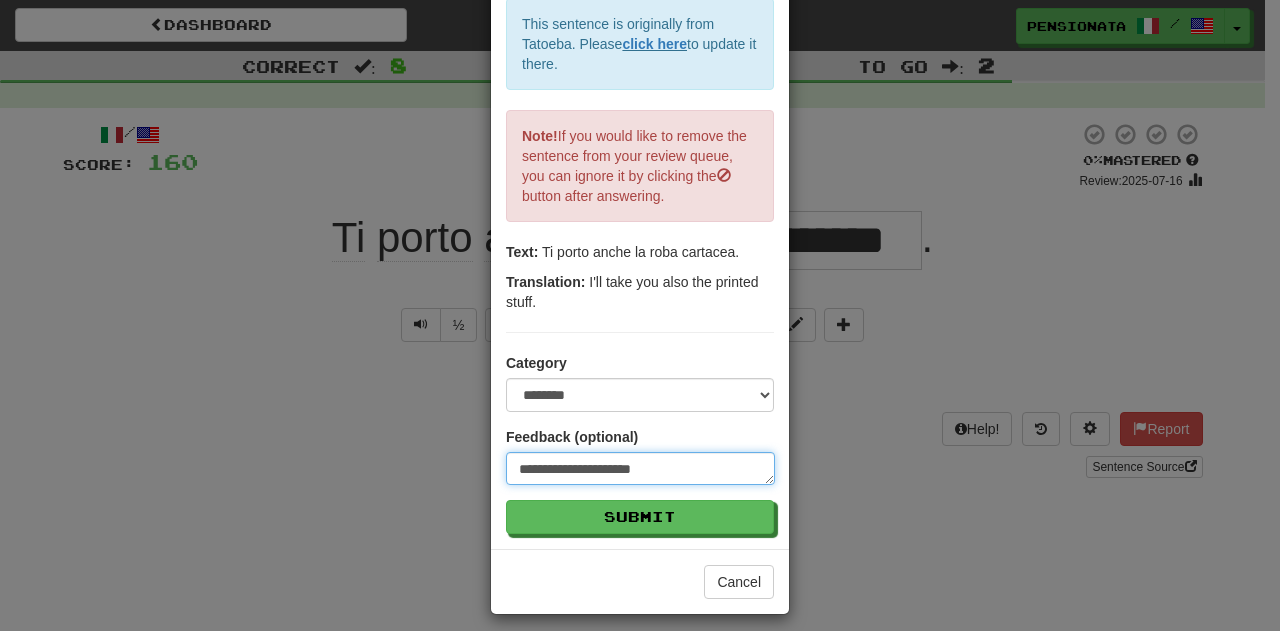 type on "**********" 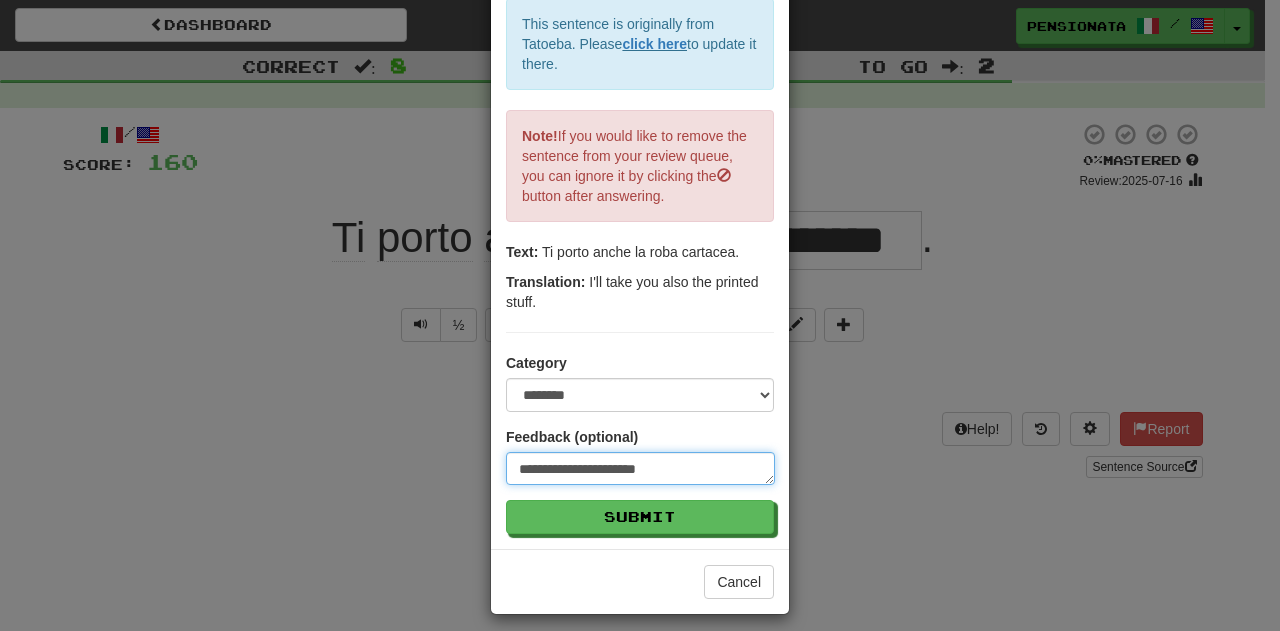 type on "*" 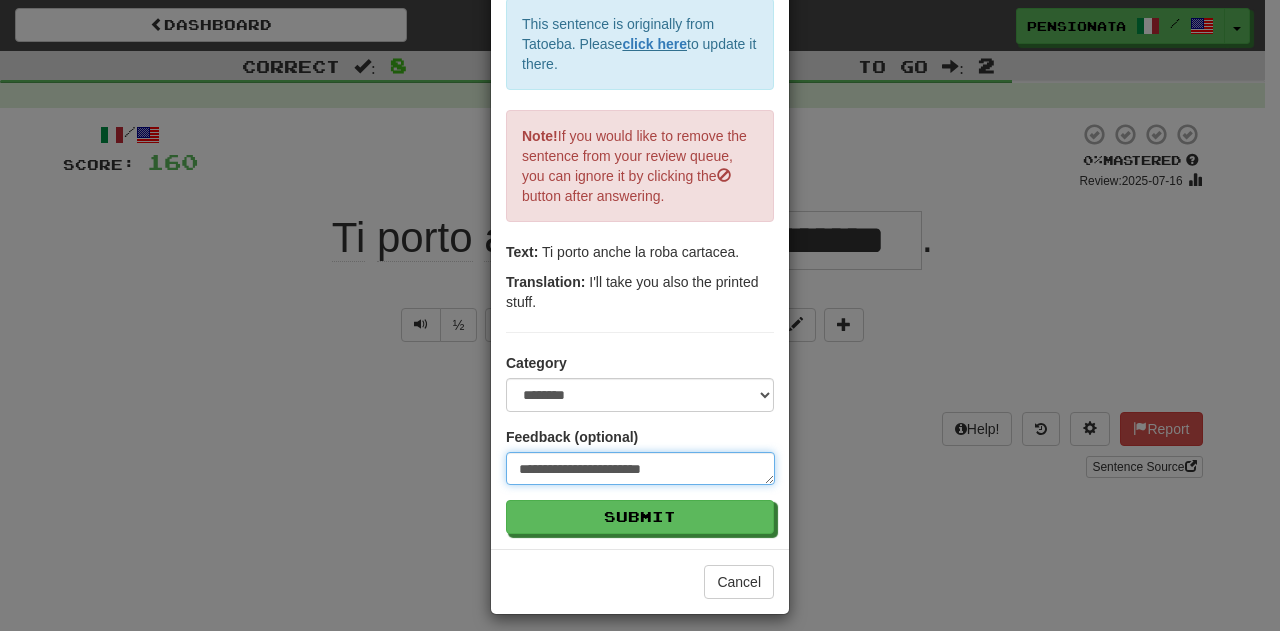 type on "**********" 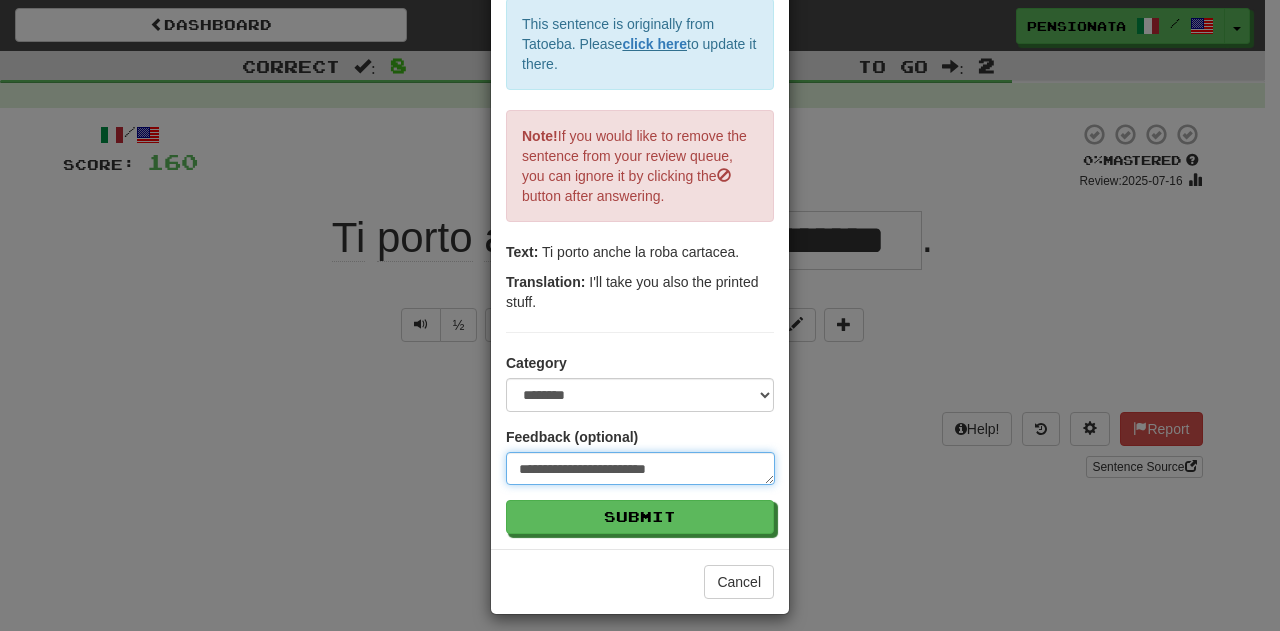 type on "**********" 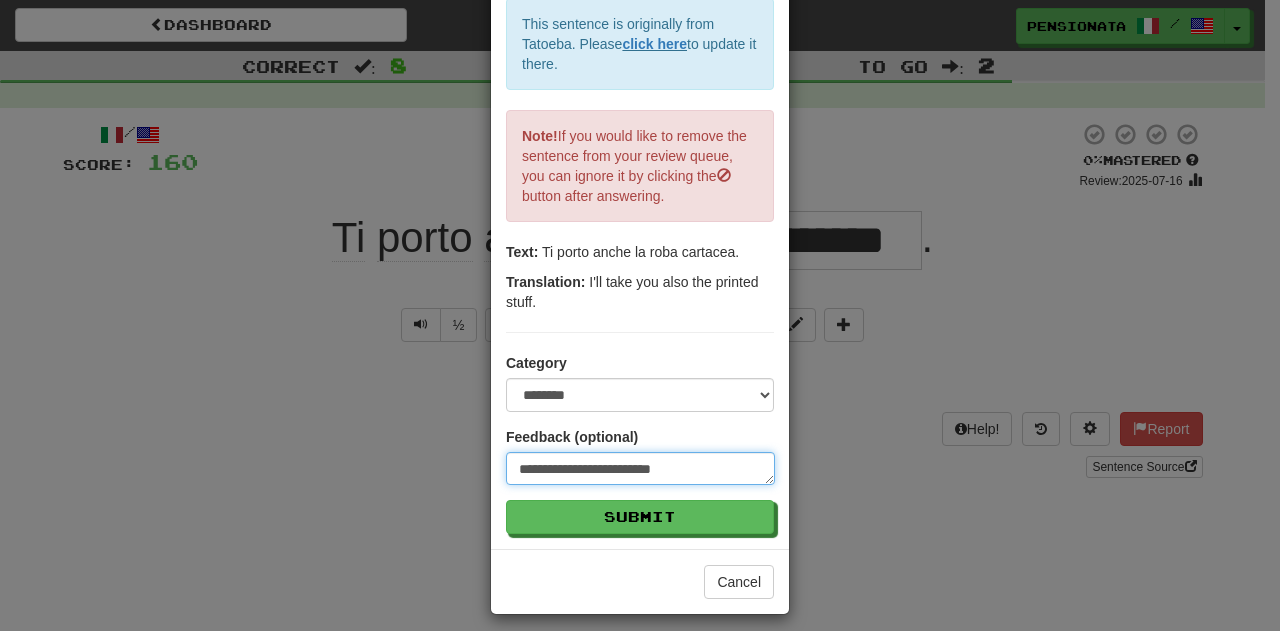 type on "**********" 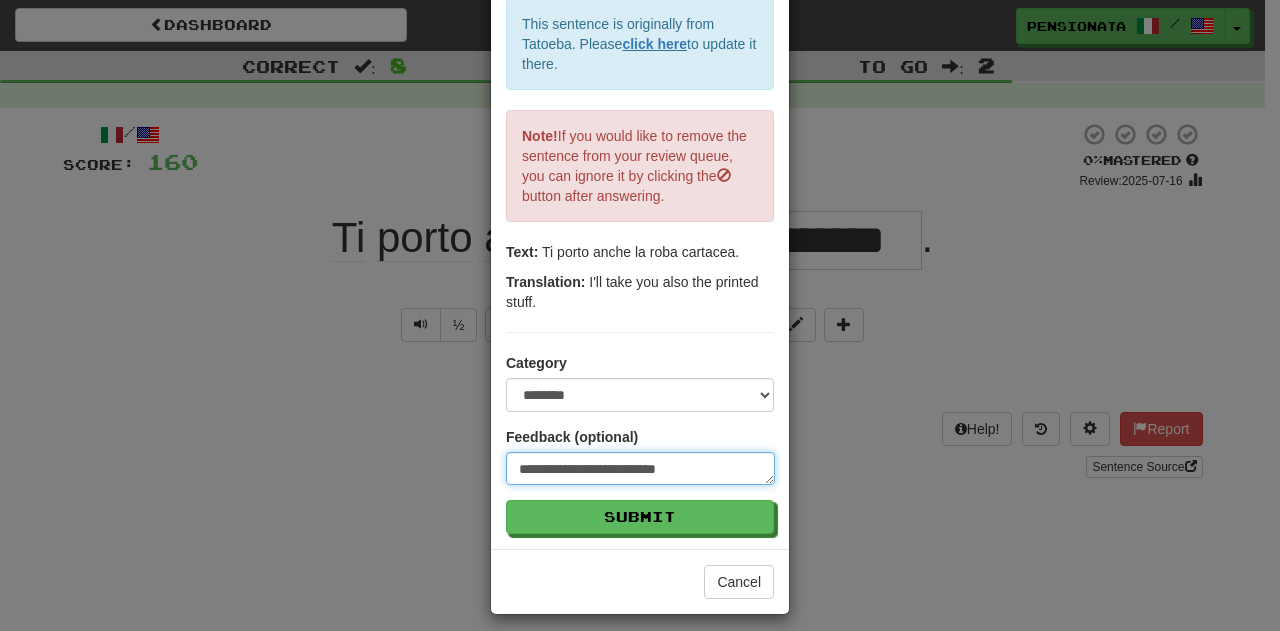 type on "**********" 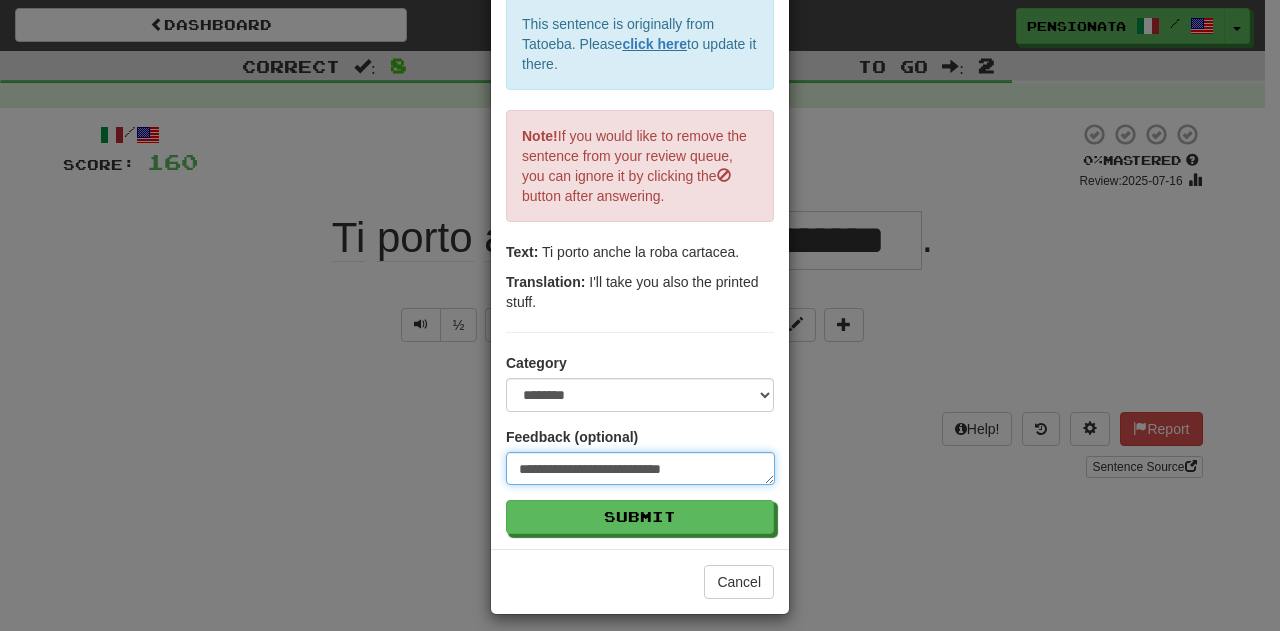 type 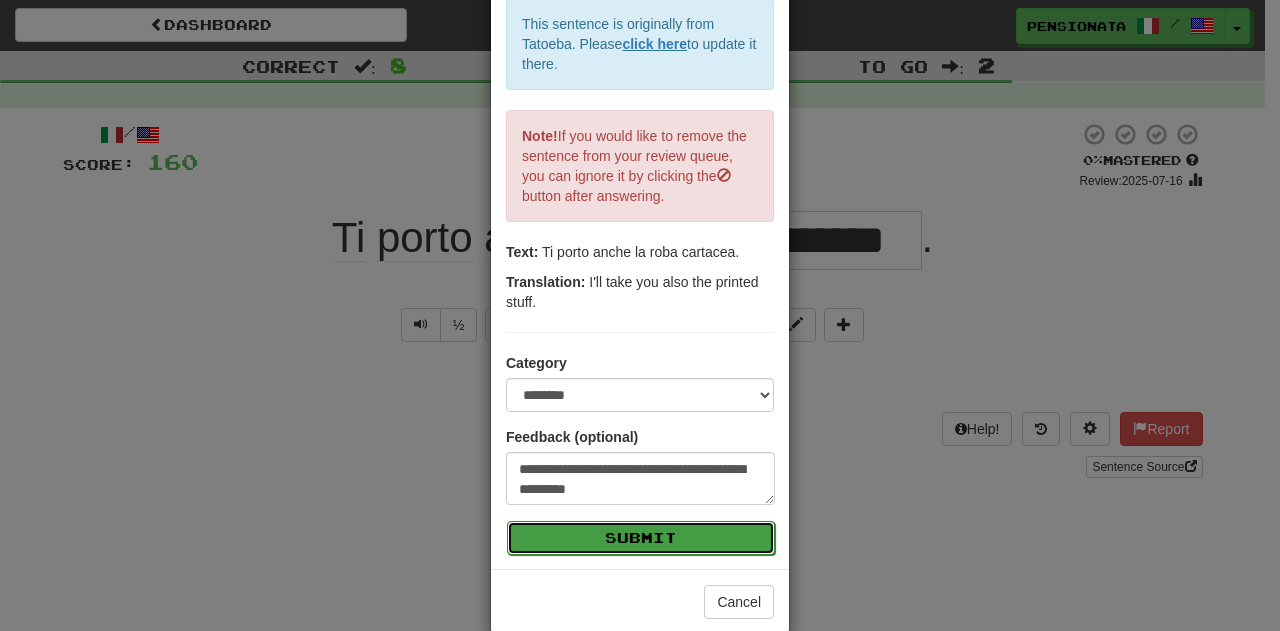 click on "Submit" at bounding box center (641, 538) 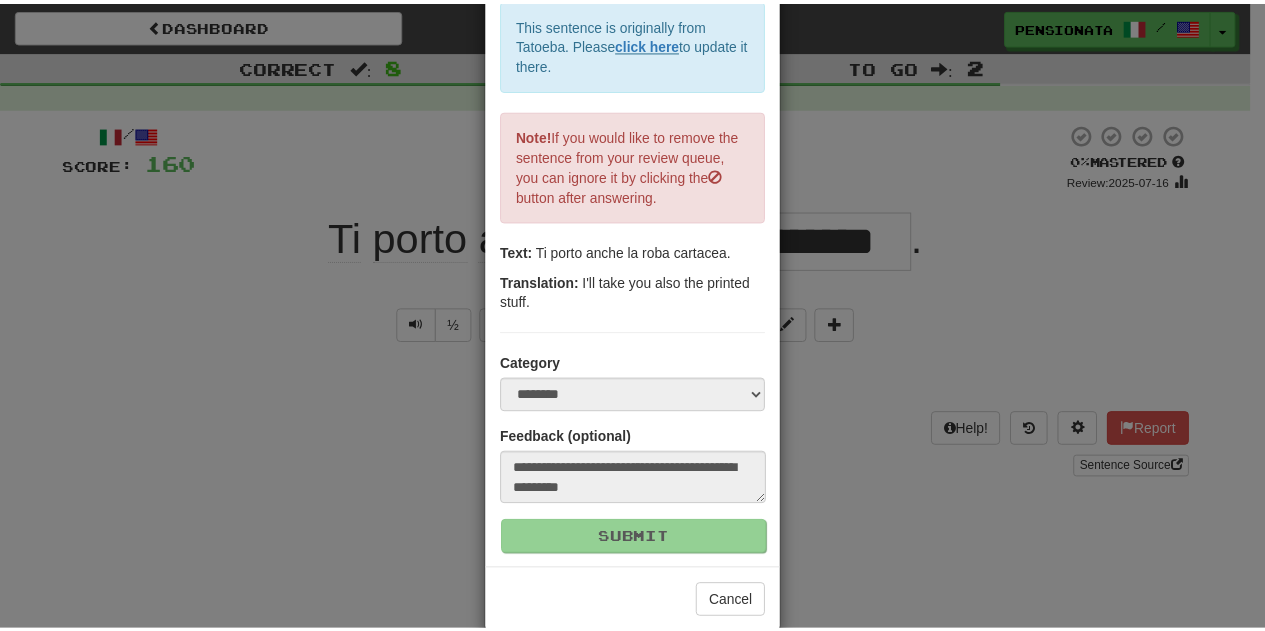 scroll, scrollTop: 0, scrollLeft: 0, axis: both 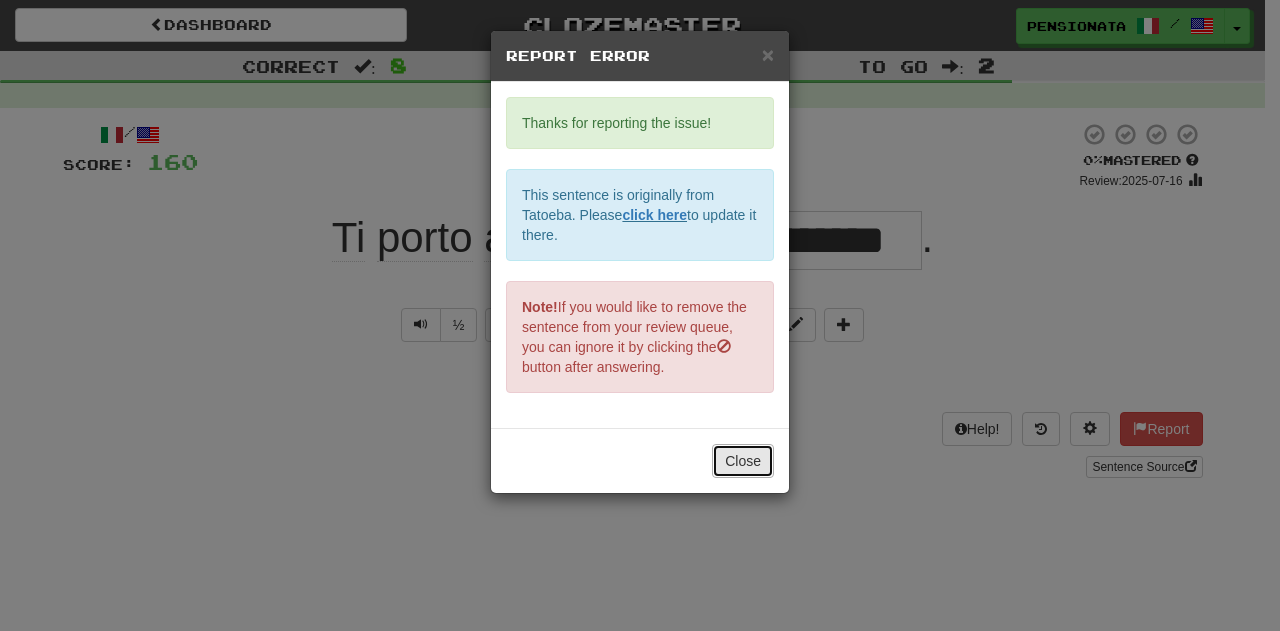 click on "Close" at bounding box center [743, 461] 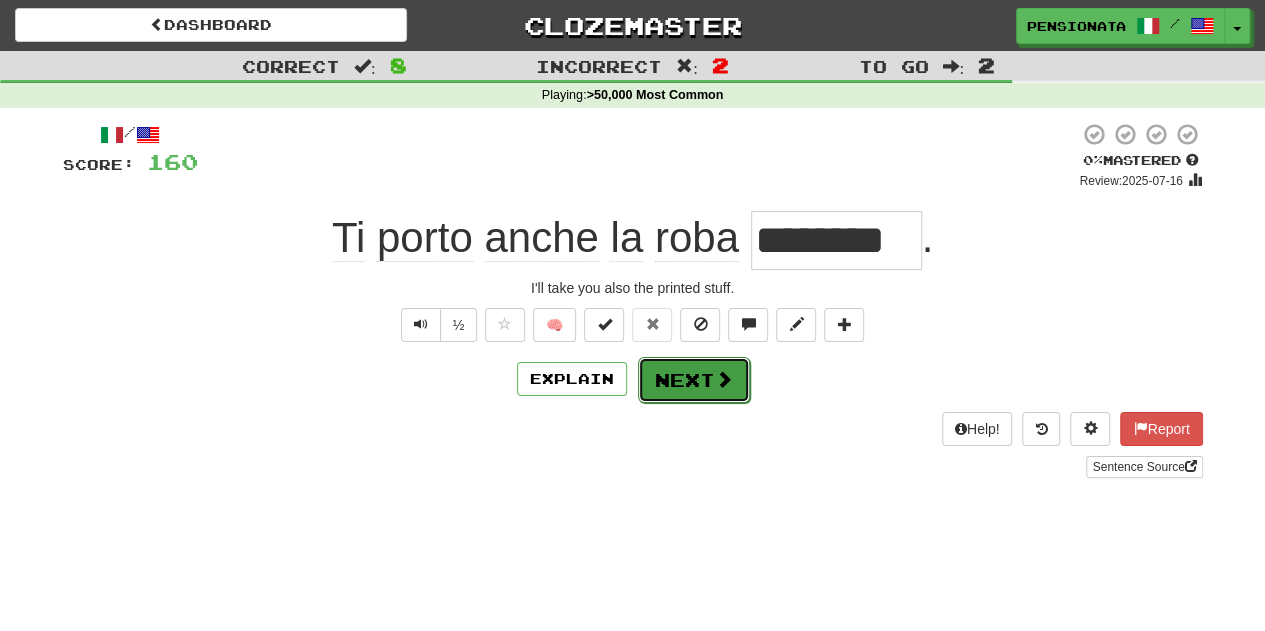 click on "Next" at bounding box center (694, 380) 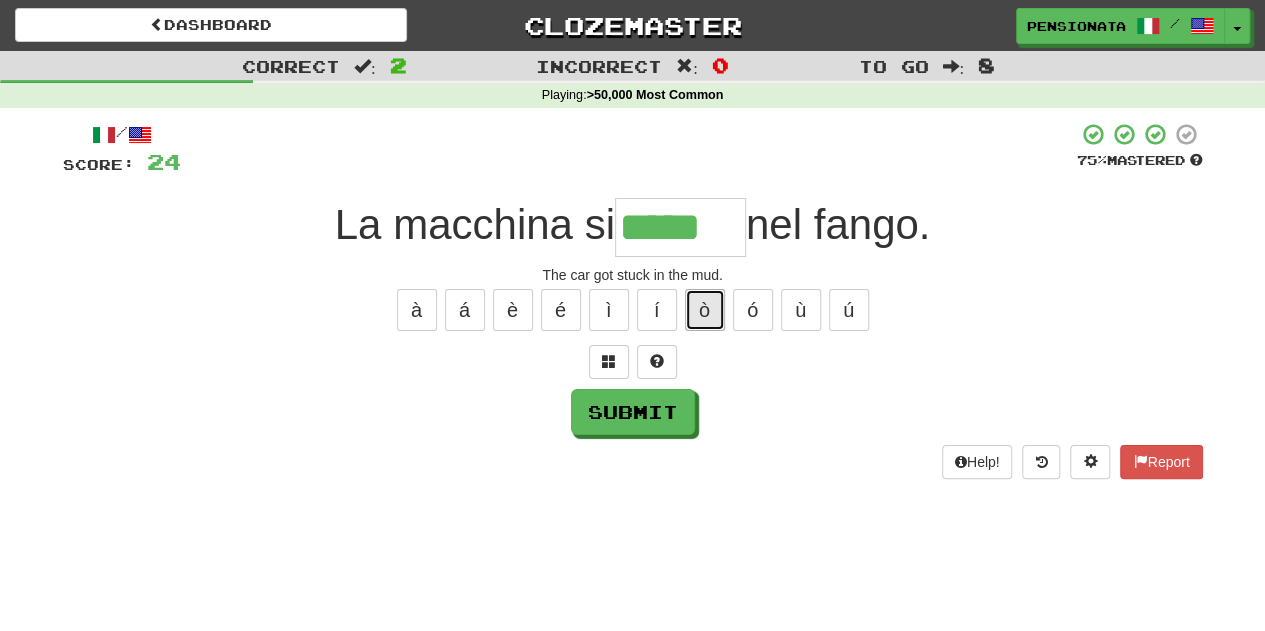 click on "ò" at bounding box center [705, 310] 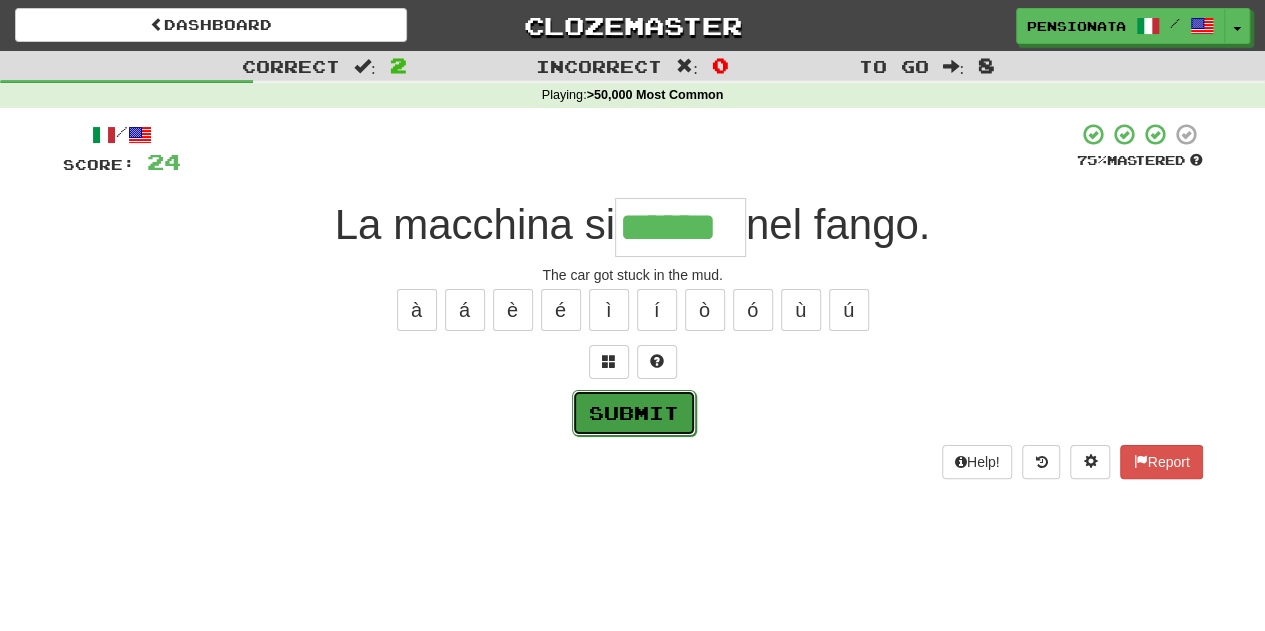 click on "Submit" at bounding box center (634, 413) 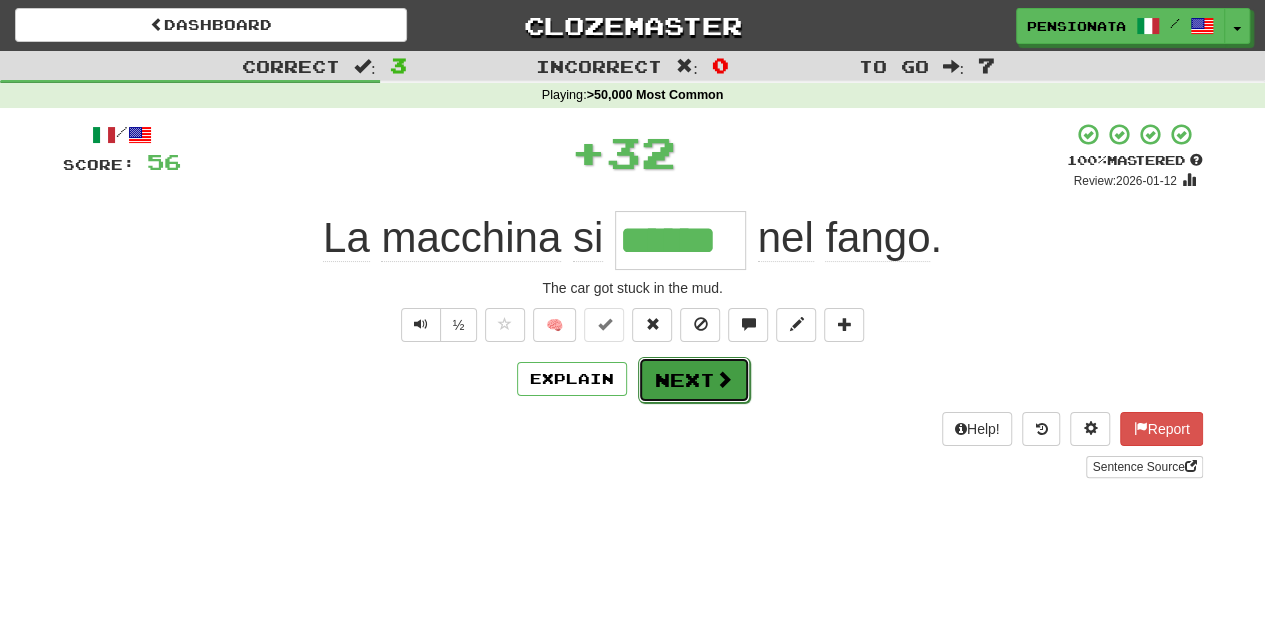 click at bounding box center (724, 379) 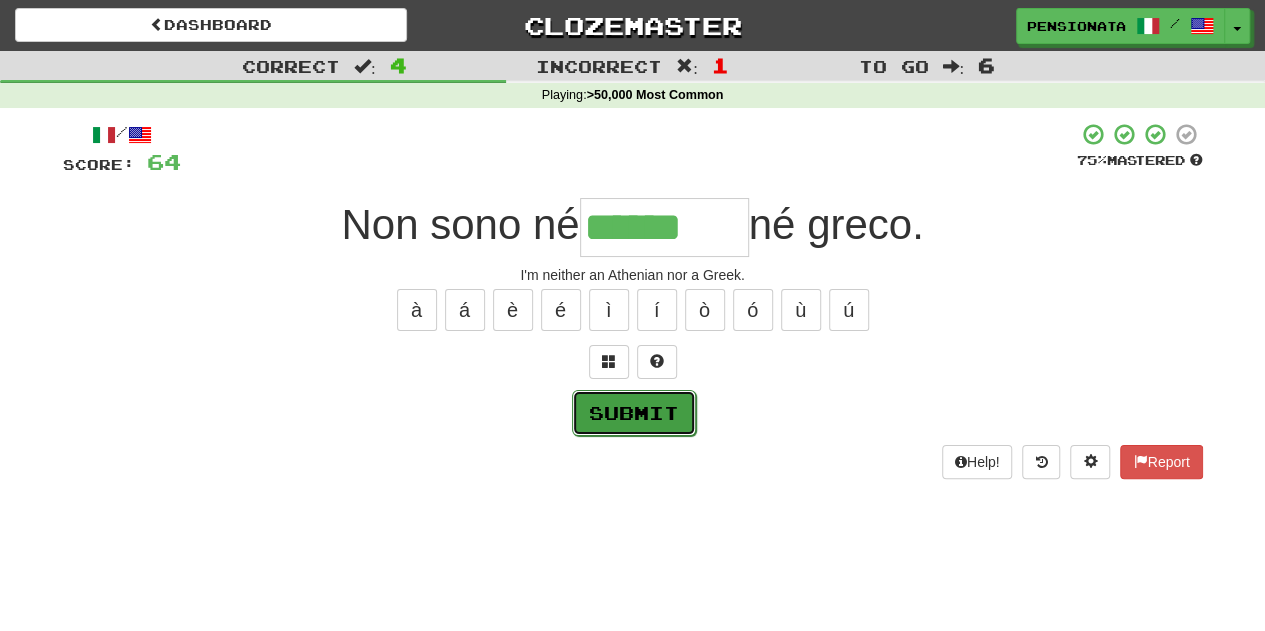 click on "Submit" at bounding box center (634, 413) 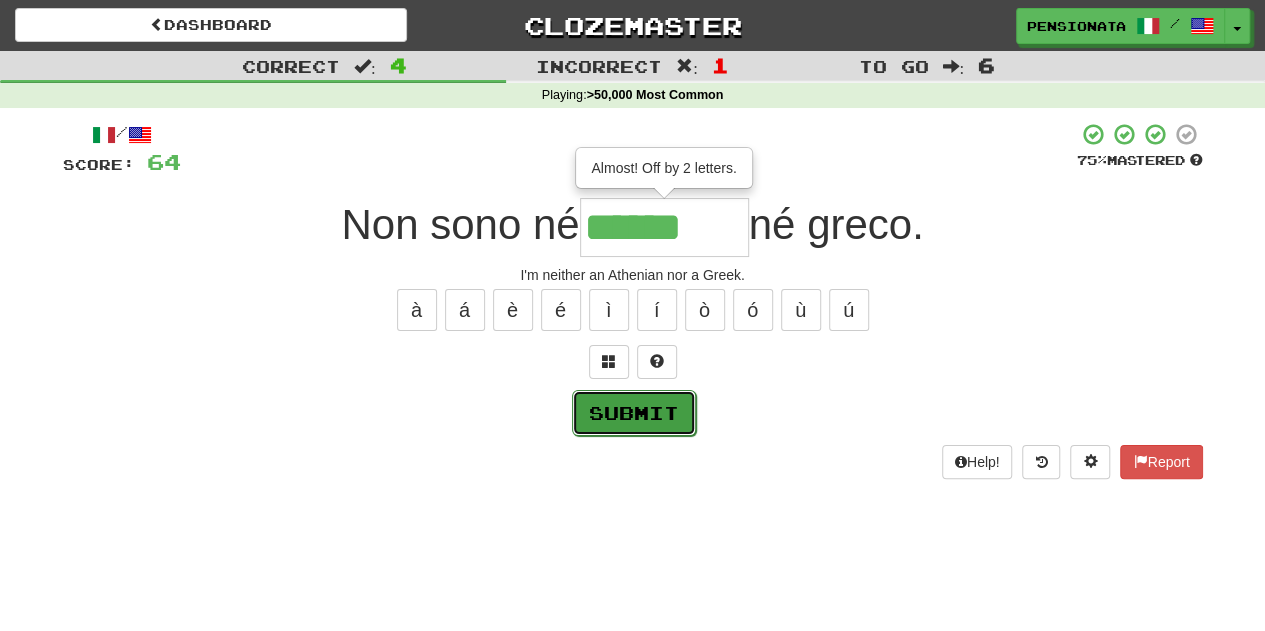click on "Submit" at bounding box center (634, 413) 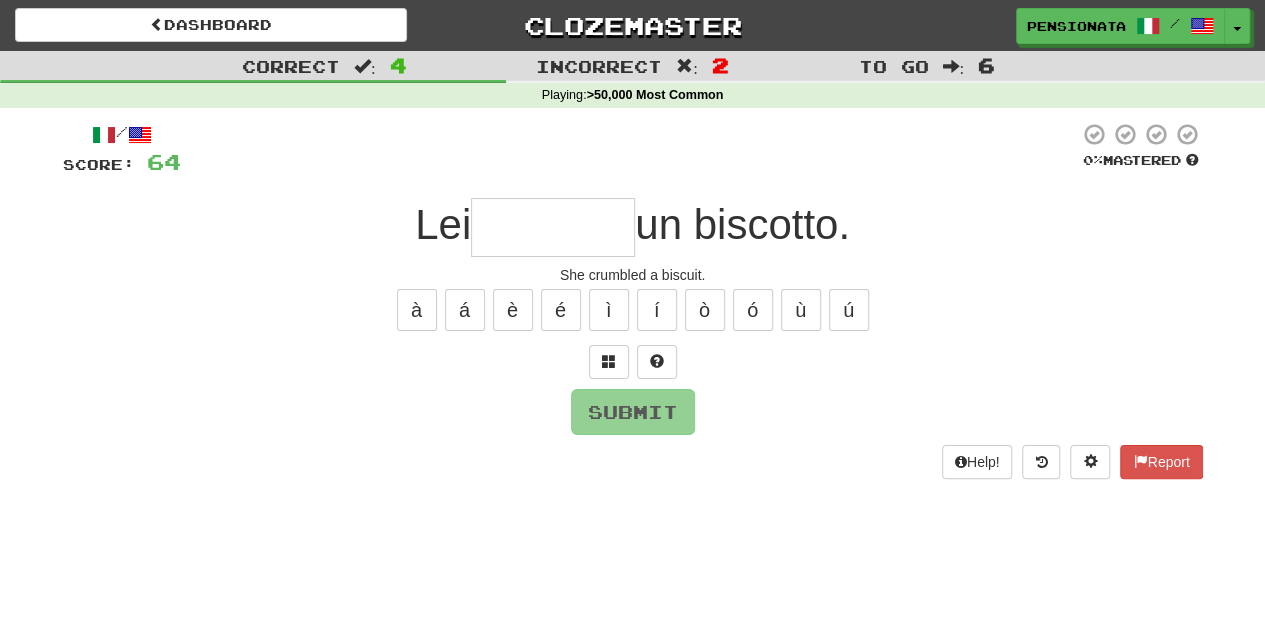 click at bounding box center (553, 227) 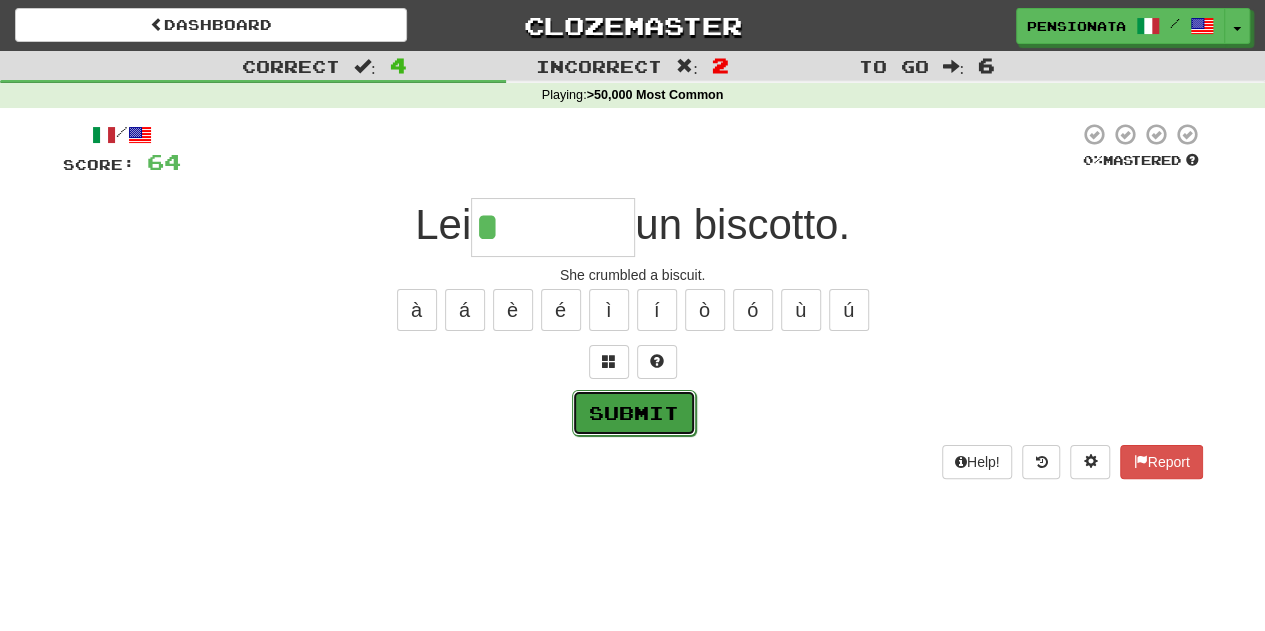 click on "Submit" at bounding box center [634, 413] 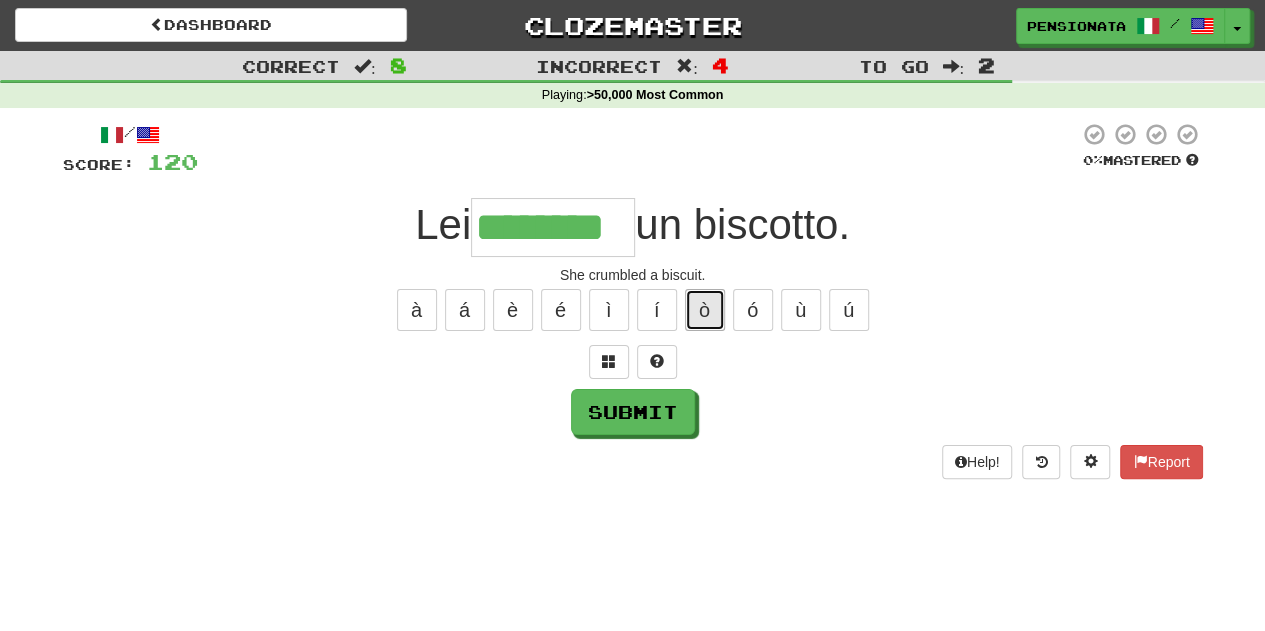 click on "ò" at bounding box center (705, 310) 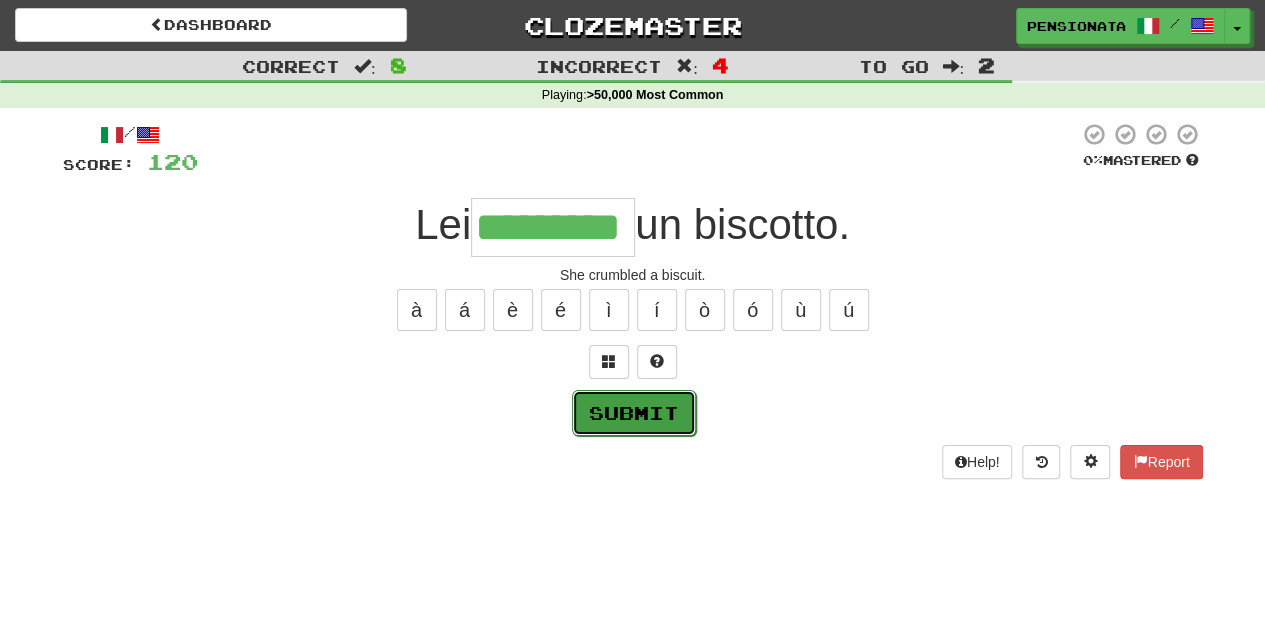 click on "Submit" at bounding box center [634, 413] 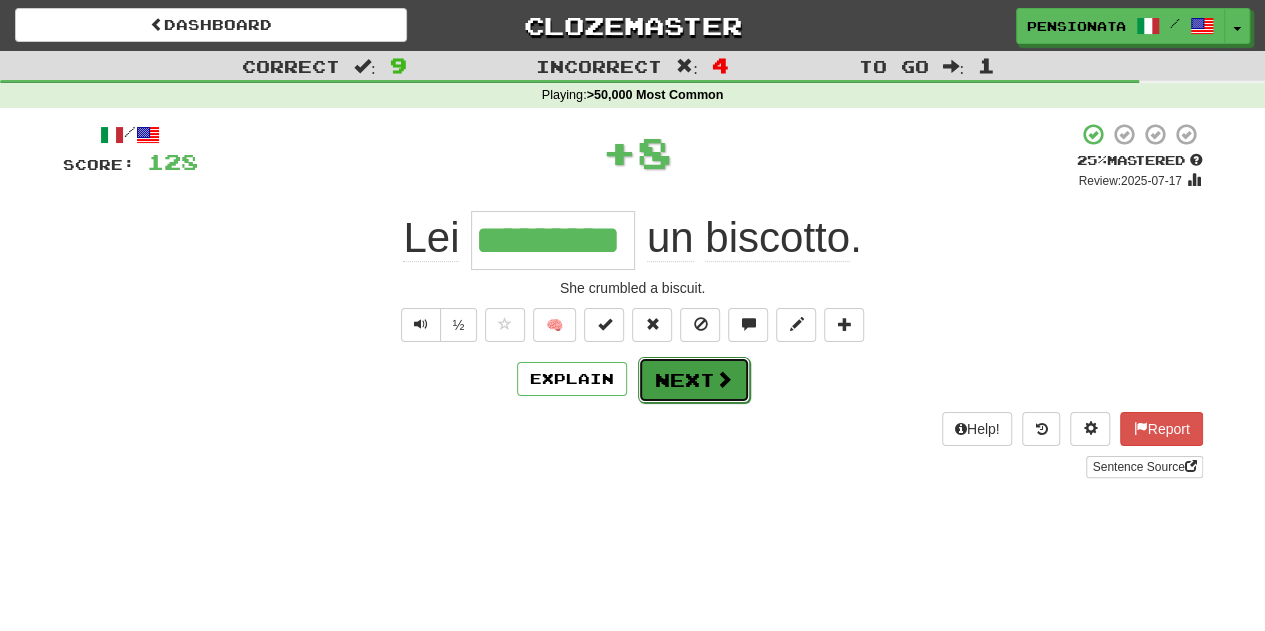 click on "Next" at bounding box center (694, 380) 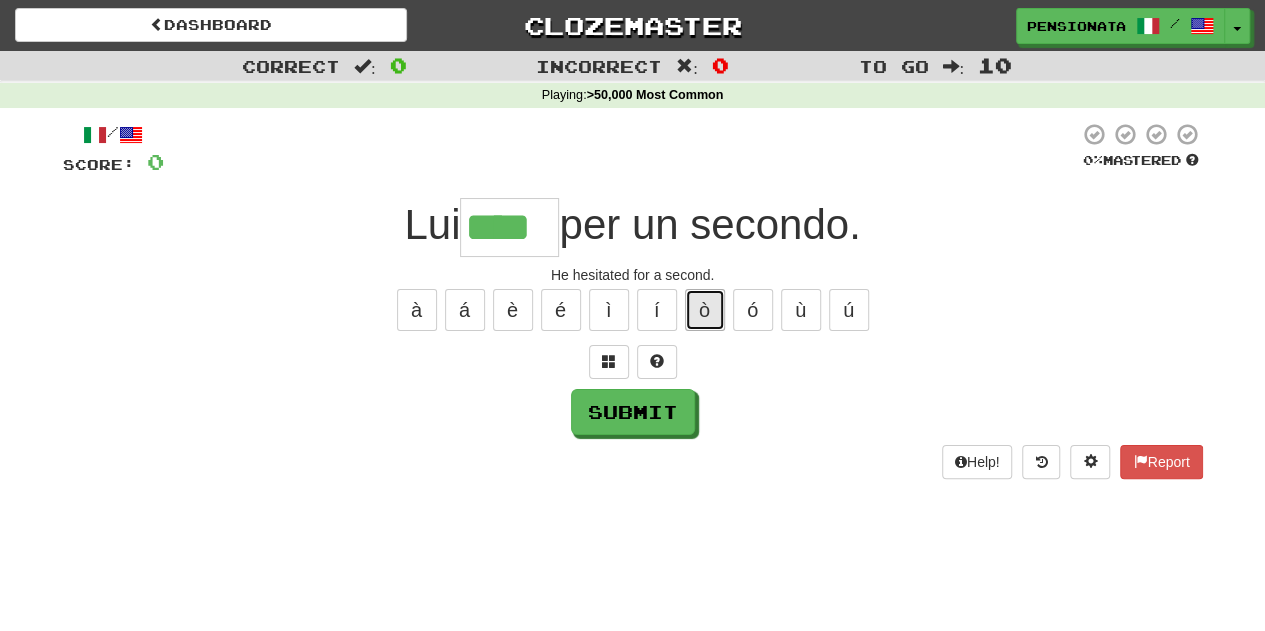 click on "ò" at bounding box center [705, 310] 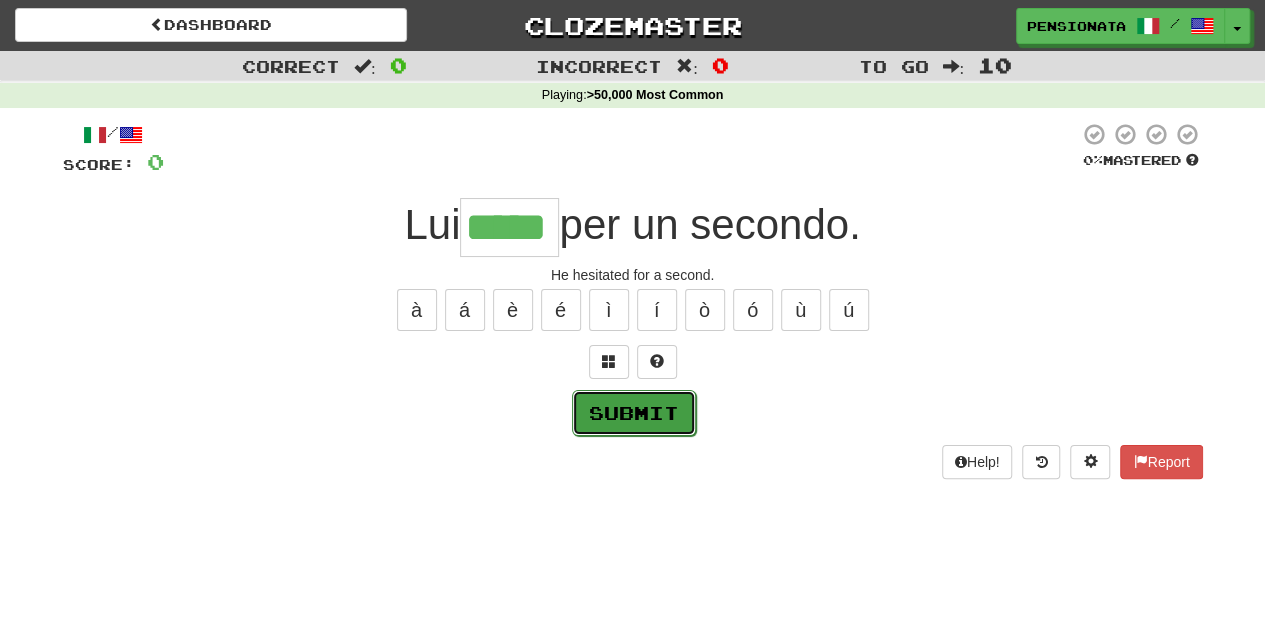click on "Submit" at bounding box center [634, 413] 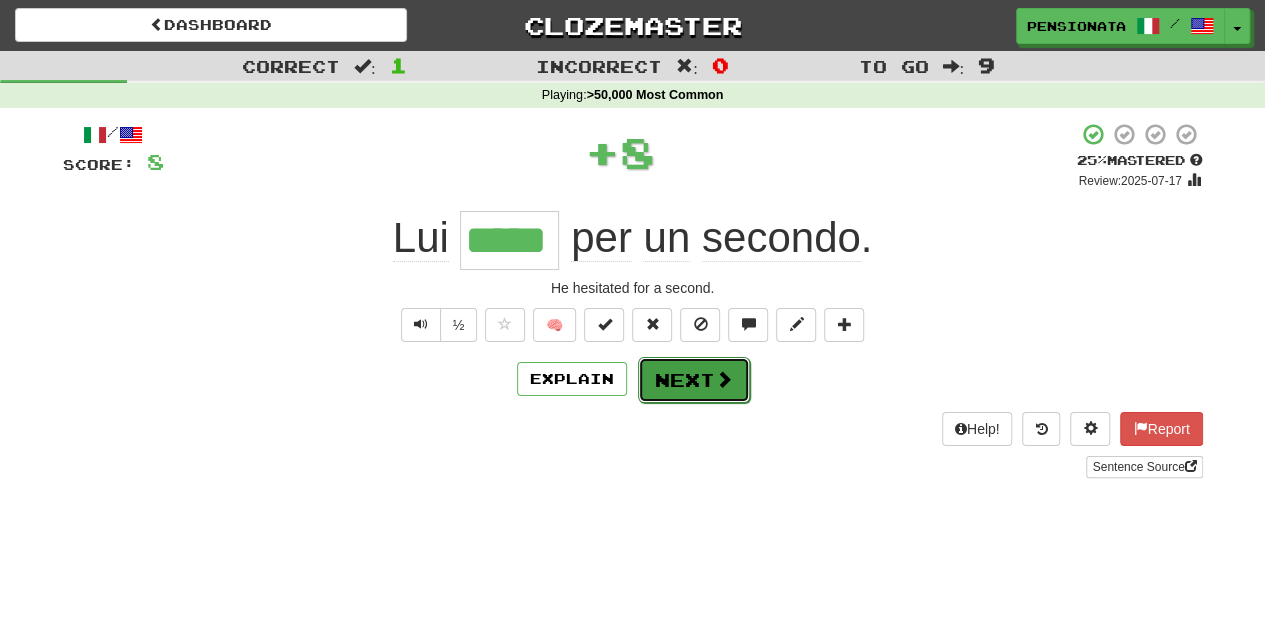 click on "Next" at bounding box center [694, 380] 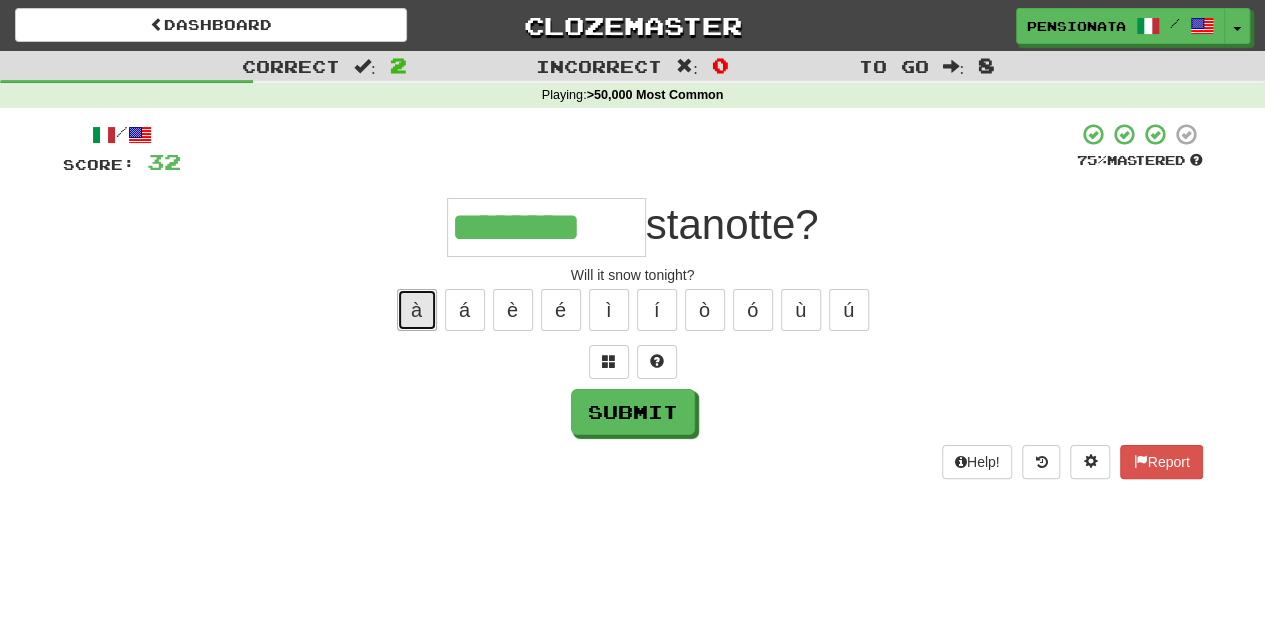 click on "à" at bounding box center (417, 310) 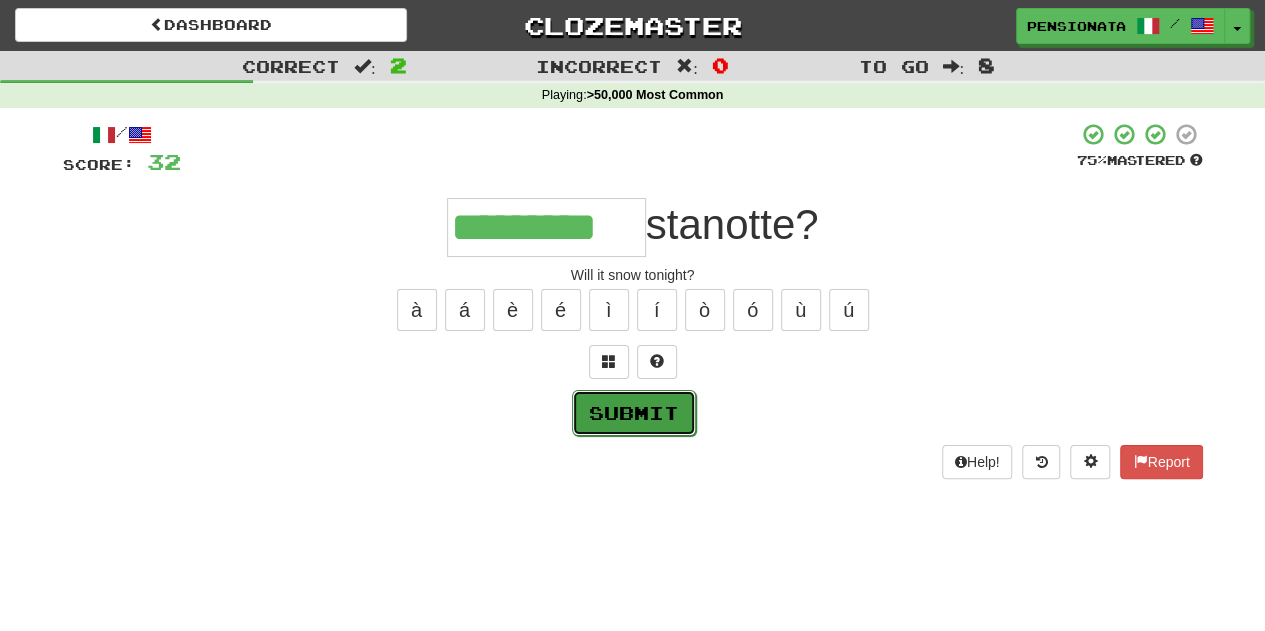 click on "Submit" at bounding box center (634, 413) 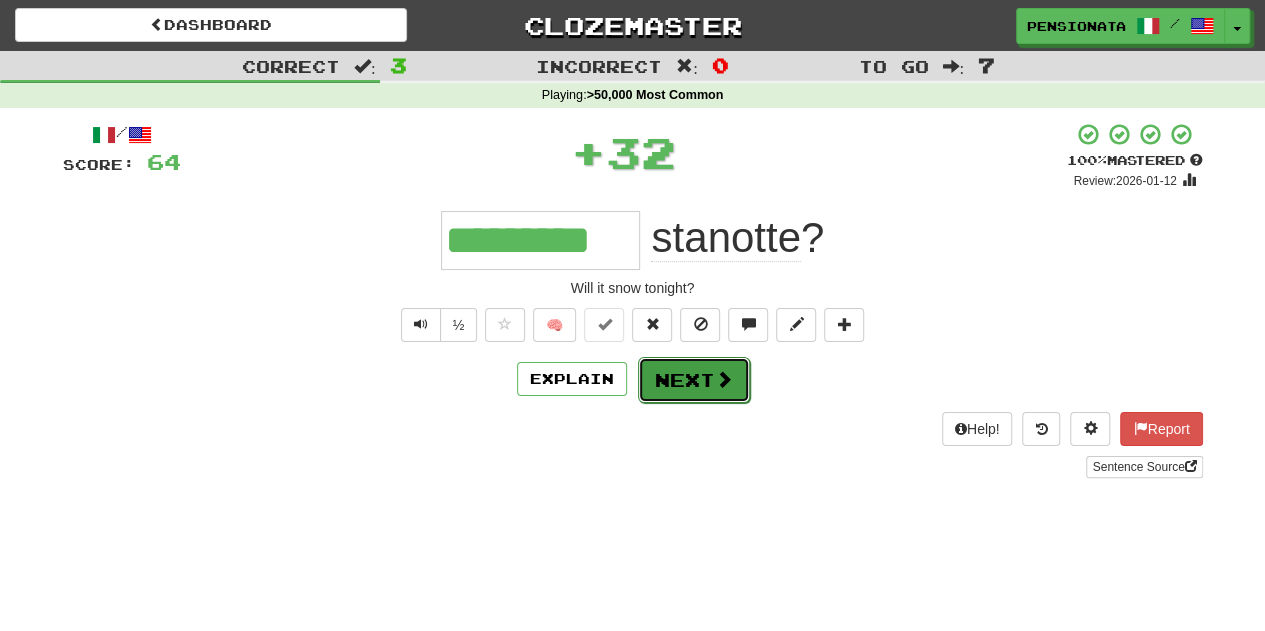 click on "Next" at bounding box center [694, 380] 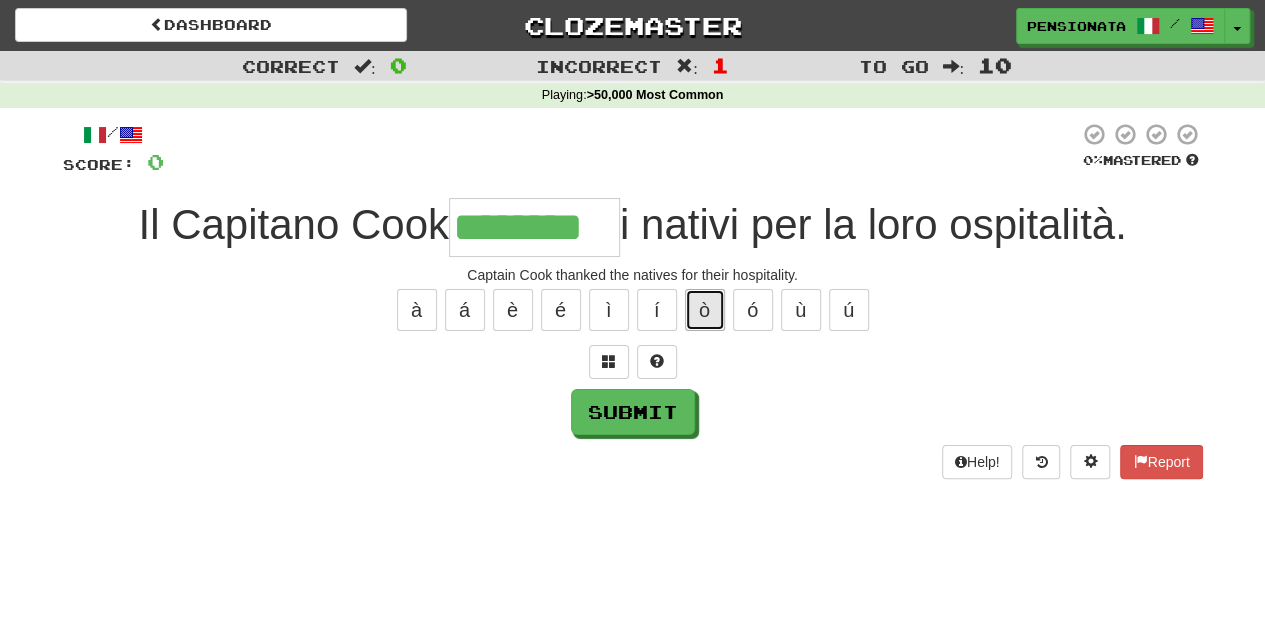 click on "ò" at bounding box center (705, 310) 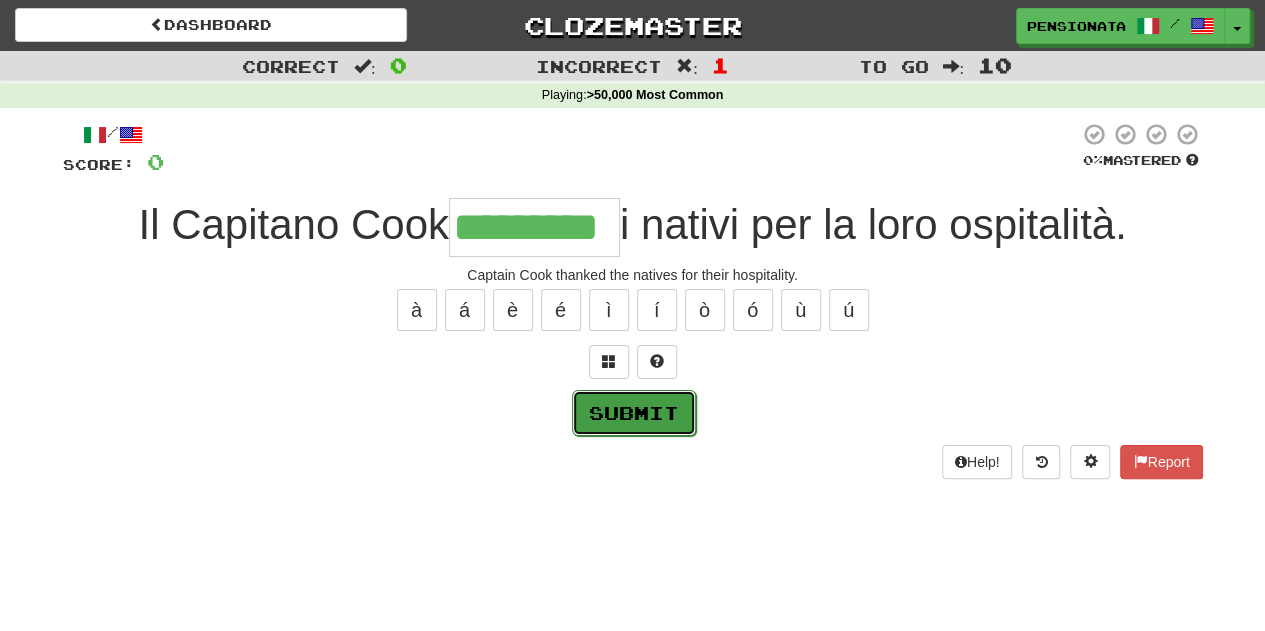 click on "Submit" at bounding box center (634, 413) 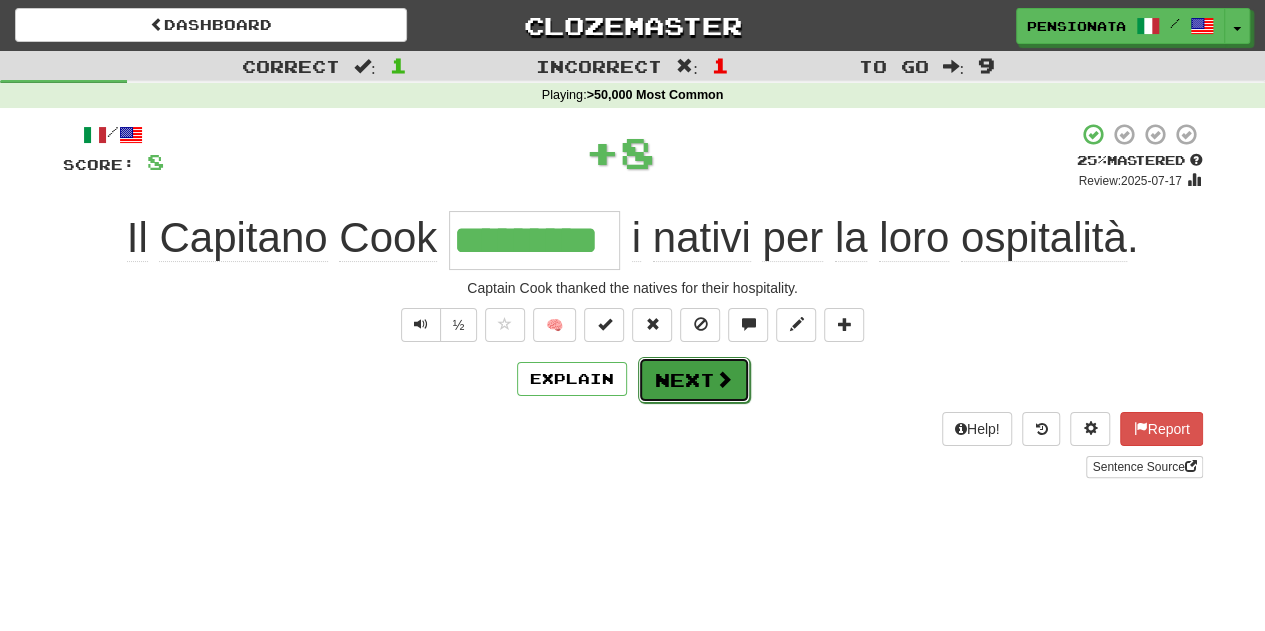 click on "Next" at bounding box center [694, 380] 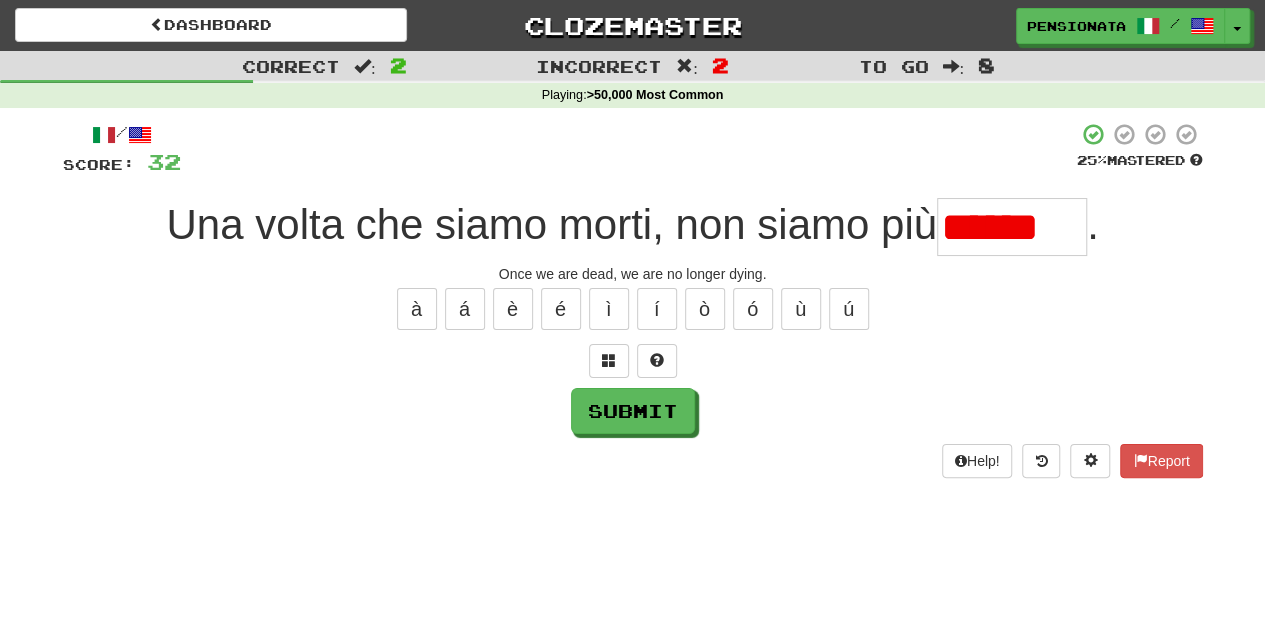 scroll, scrollTop: 0, scrollLeft: 0, axis: both 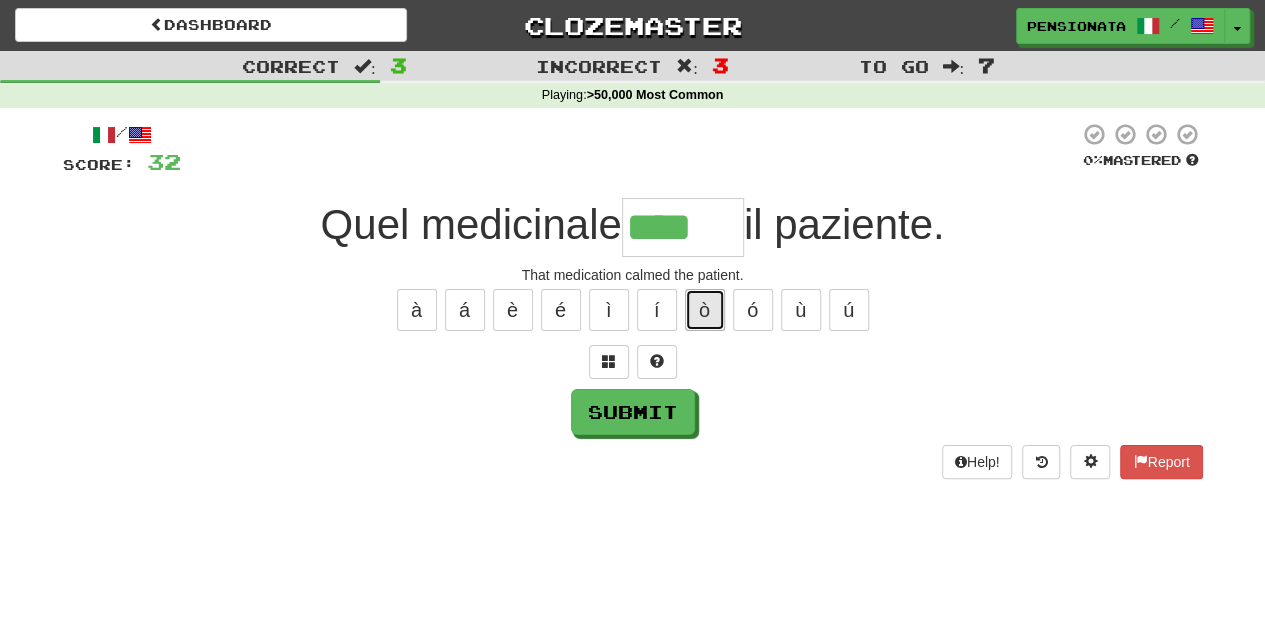 click on "ò" at bounding box center (705, 310) 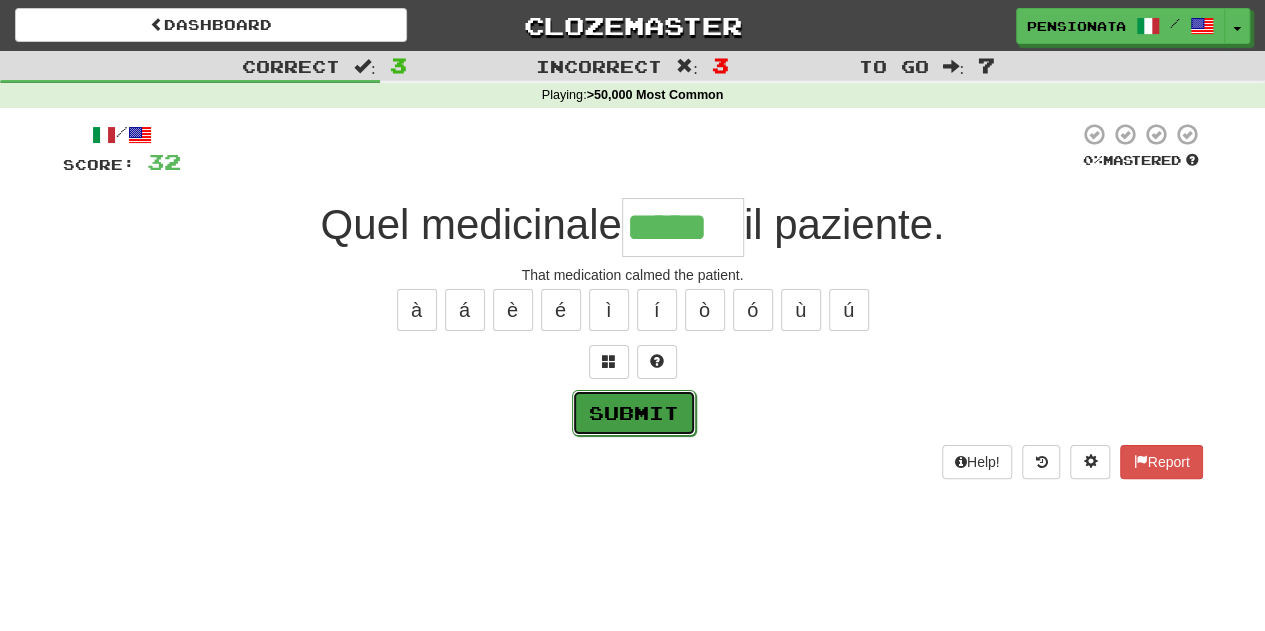 click on "Submit" at bounding box center (634, 413) 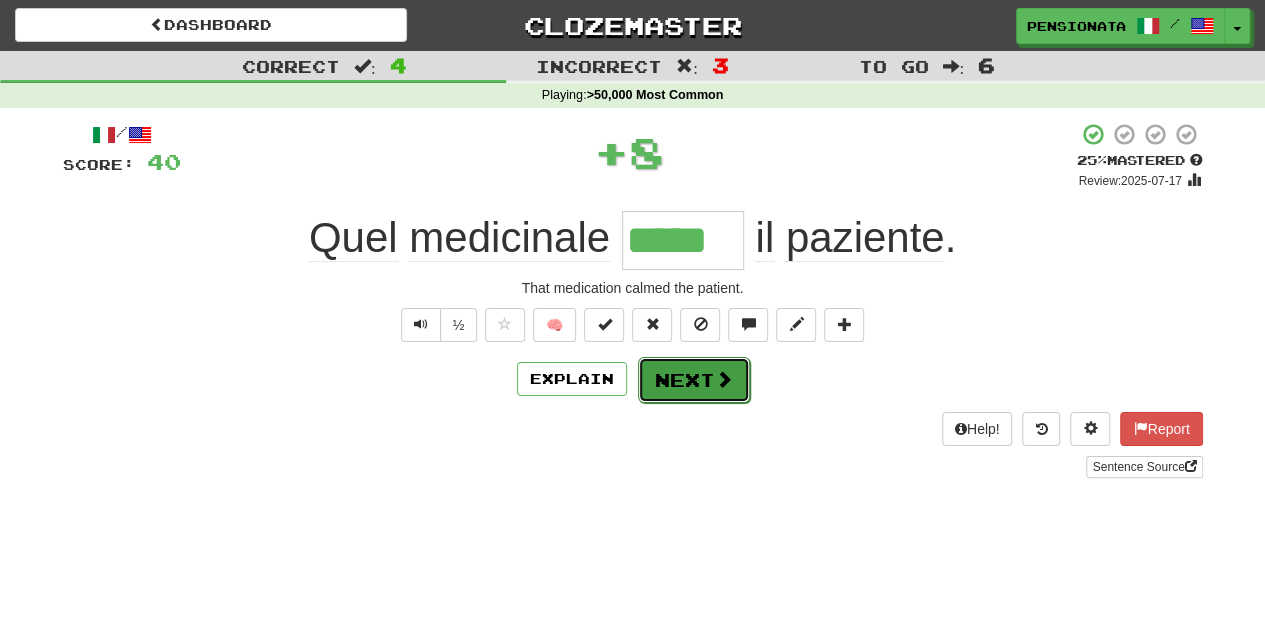 click on "Next" at bounding box center (694, 380) 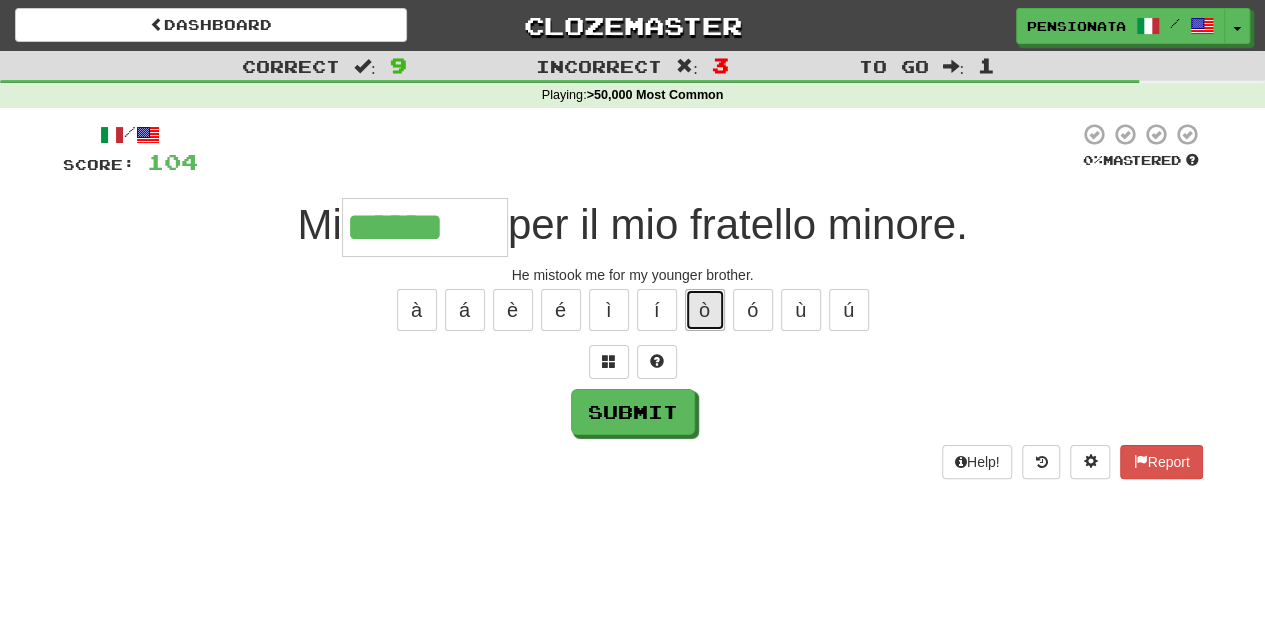 click on "ò" at bounding box center [705, 310] 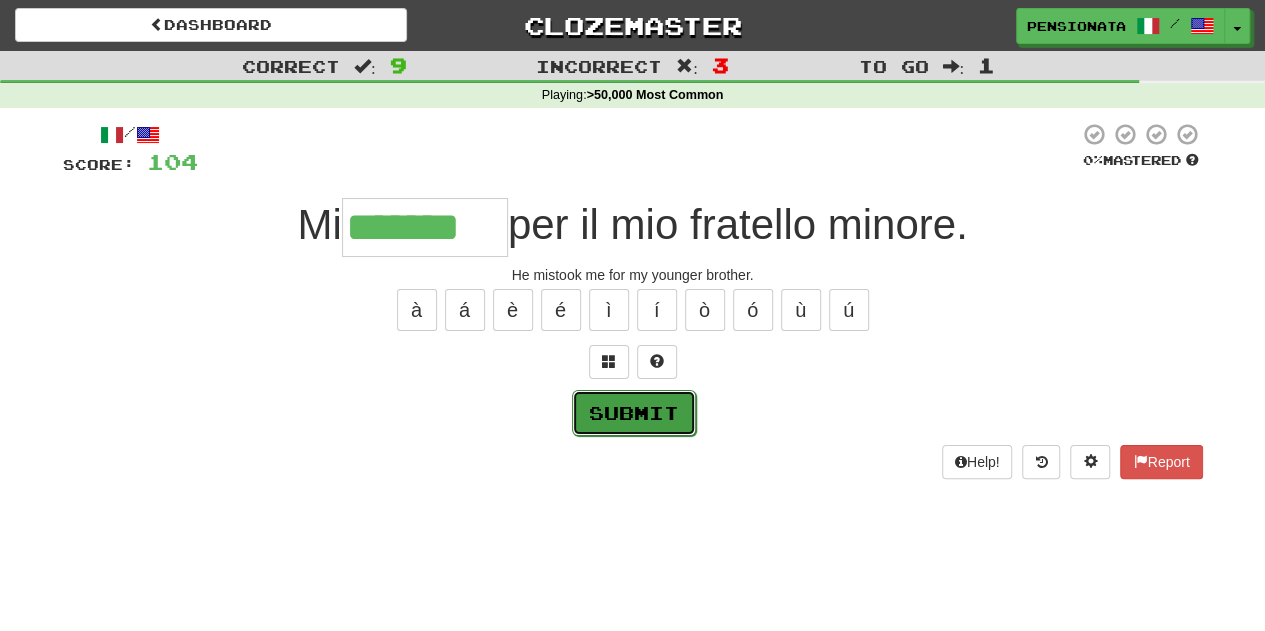 click on "Submit" at bounding box center (634, 413) 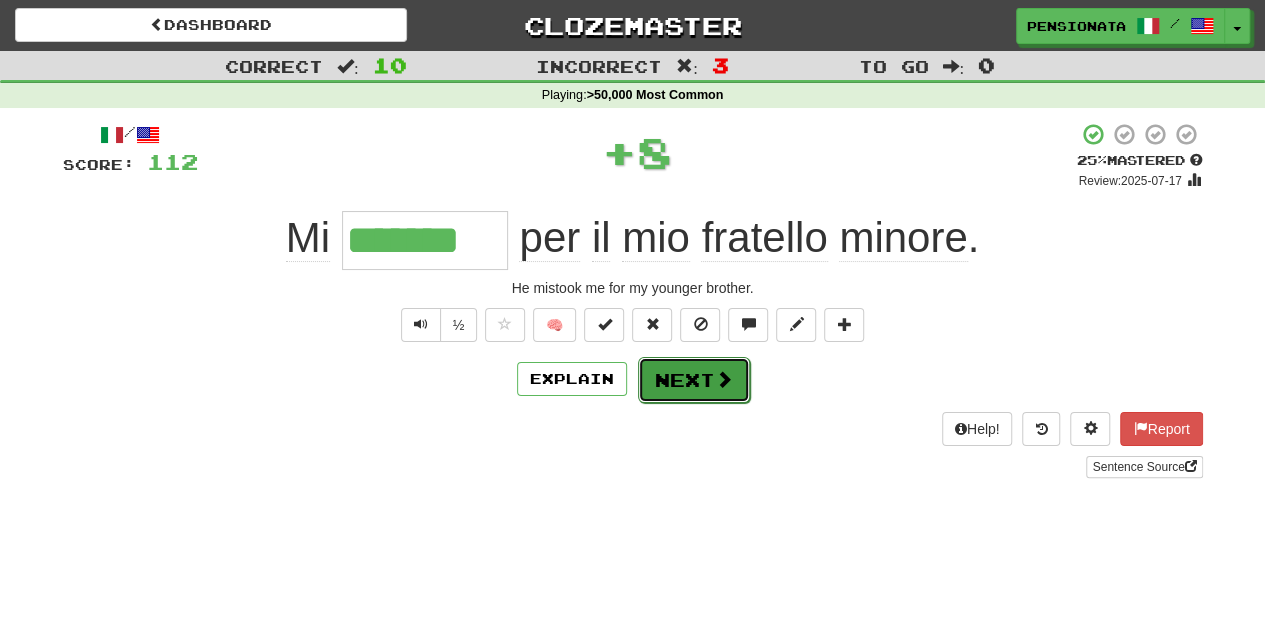 click on "Next" at bounding box center (694, 380) 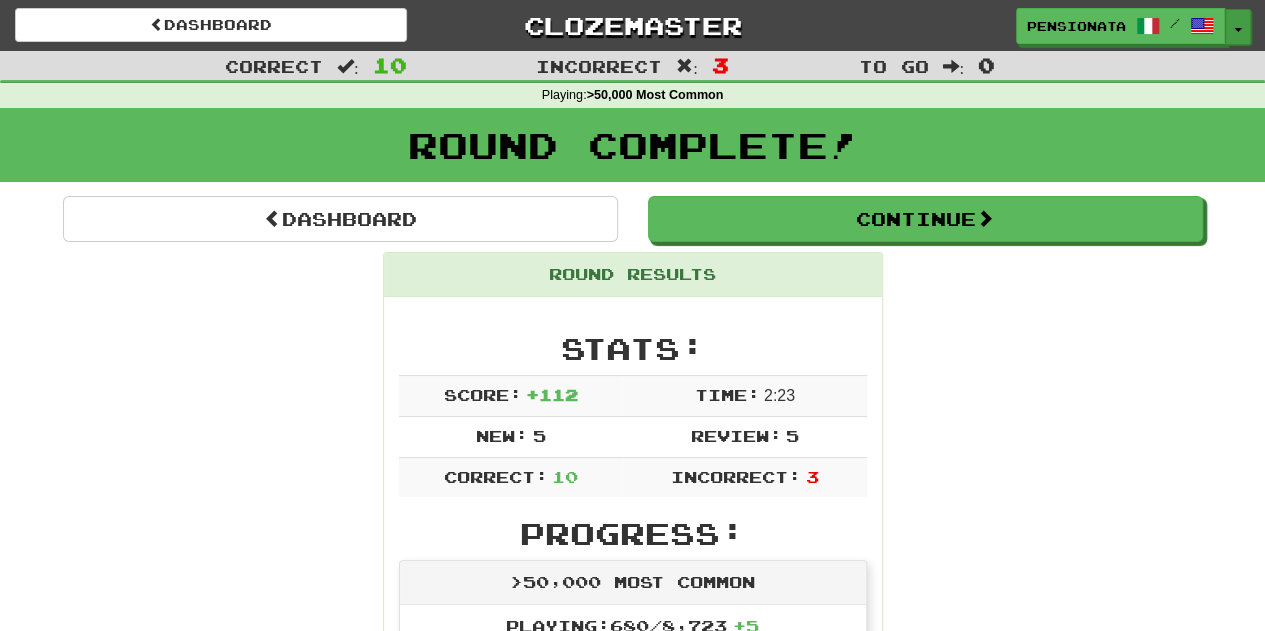 click at bounding box center (1238, 30) 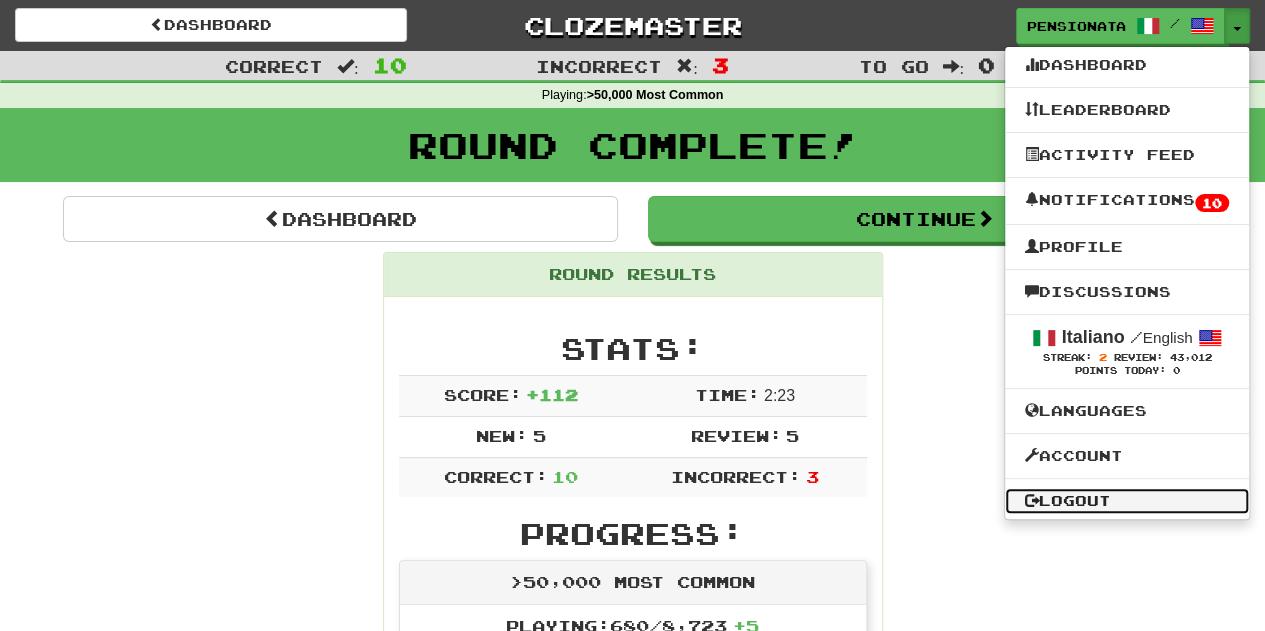 click on "Logout" at bounding box center [1127, 501] 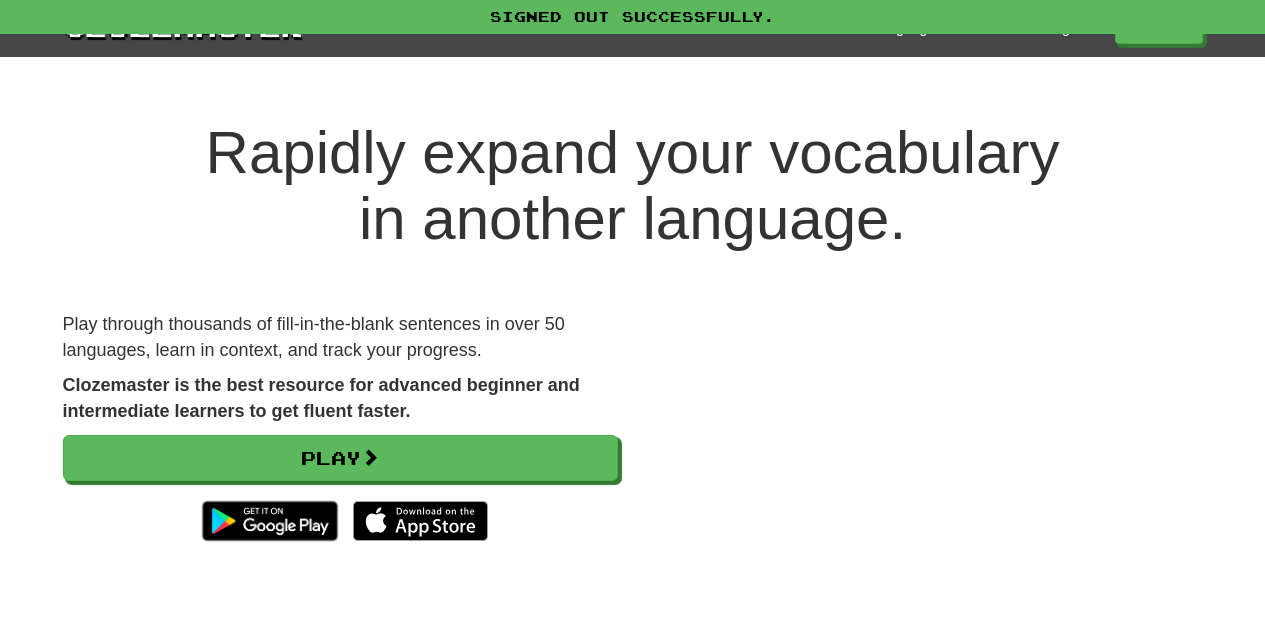 scroll, scrollTop: 0, scrollLeft: 0, axis: both 